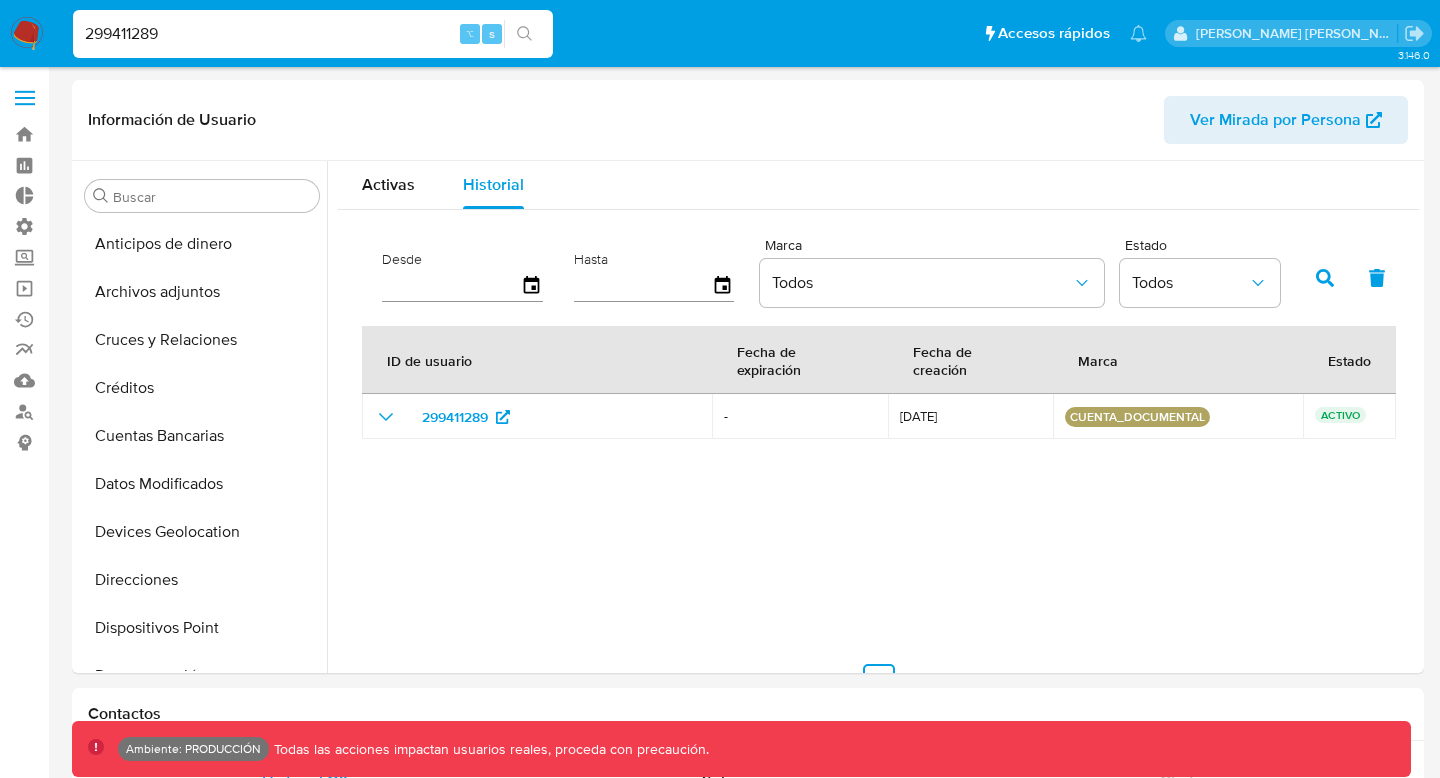 select on "10" 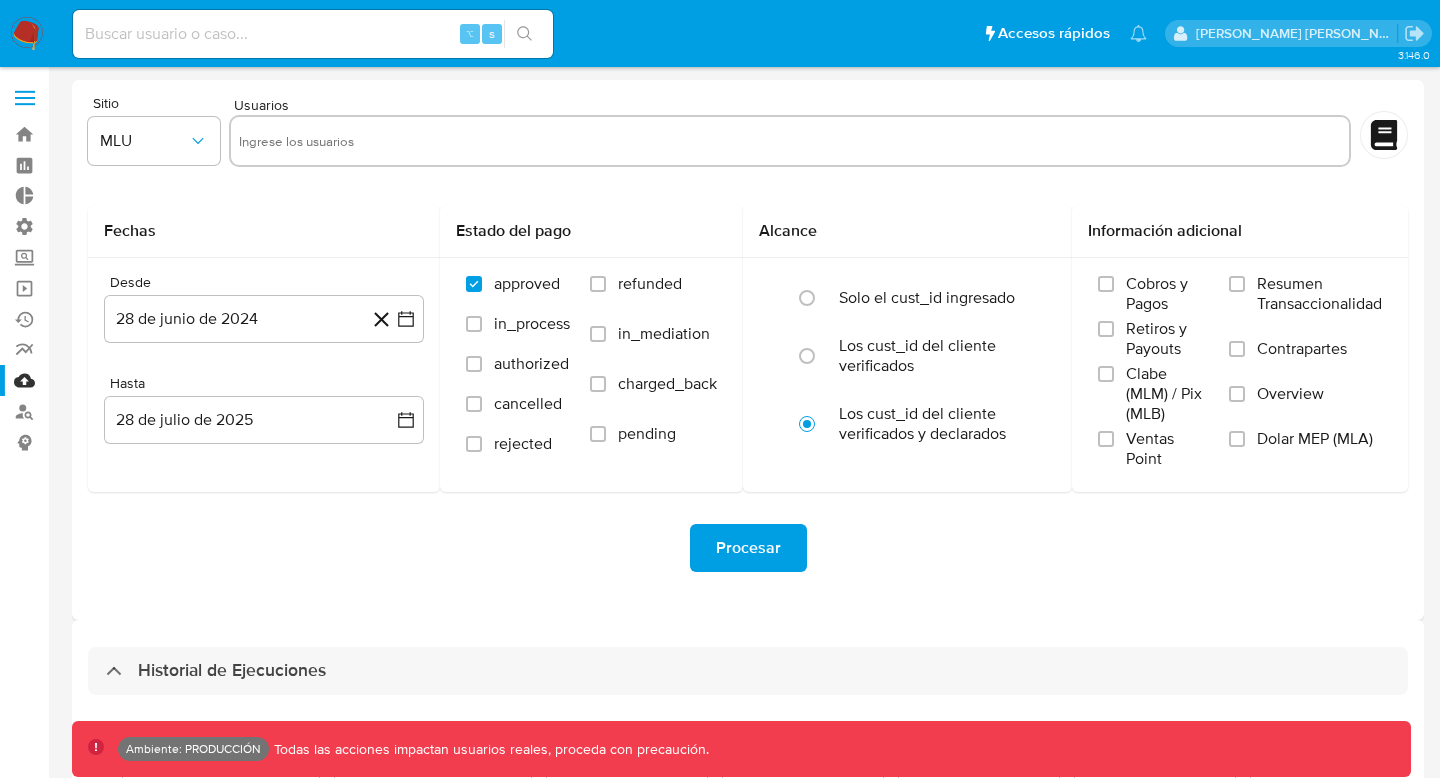 select on "10" 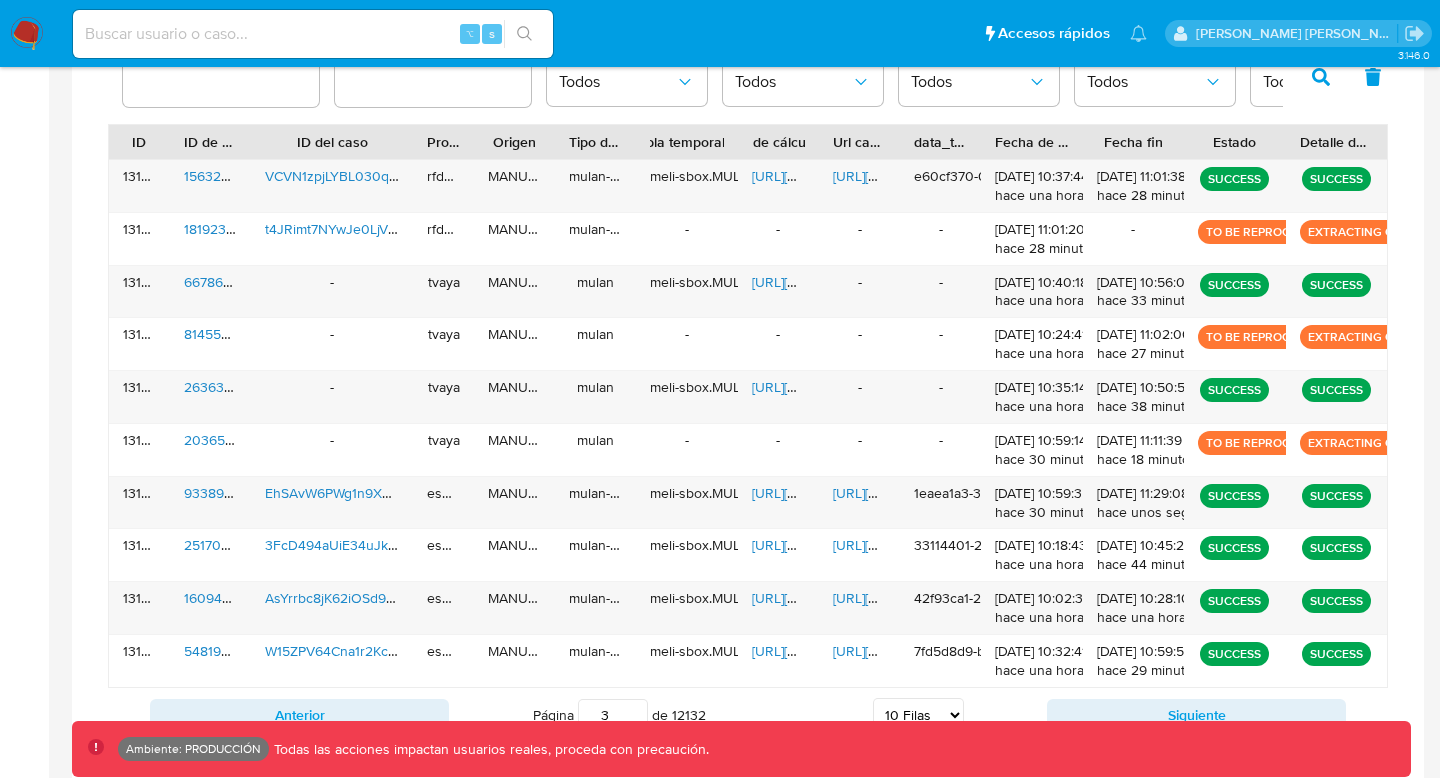 scroll, scrollTop: 661, scrollLeft: 0, axis: vertical 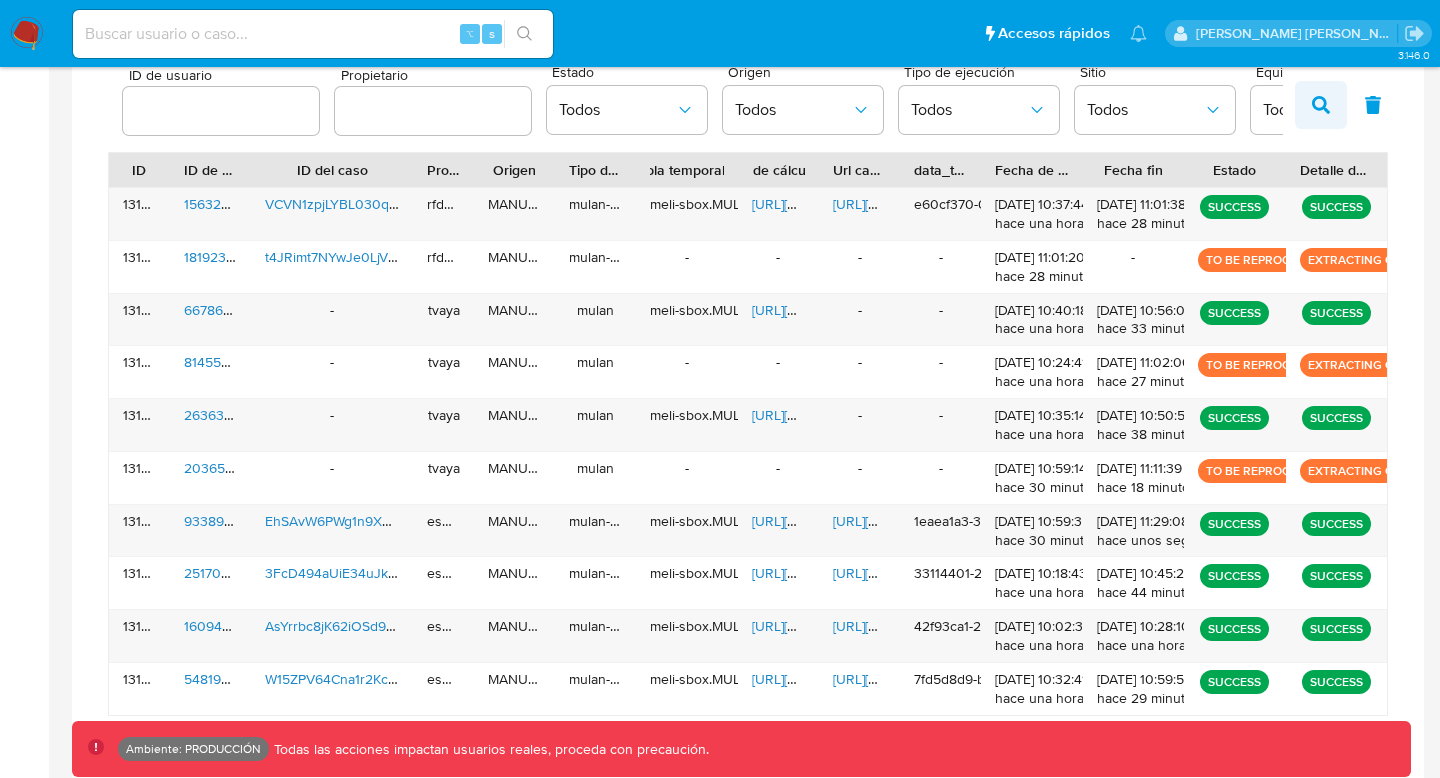 click 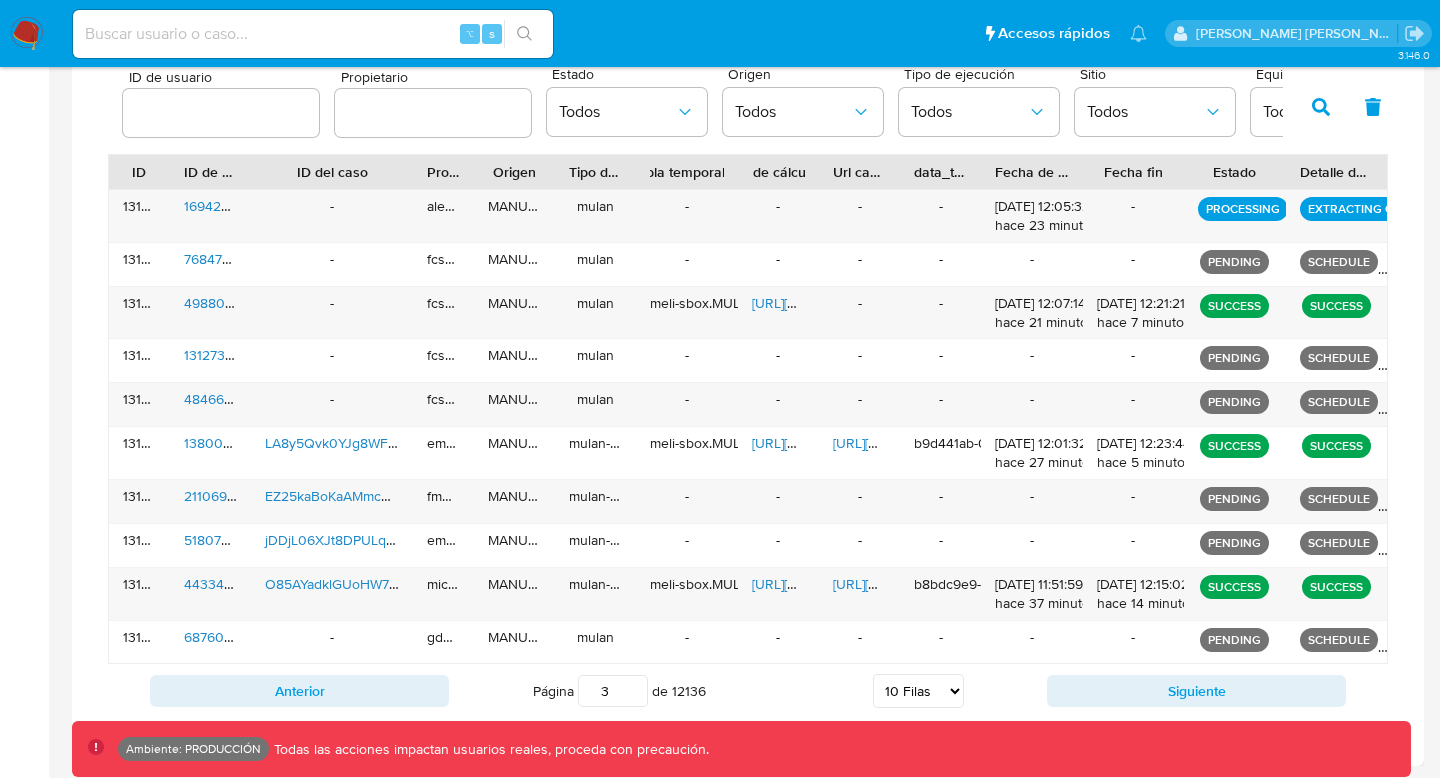scroll, scrollTop: 660, scrollLeft: 0, axis: vertical 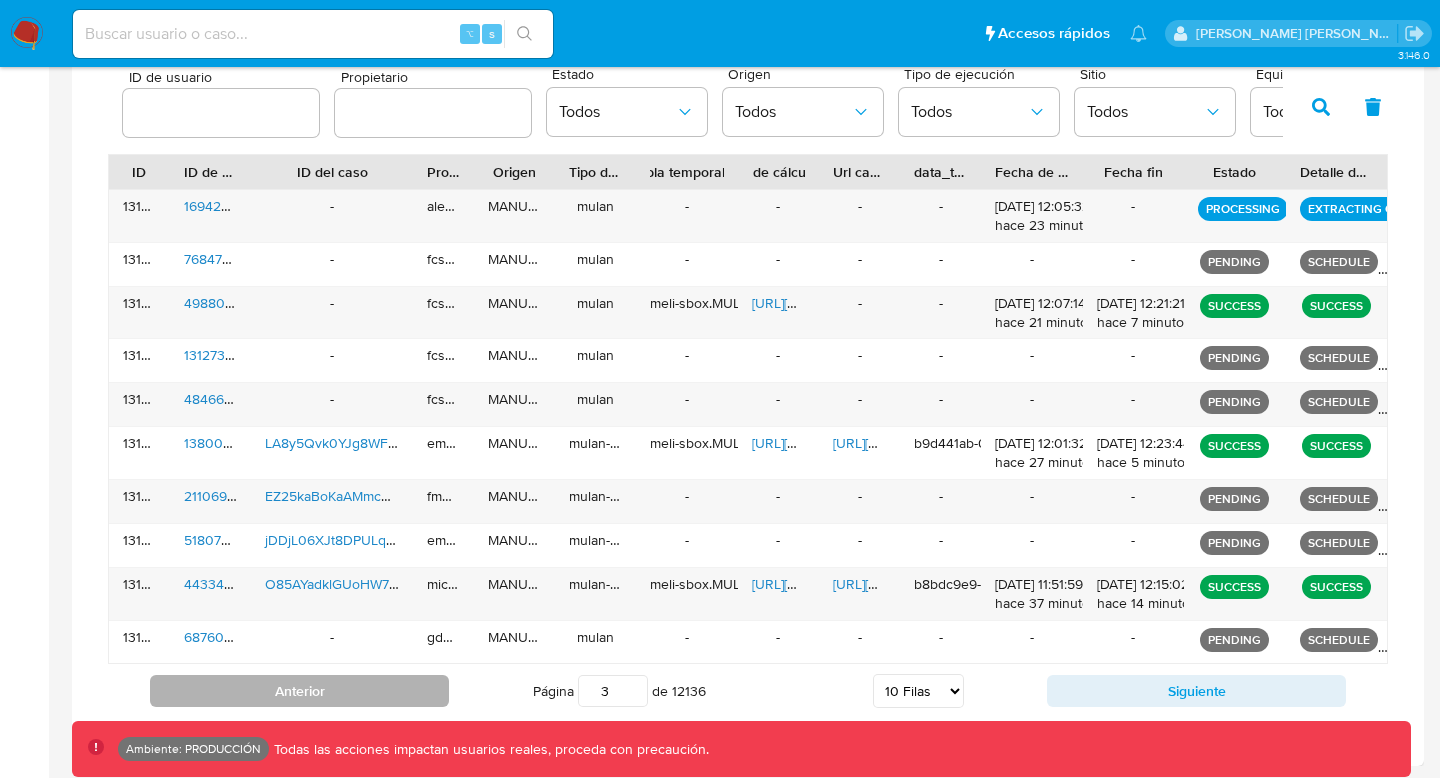 click on "Anterior" at bounding box center [299, 691] 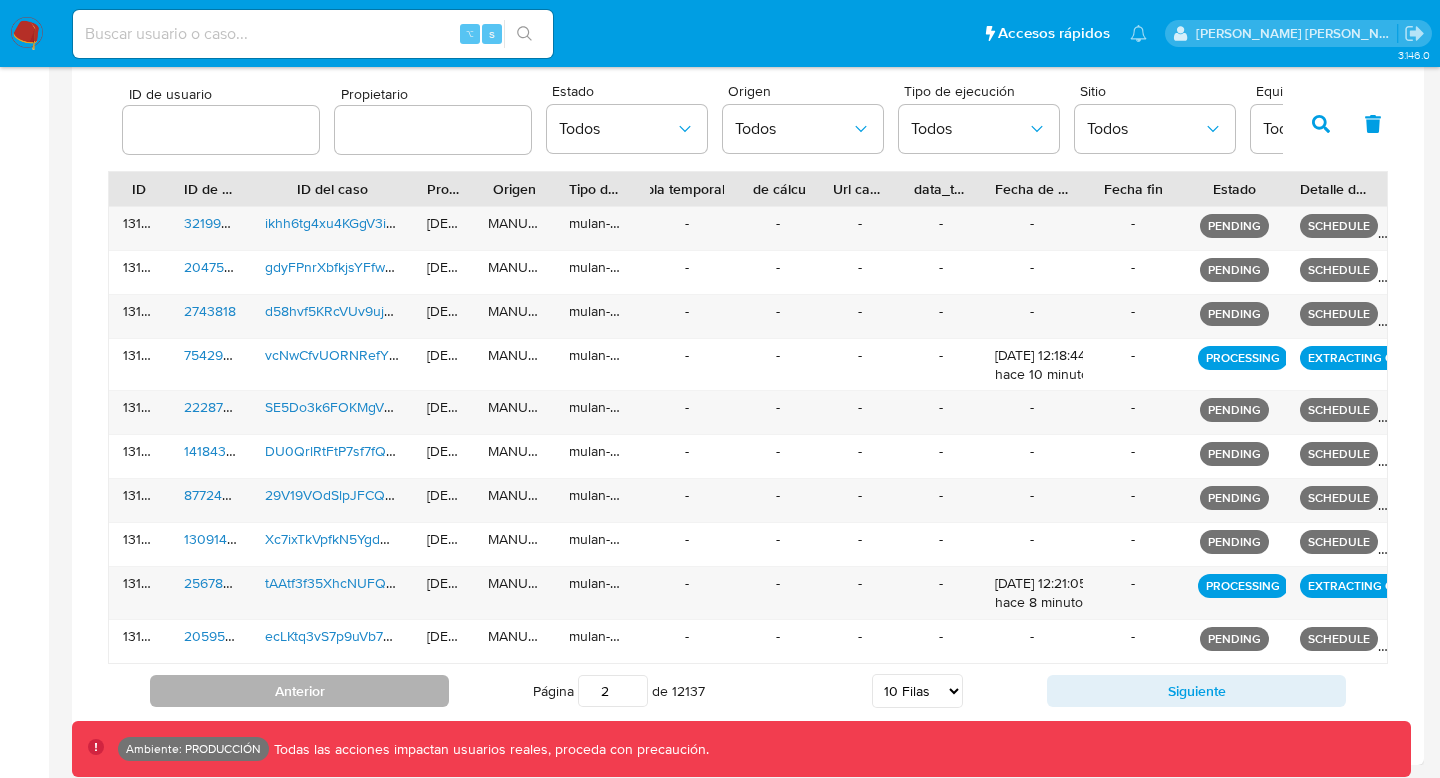 scroll, scrollTop: 642, scrollLeft: 0, axis: vertical 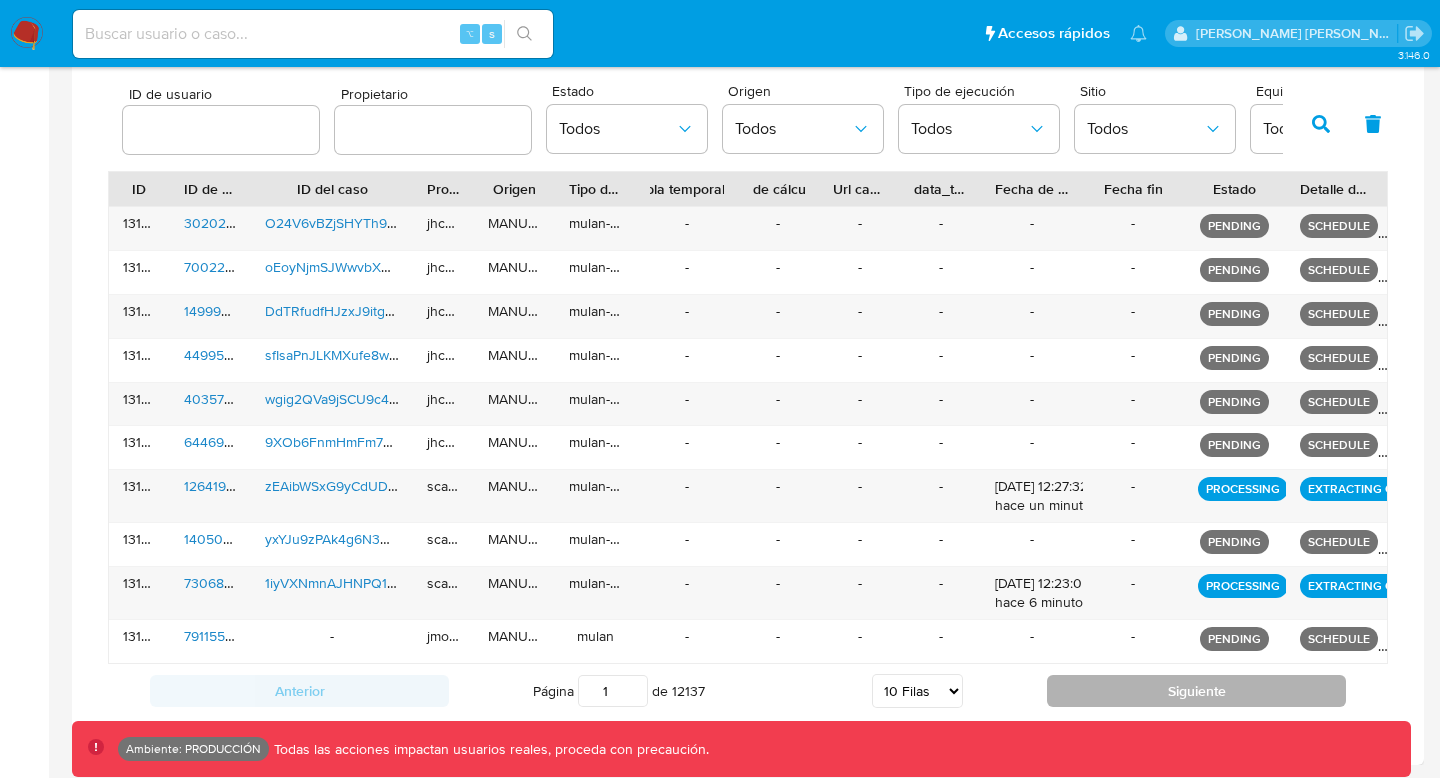 click on "Siguiente" at bounding box center [1196, 691] 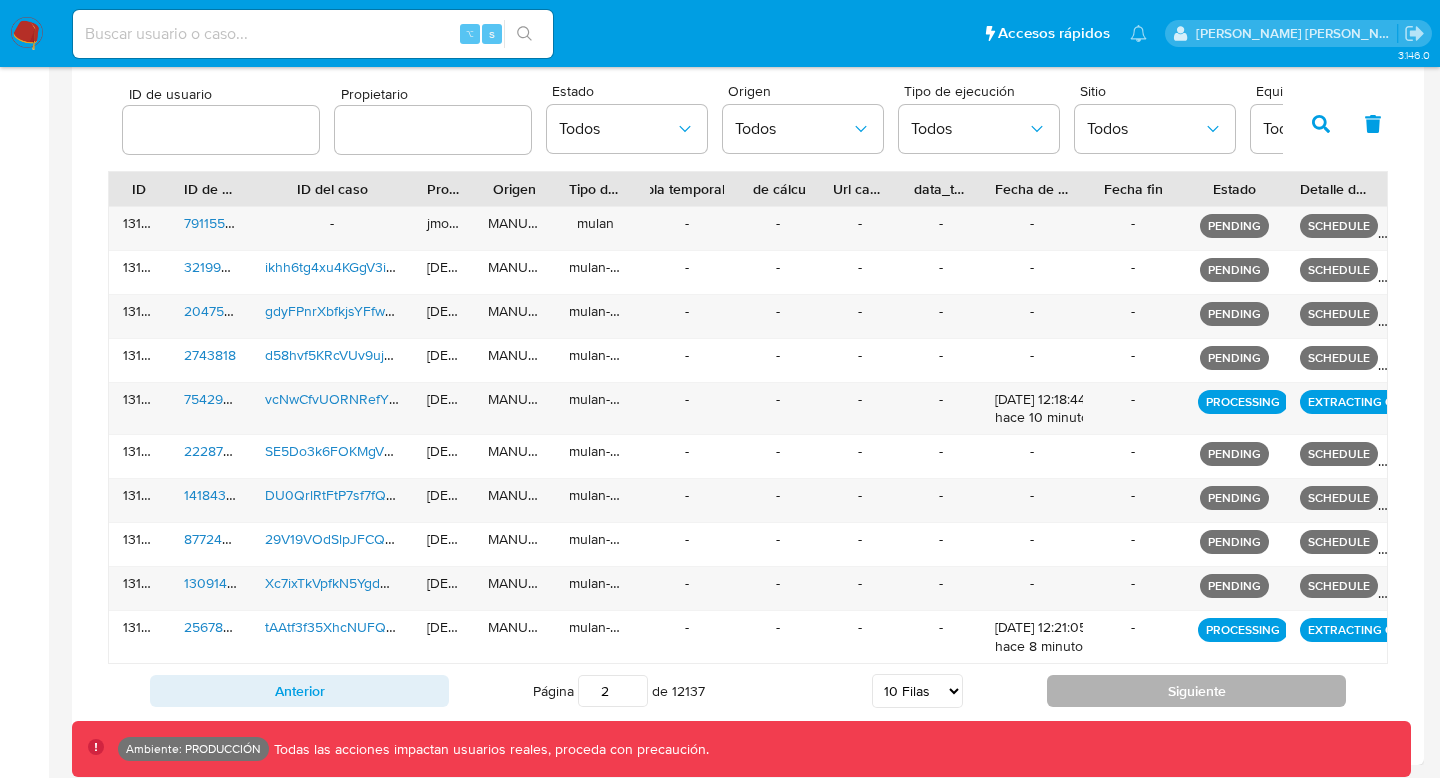 click on "Siguiente" at bounding box center [1196, 691] 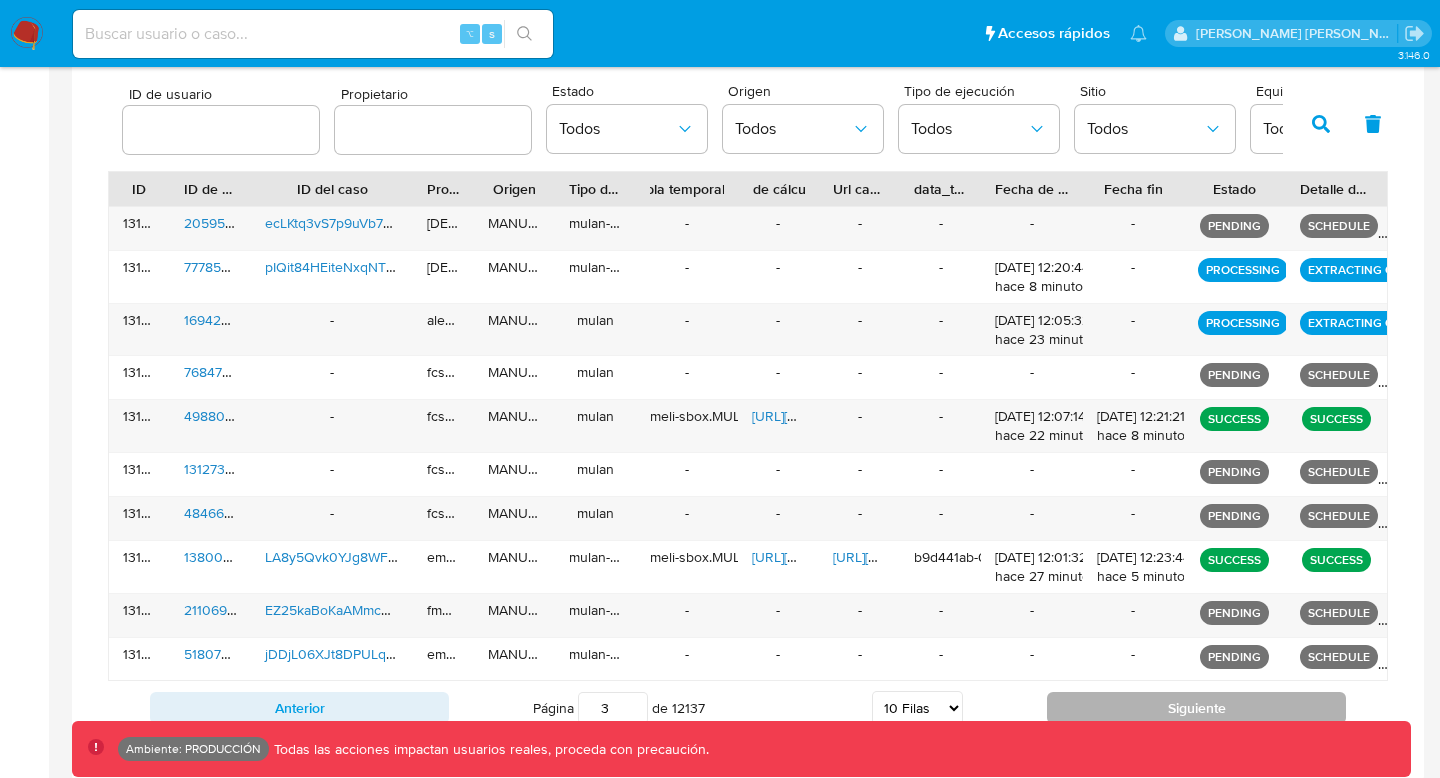 click on "Siguiente" at bounding box center [1196, 708] 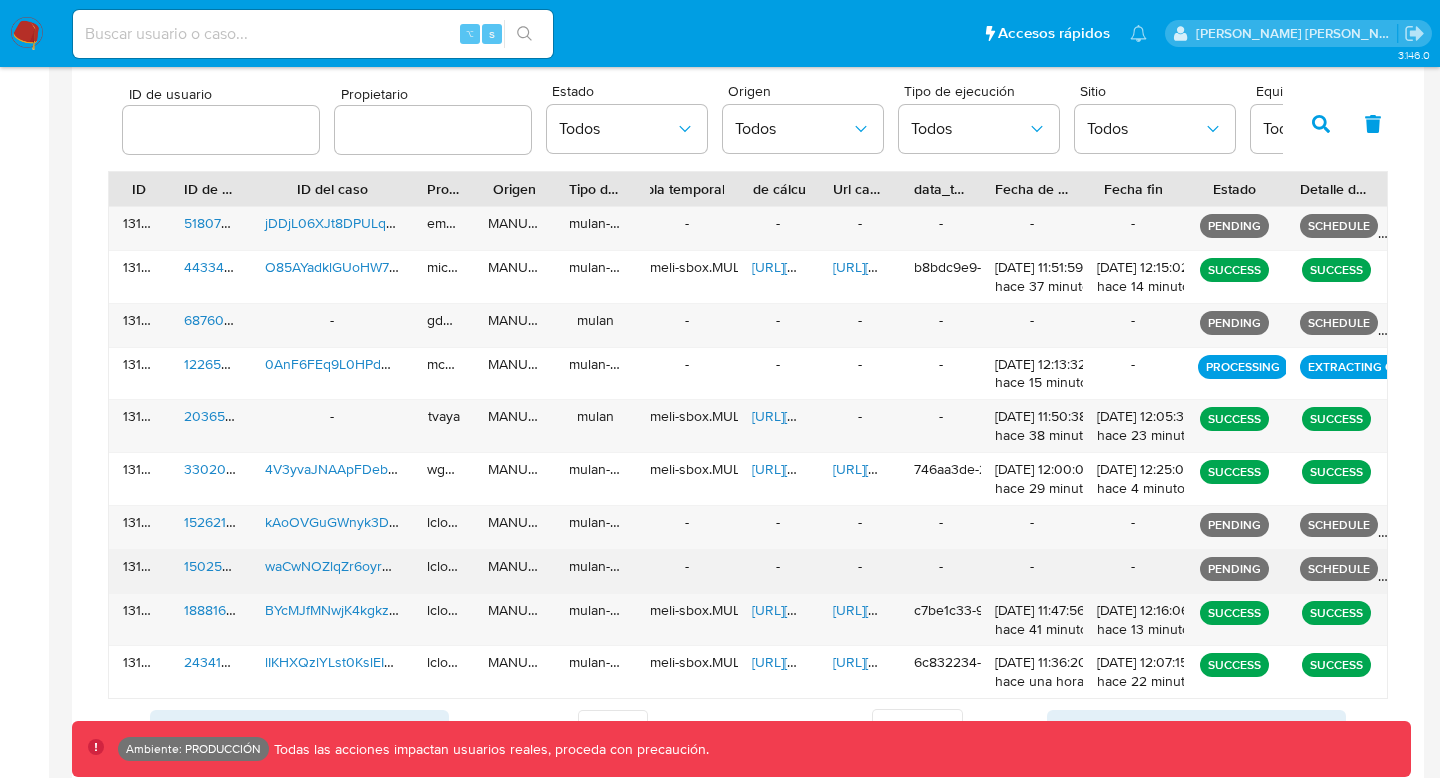 scroll, scrollTop: 678, scrollLeft: 0, axis: vertical 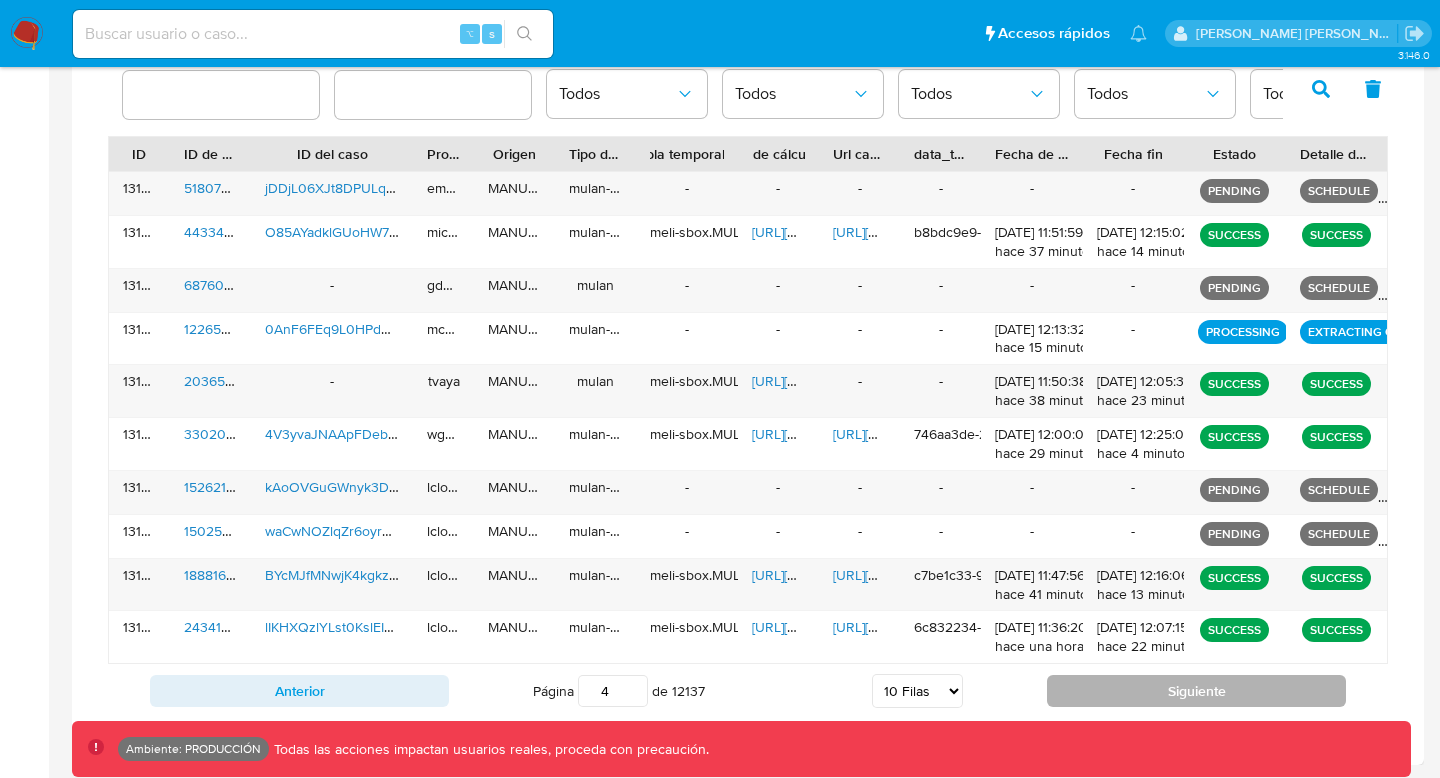 click on "Siguiente" at bounding box center [1196, 691] 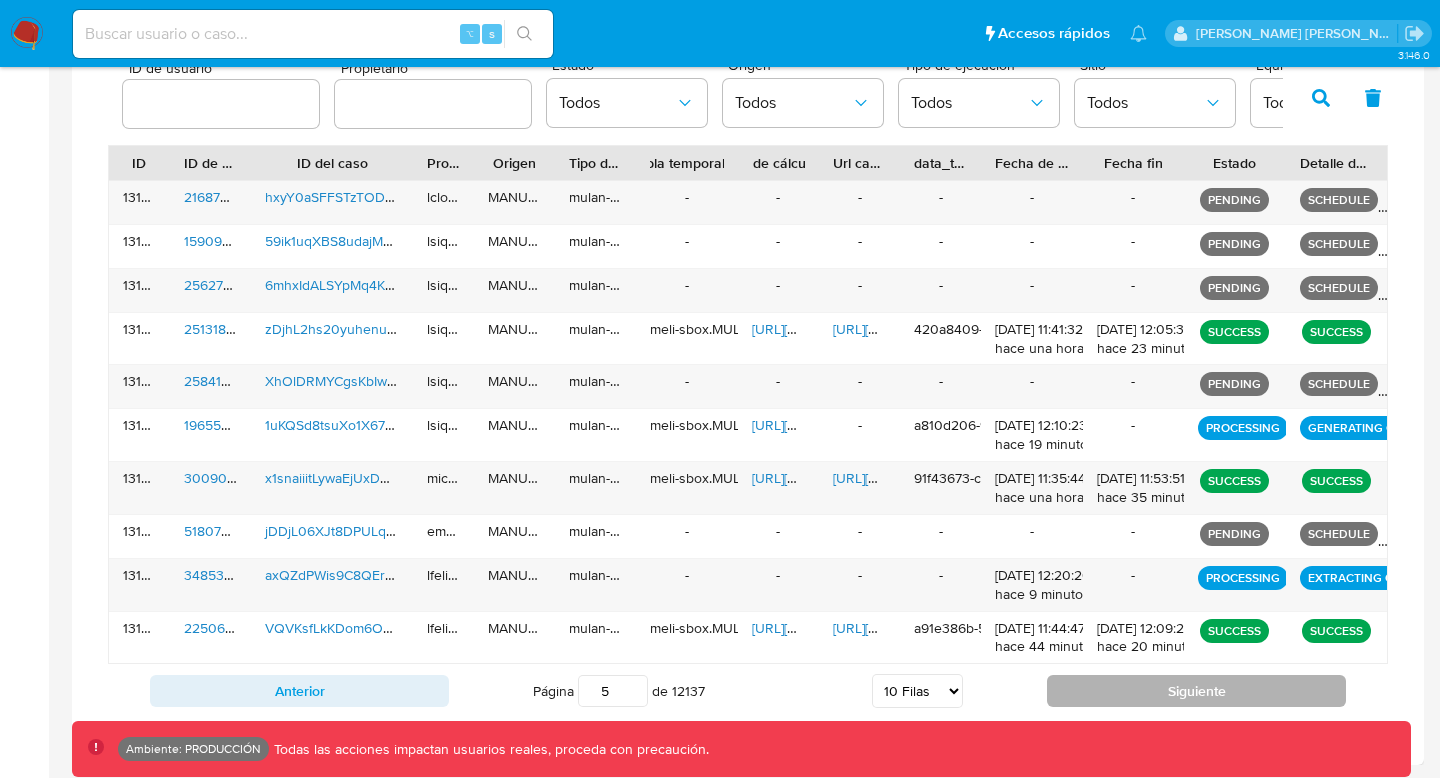 scroll, scrollTop: 669, scrollLeft: 0, axis: vertical 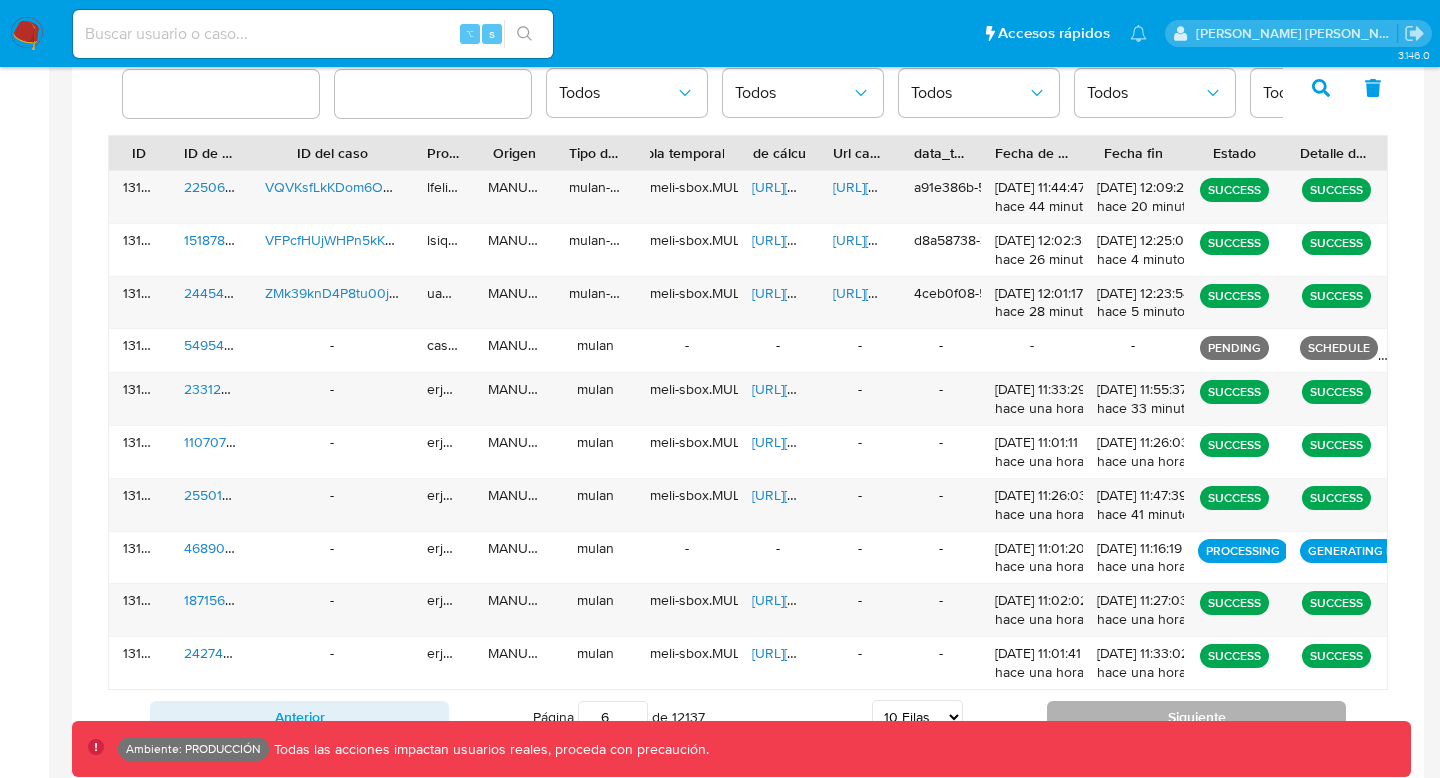 click on "Siguiente" at bounding box center (1196, 717) 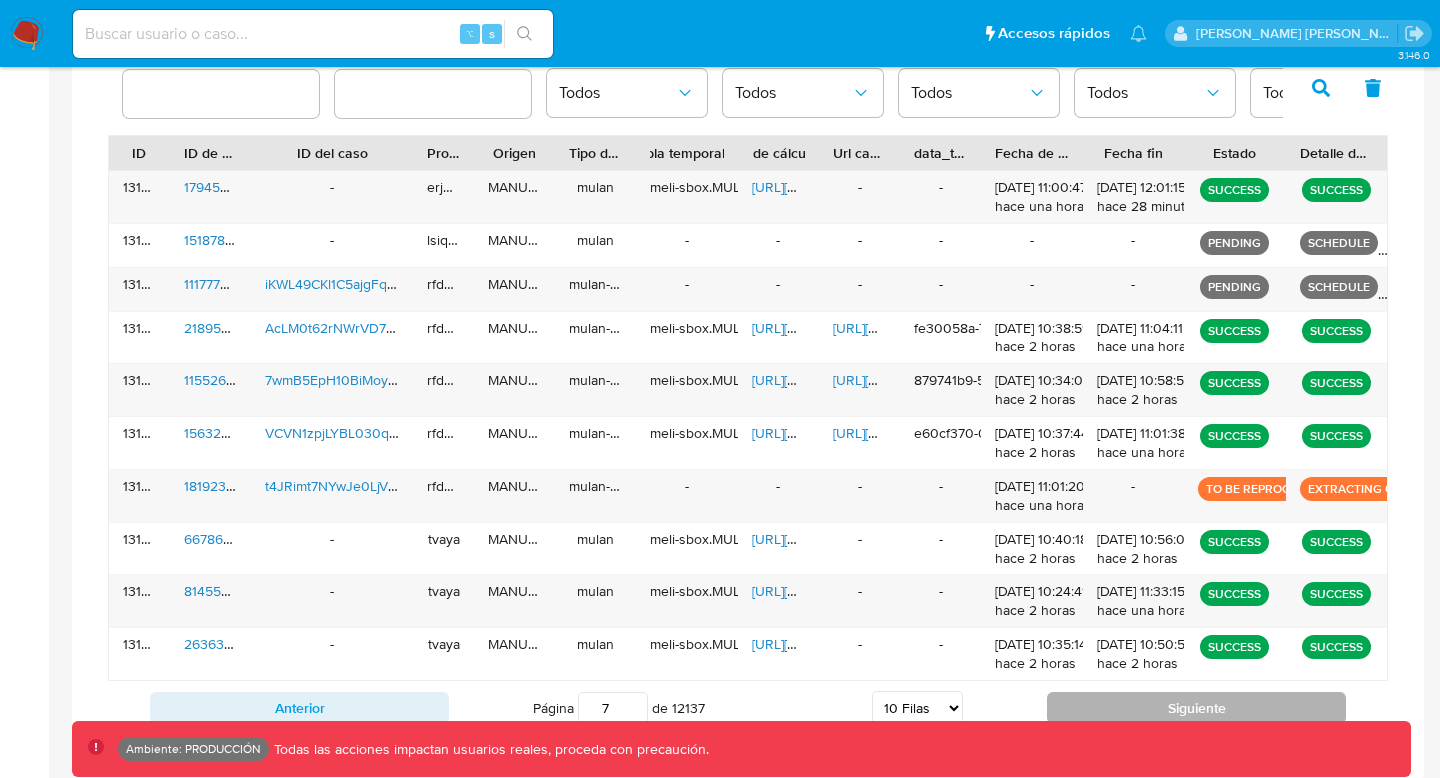 click on "Siguiente" at bounding box center (1196, 708) 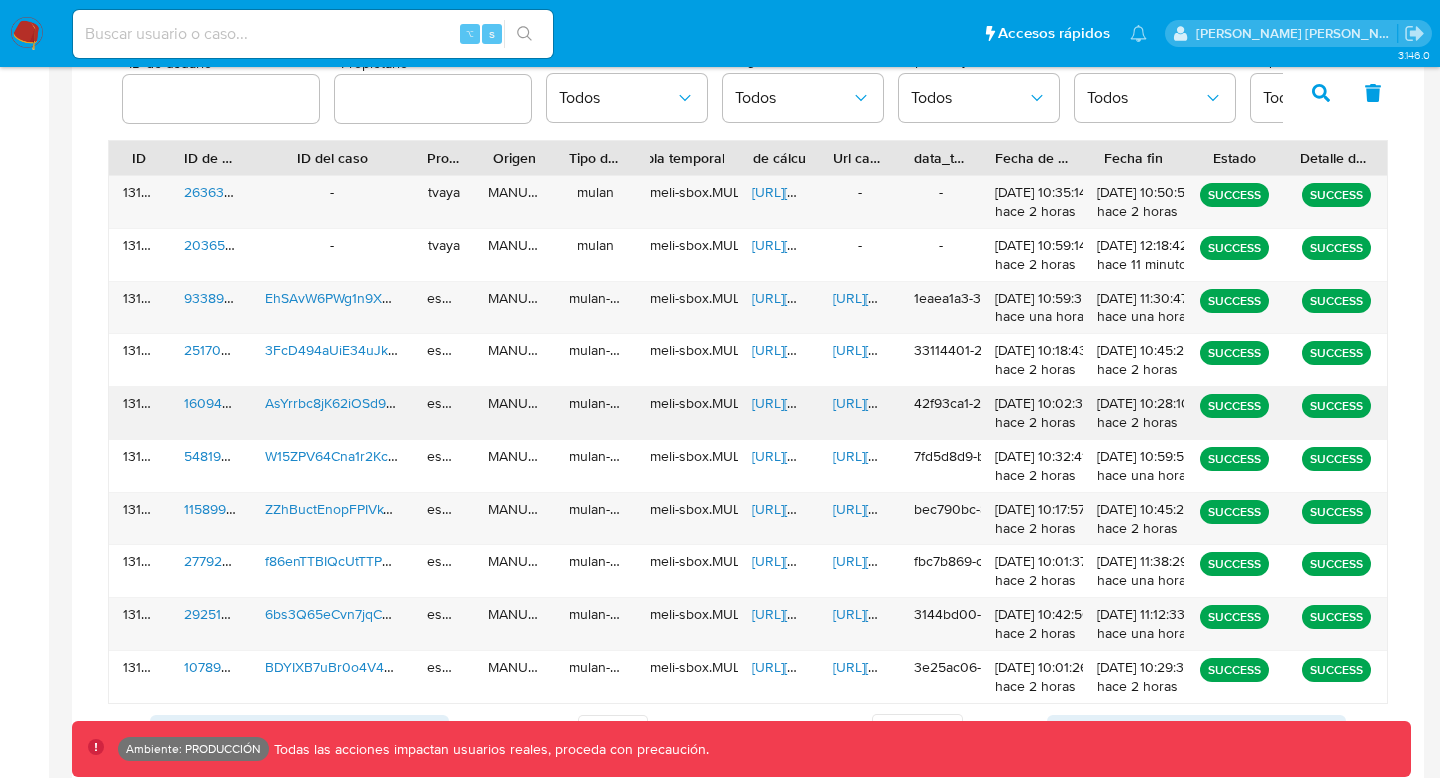 scroll, scrollTop: 713, scrollLeft: 0, axis: vertical 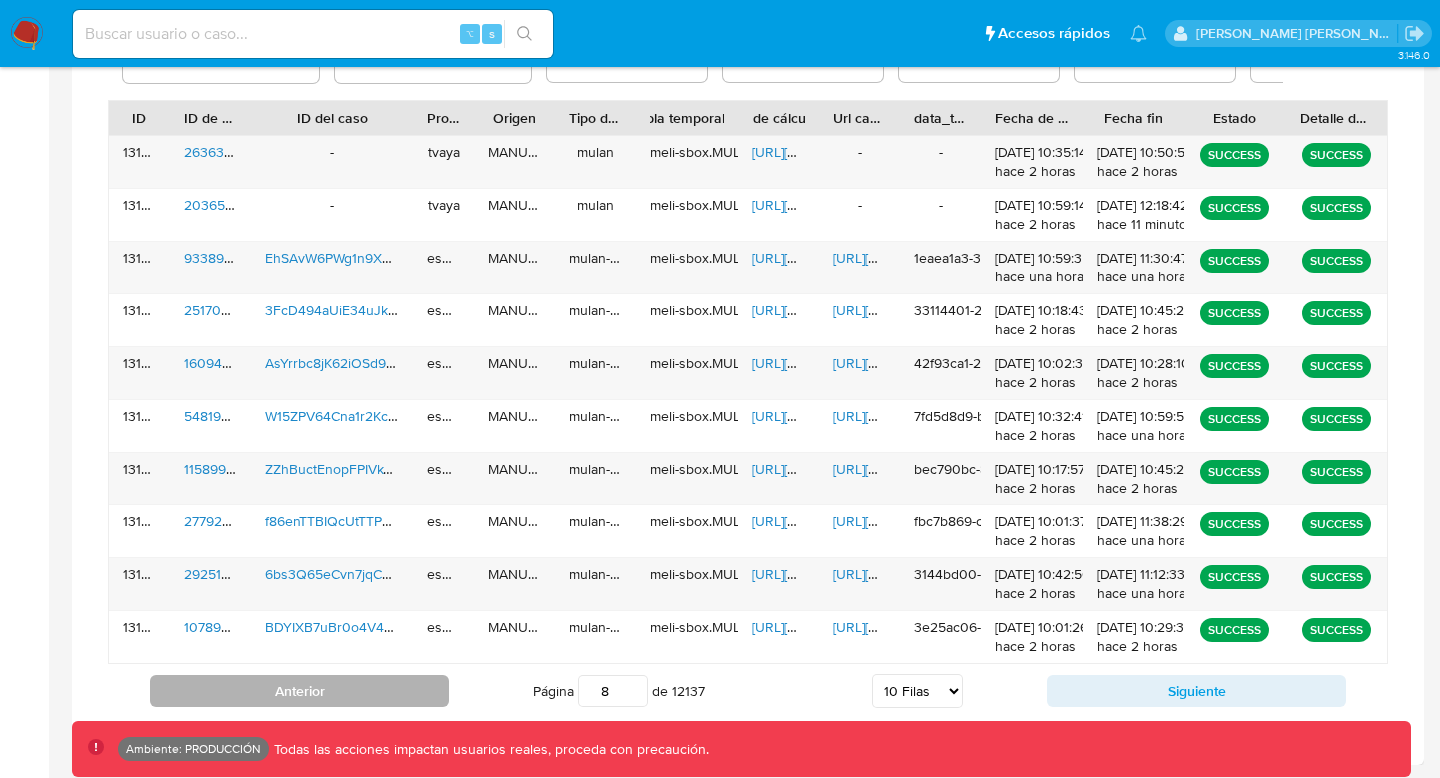 click on "Anterior" at bounding box center [299, 691] 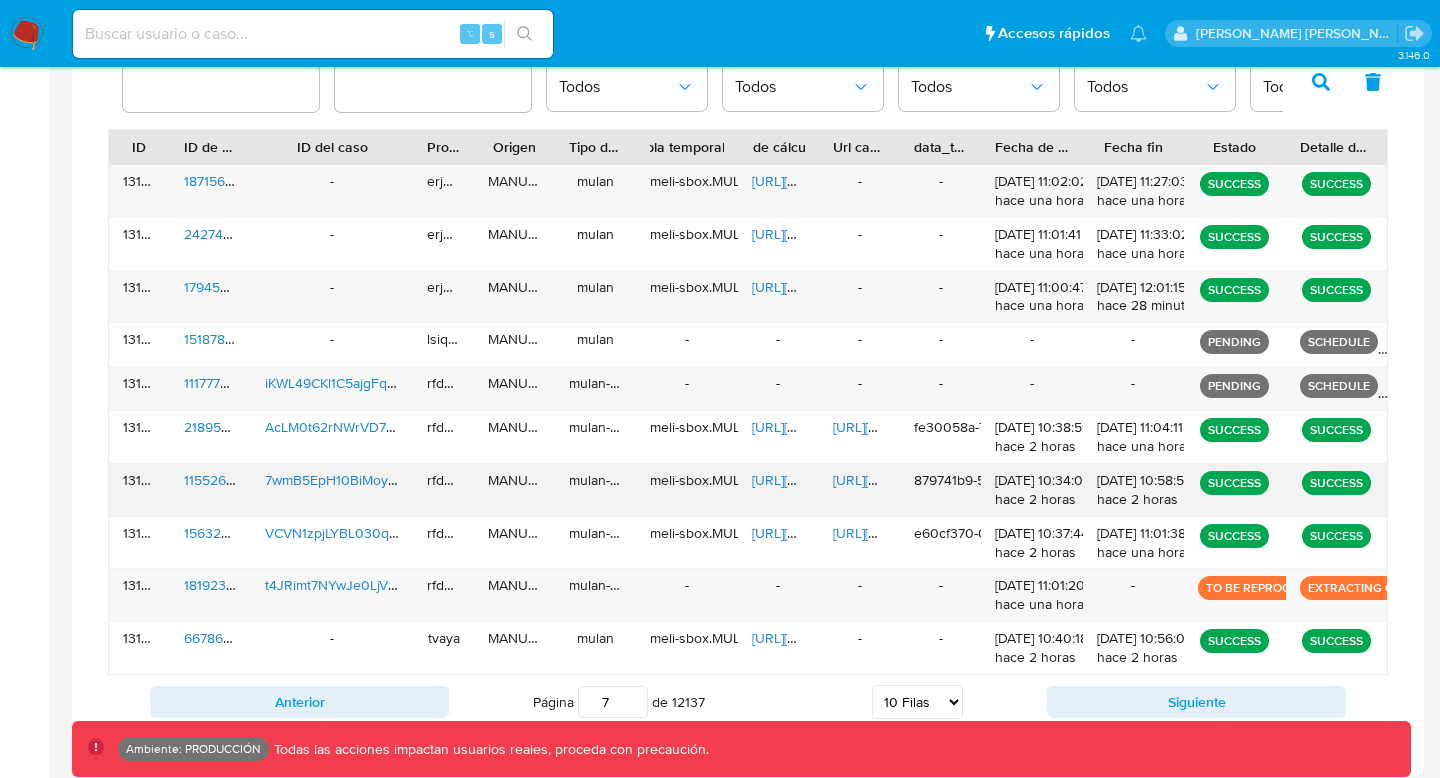 scroll, scrollTop: 681, scrollLeft: 0, axis: vertical 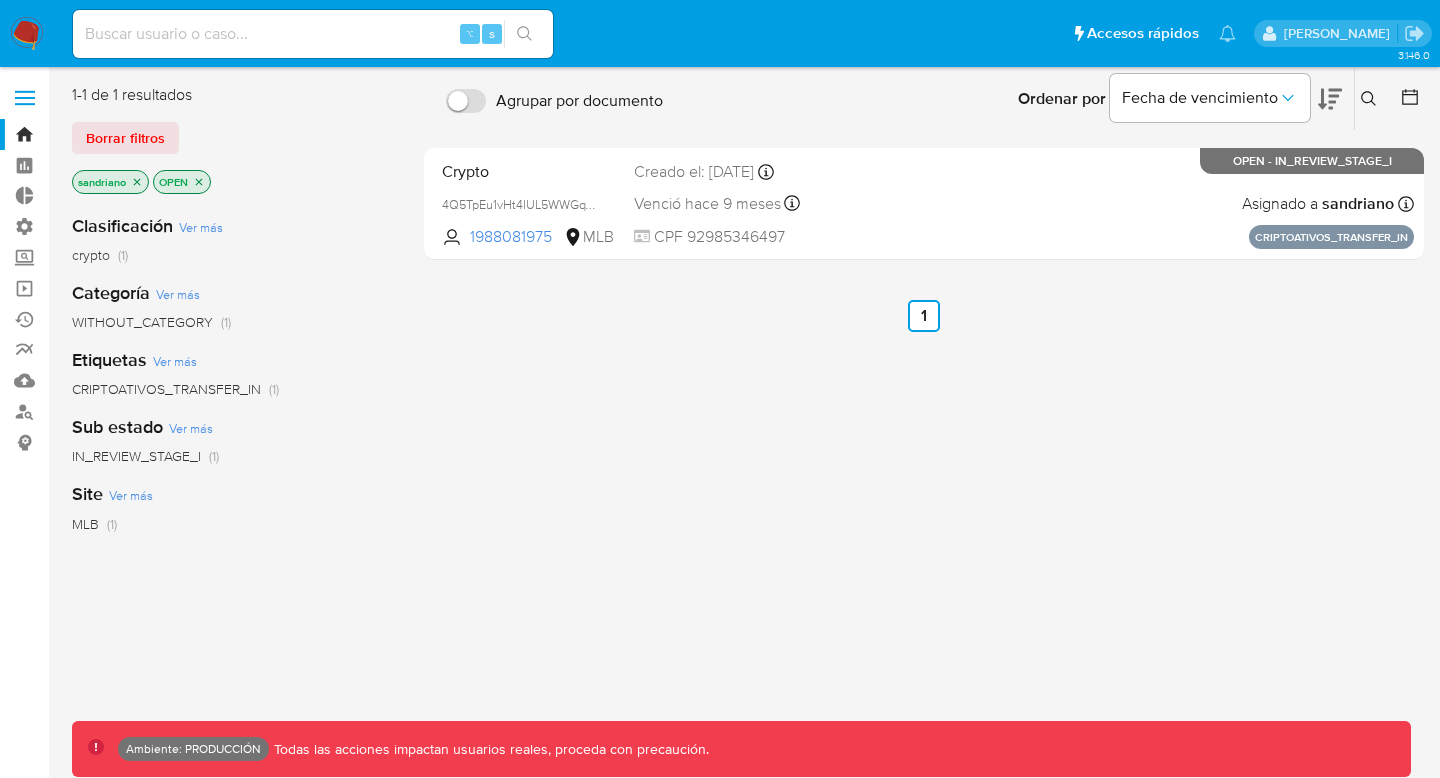 click on "Pausado Ver notificaciones ⌥ s Accesos rápidos   Presiona las siguientes teclas para acceder a algunas de las funciones Buscar caso o usuario ⌥ s Volver al home ⌥ h Stella Maris Andriano Garcia" at bounding box center (720, 33) 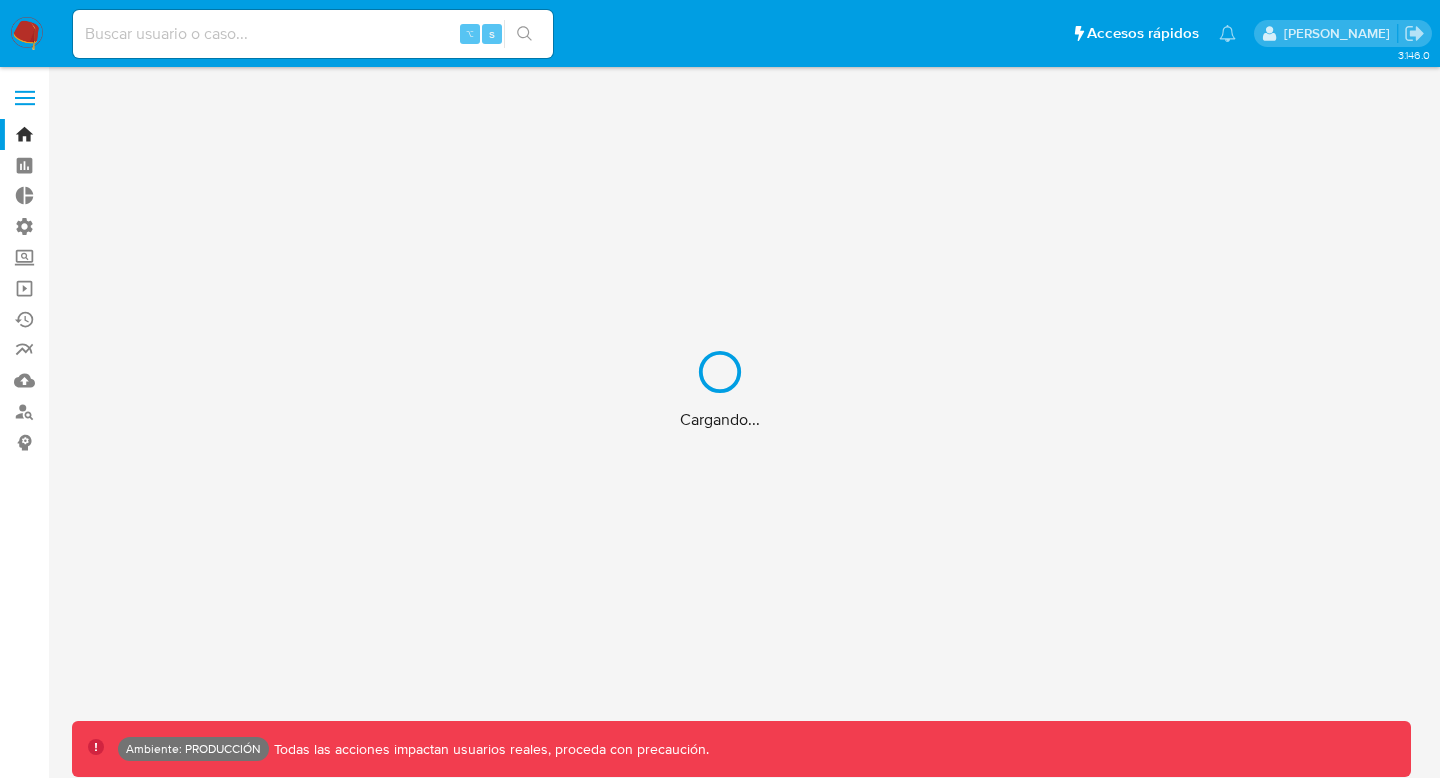scroll, scrollTop: 0, scrollLeft: 0, axis: both 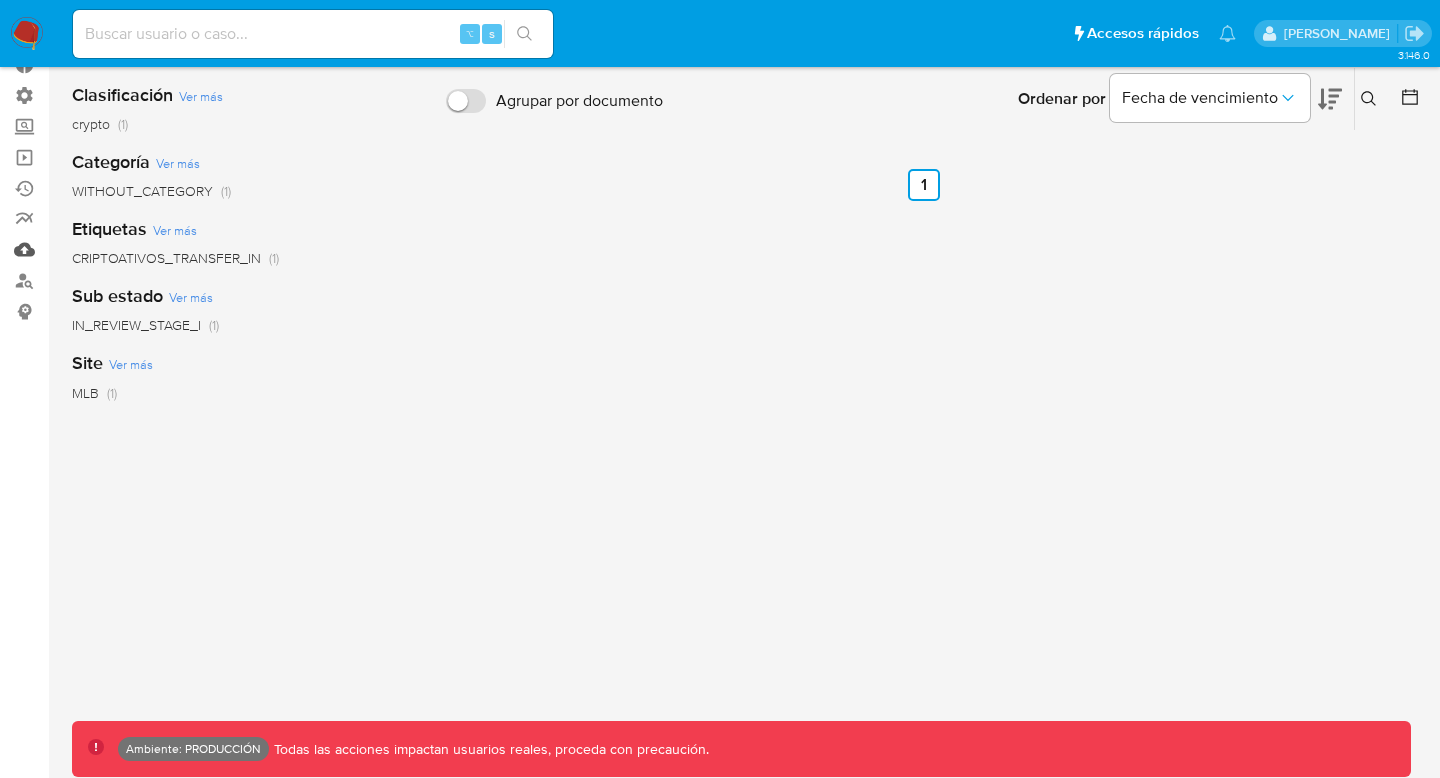 click on "Mulan" at bounding box center [119, 249] 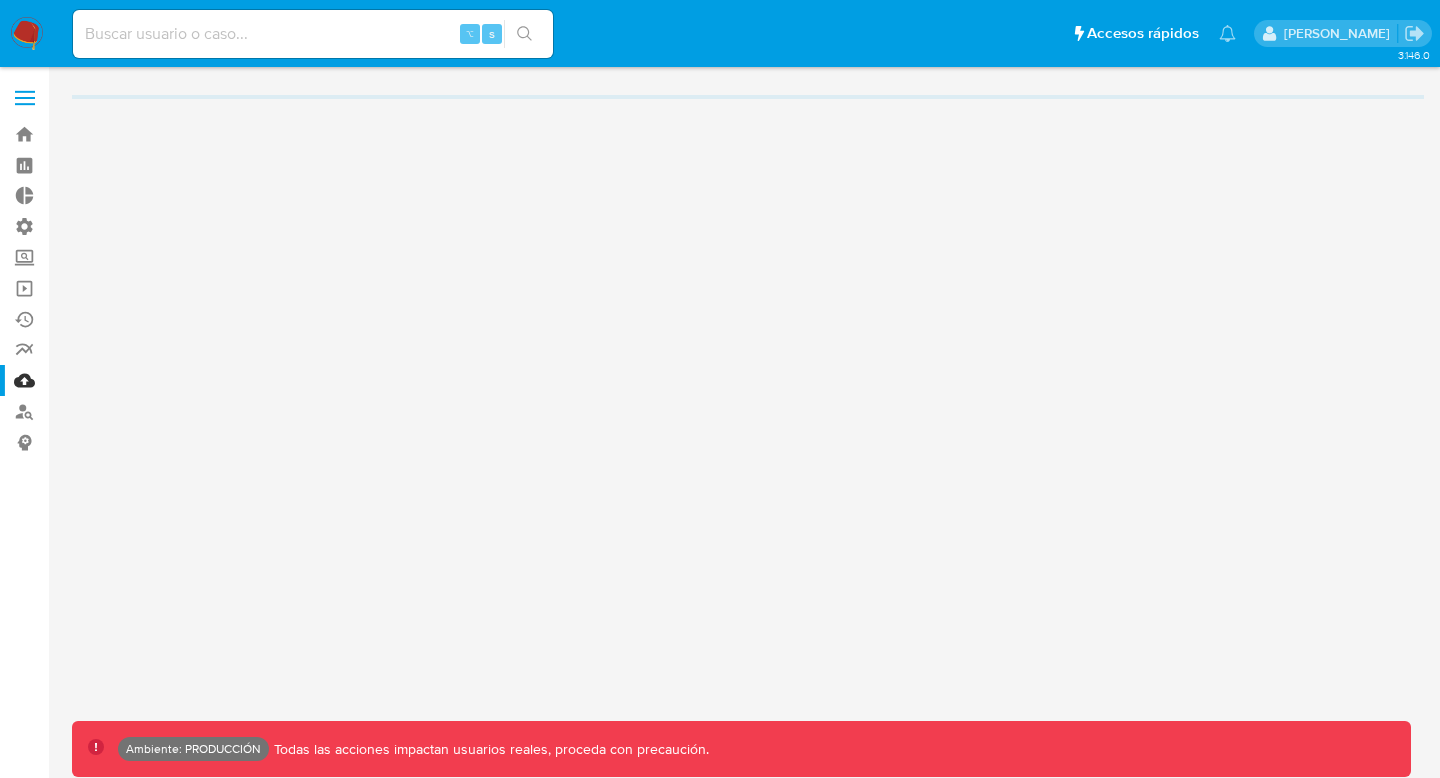 scroll, scrollTop: 0, scrollLeft: 0, axis: both 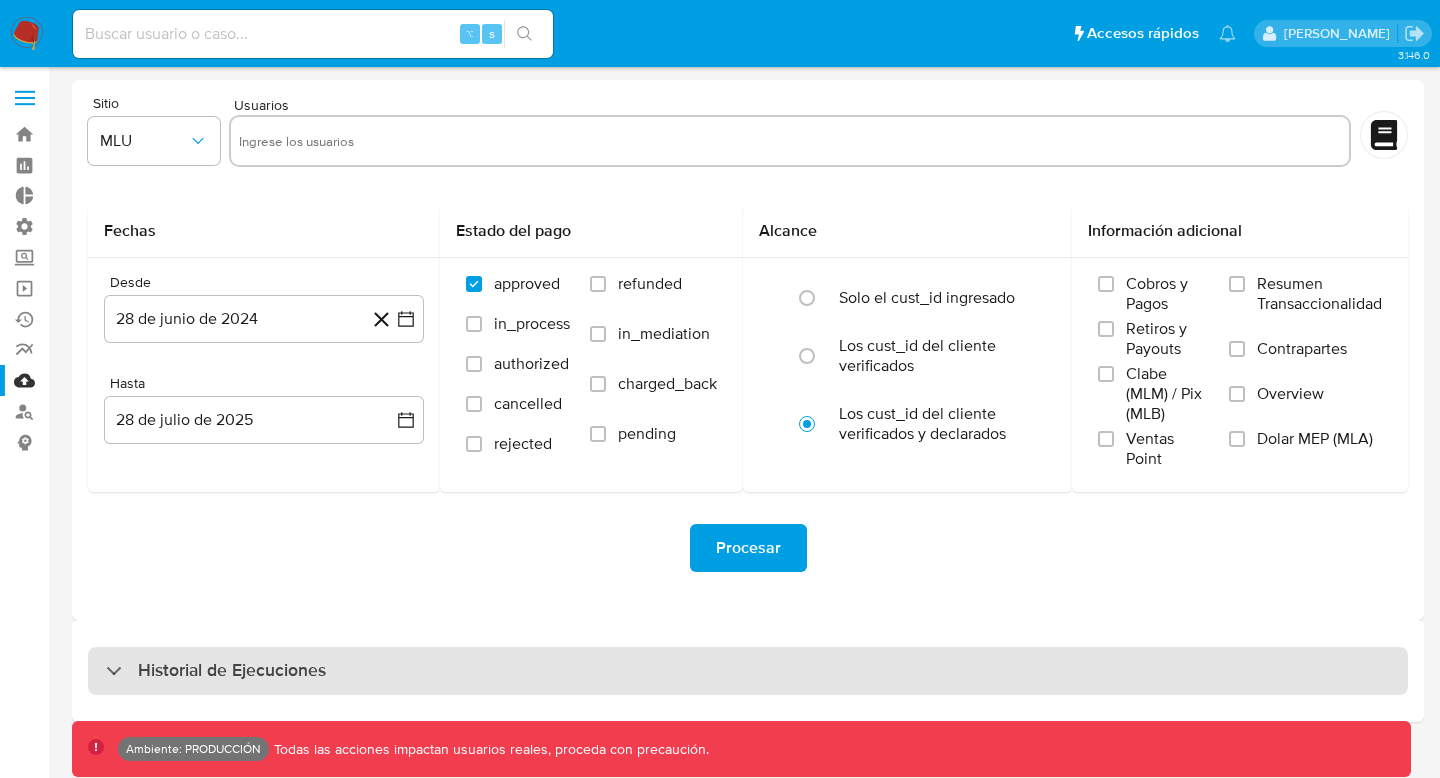 click on "Historial de Ejecuciones" at bounding box center (748, 671) 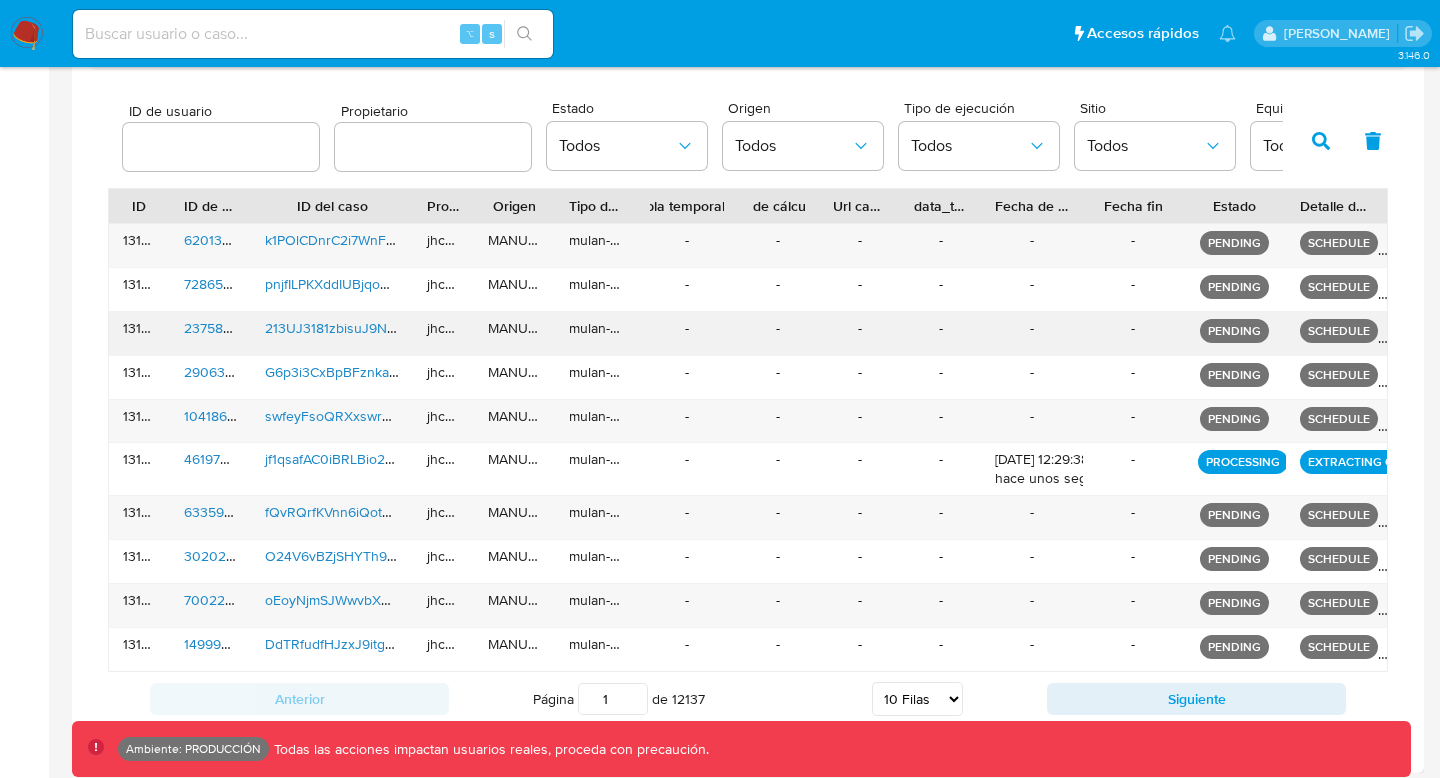 scroll, scrollTop: 633, scrollLeft: 0, axis: vertical 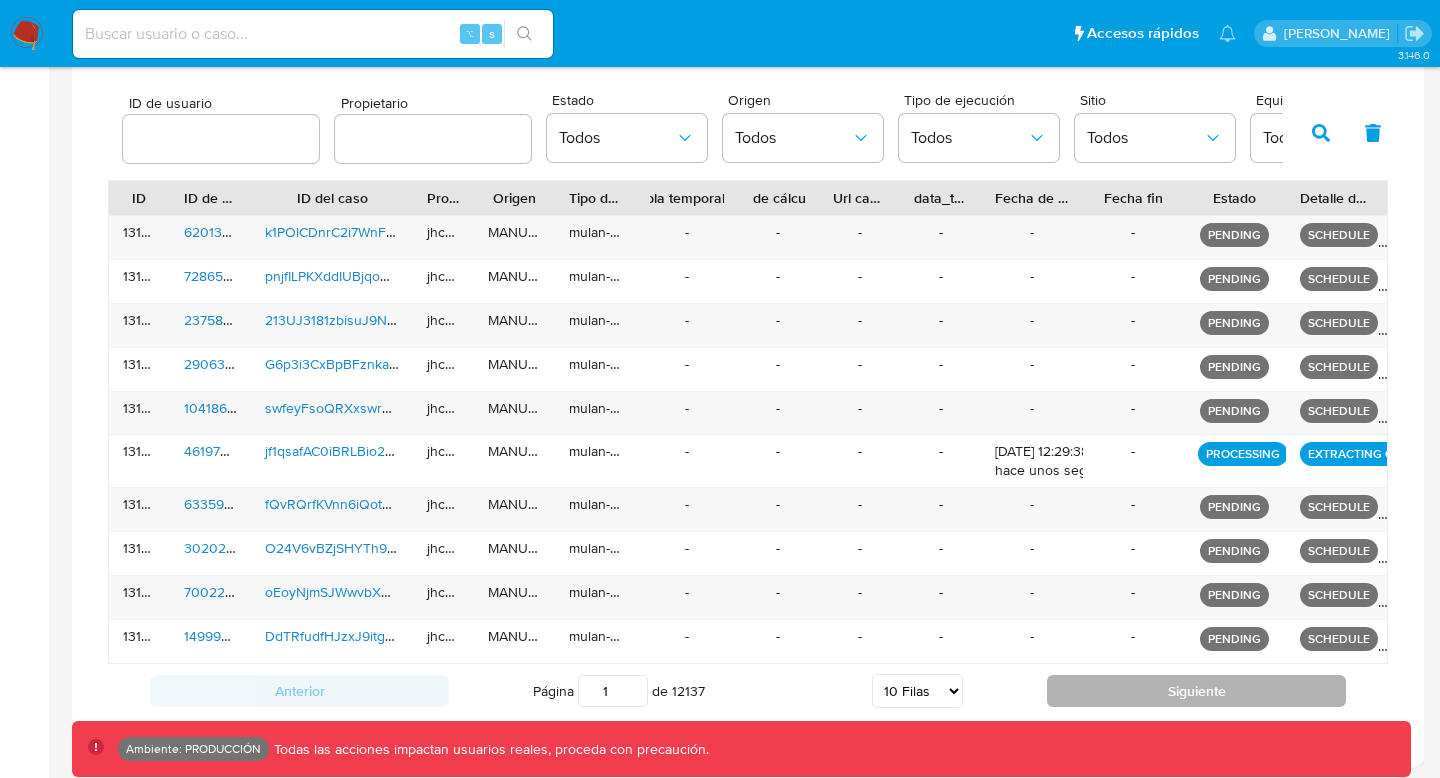 click on "Siguiente" at bounding box center [1196, 691] 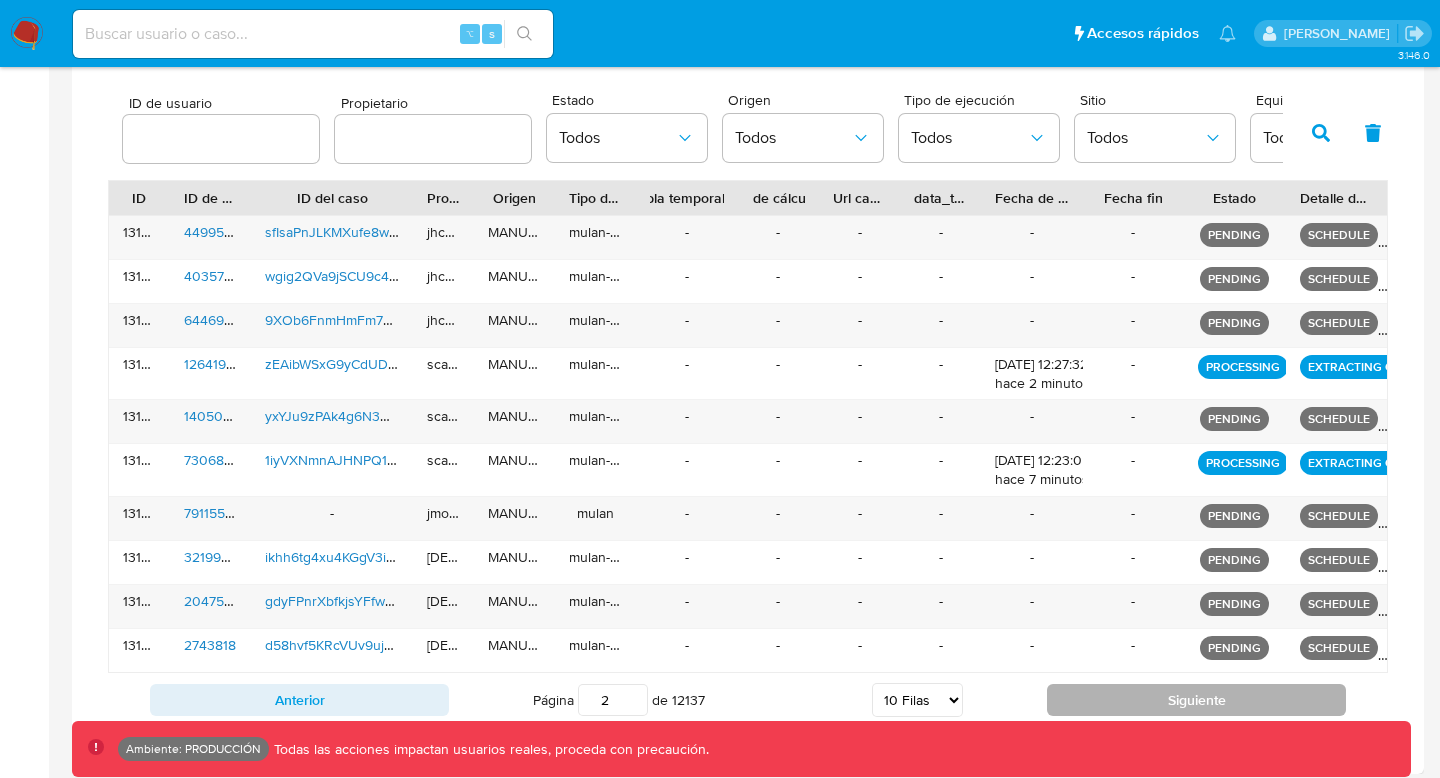 click on "Siguiente" at bounding box center [1196, 700] 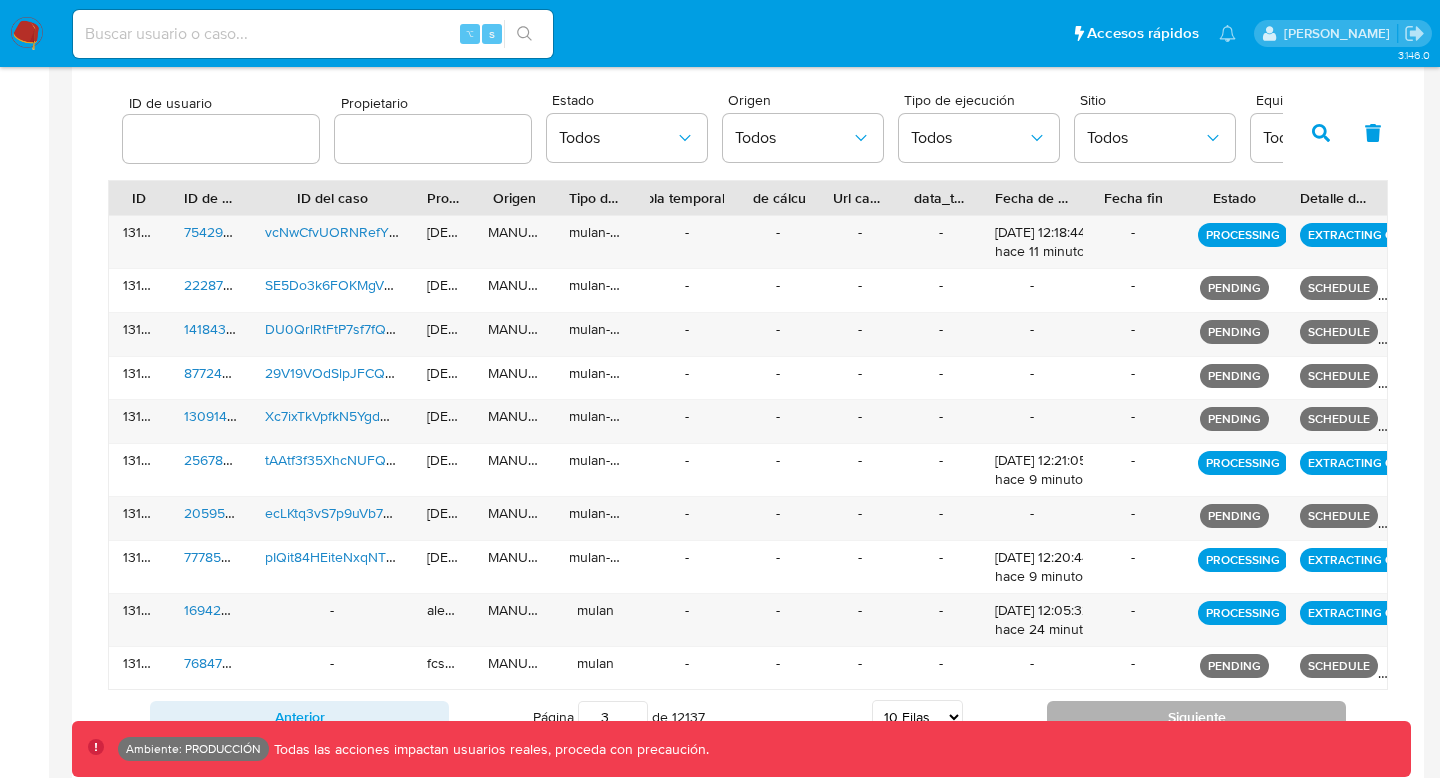 click on "Siguiente" at bounding box center (1196, 717) 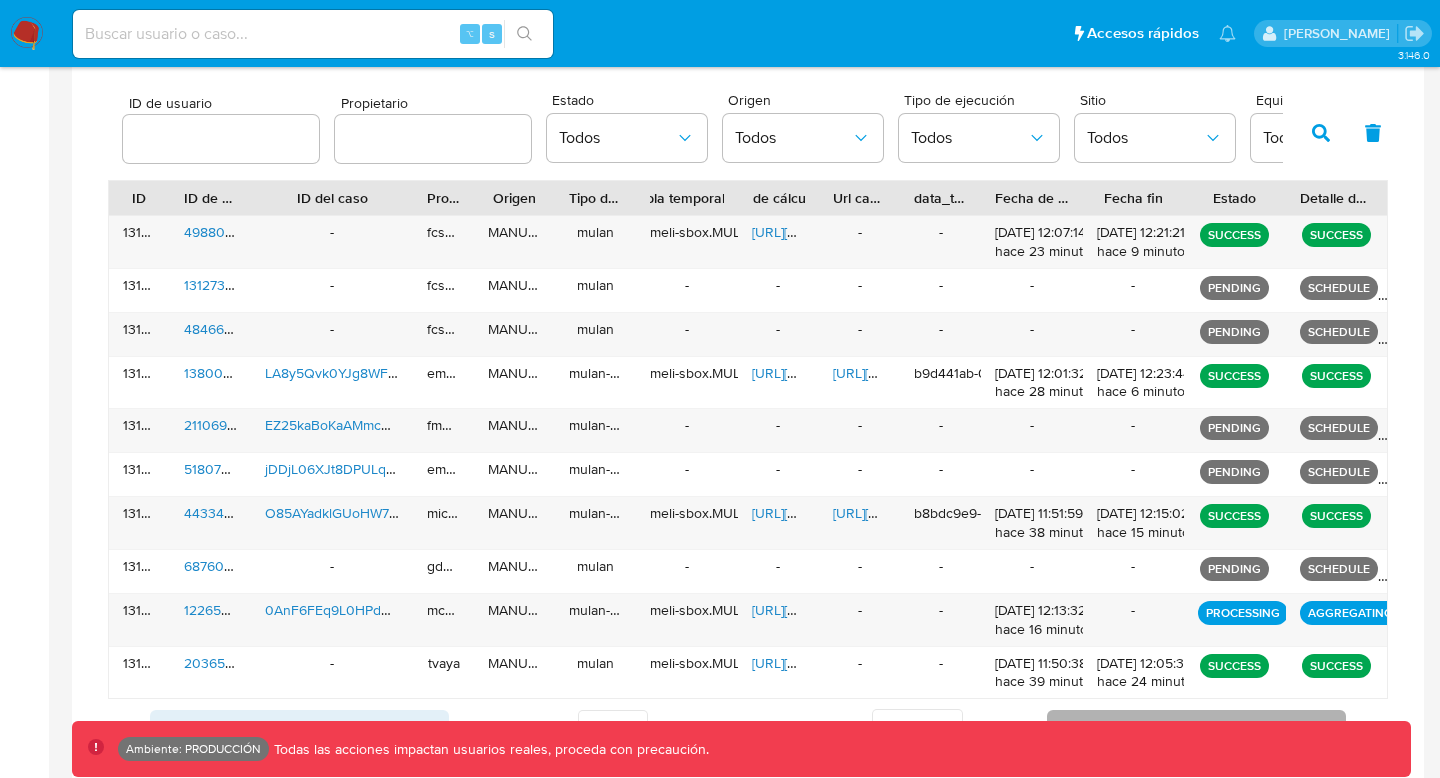 scroll, scrollTop: 669, scrollLeft: 0, axis: vertical 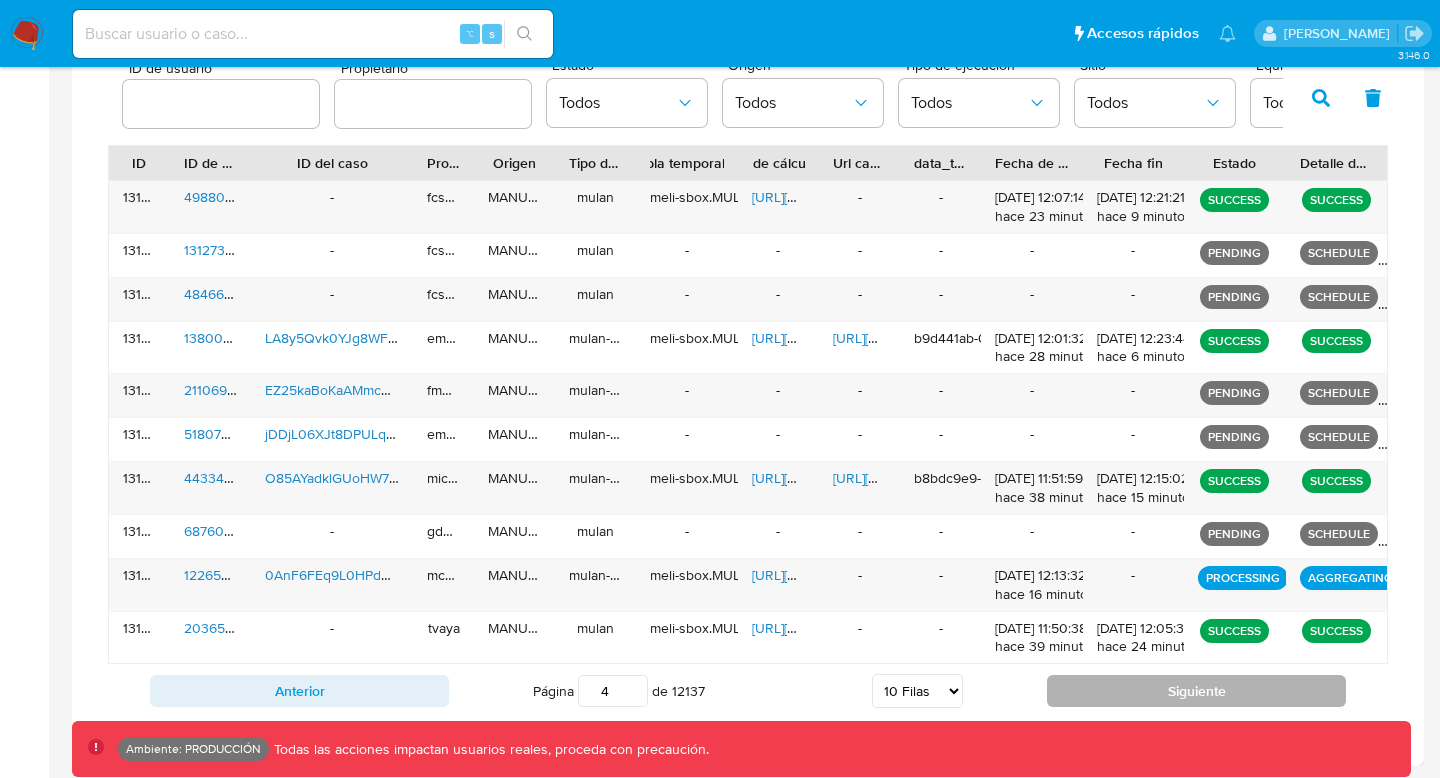 click on "Siguiente" at bounding box center [1196, 691] 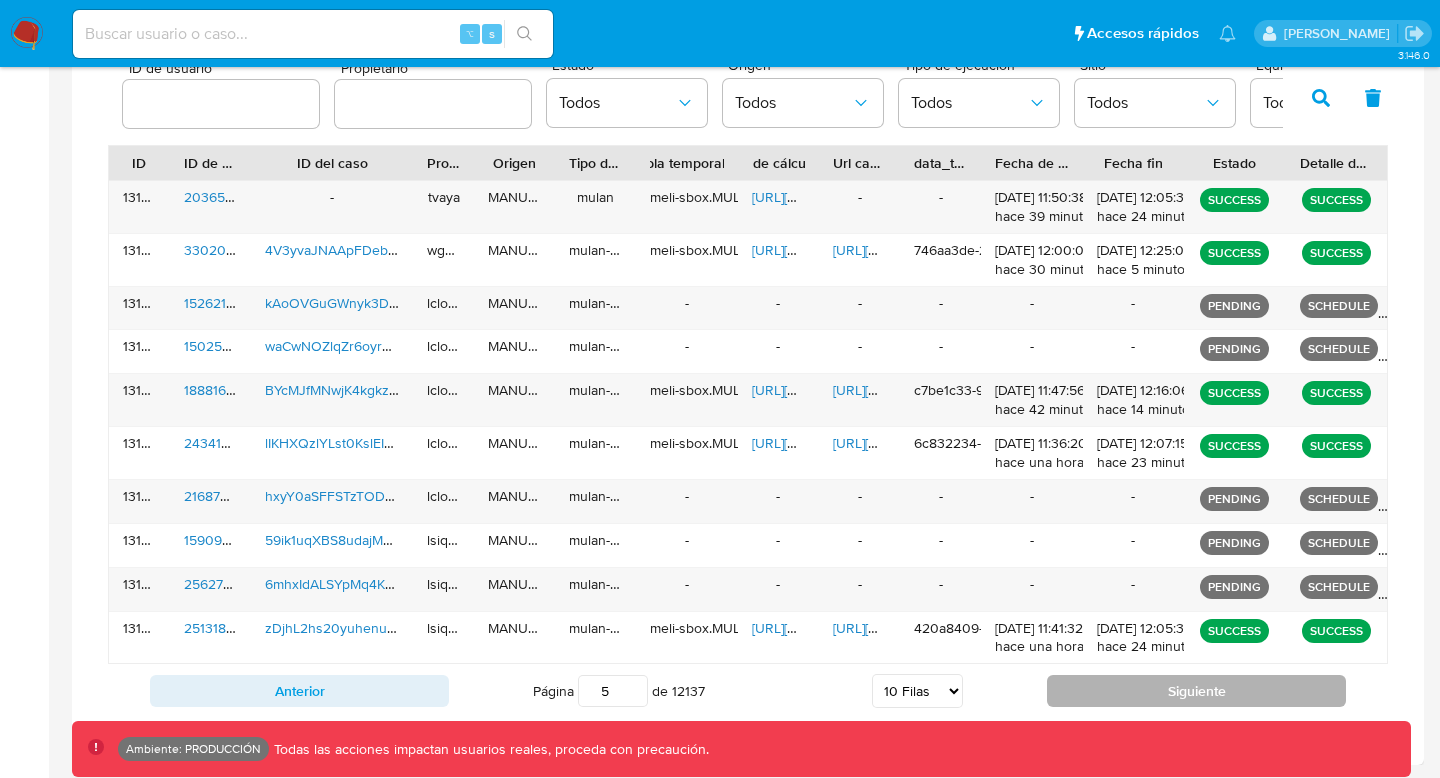 click on "Siguiente" at bounding box center [1196, 691] 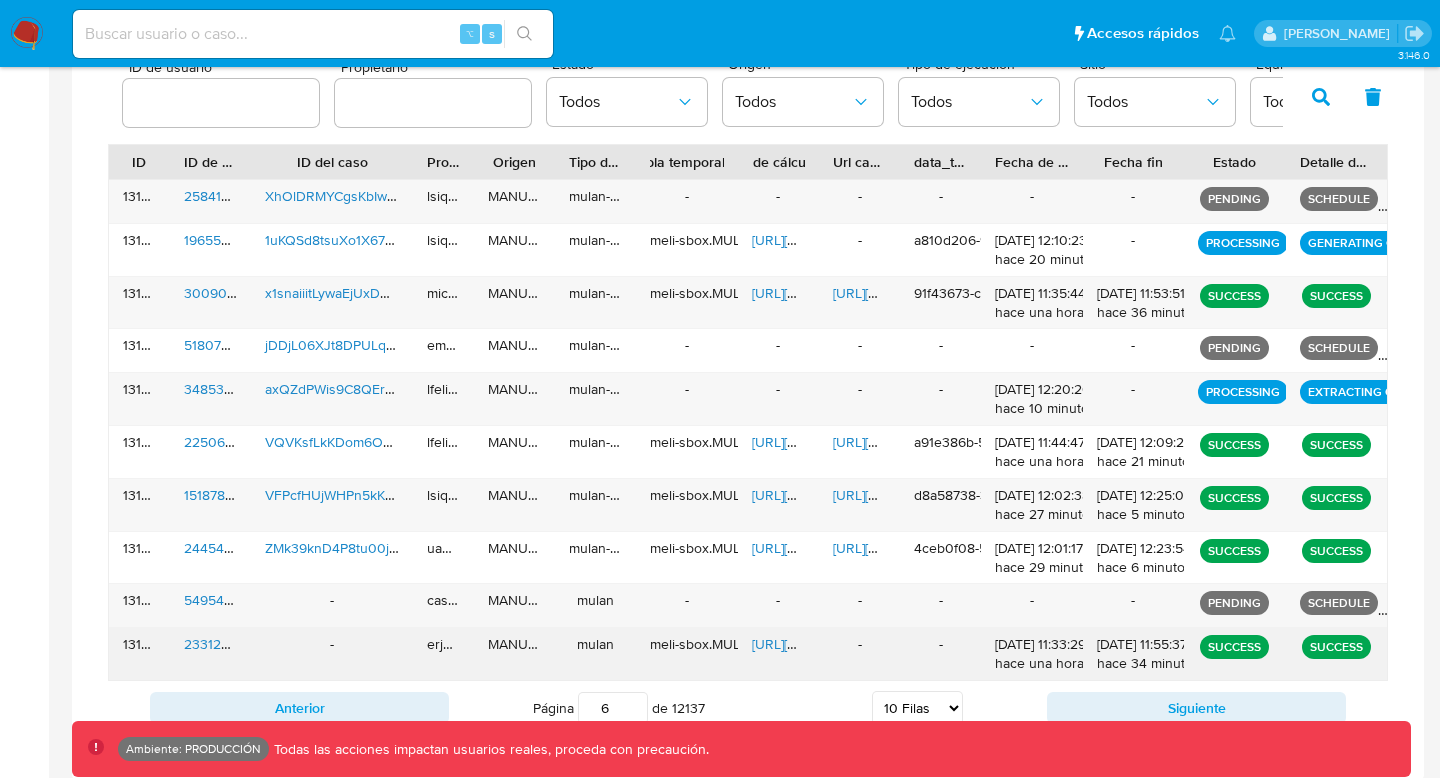 scroll, scrollTop: 686, scrollLeft: 0, axis: vertical 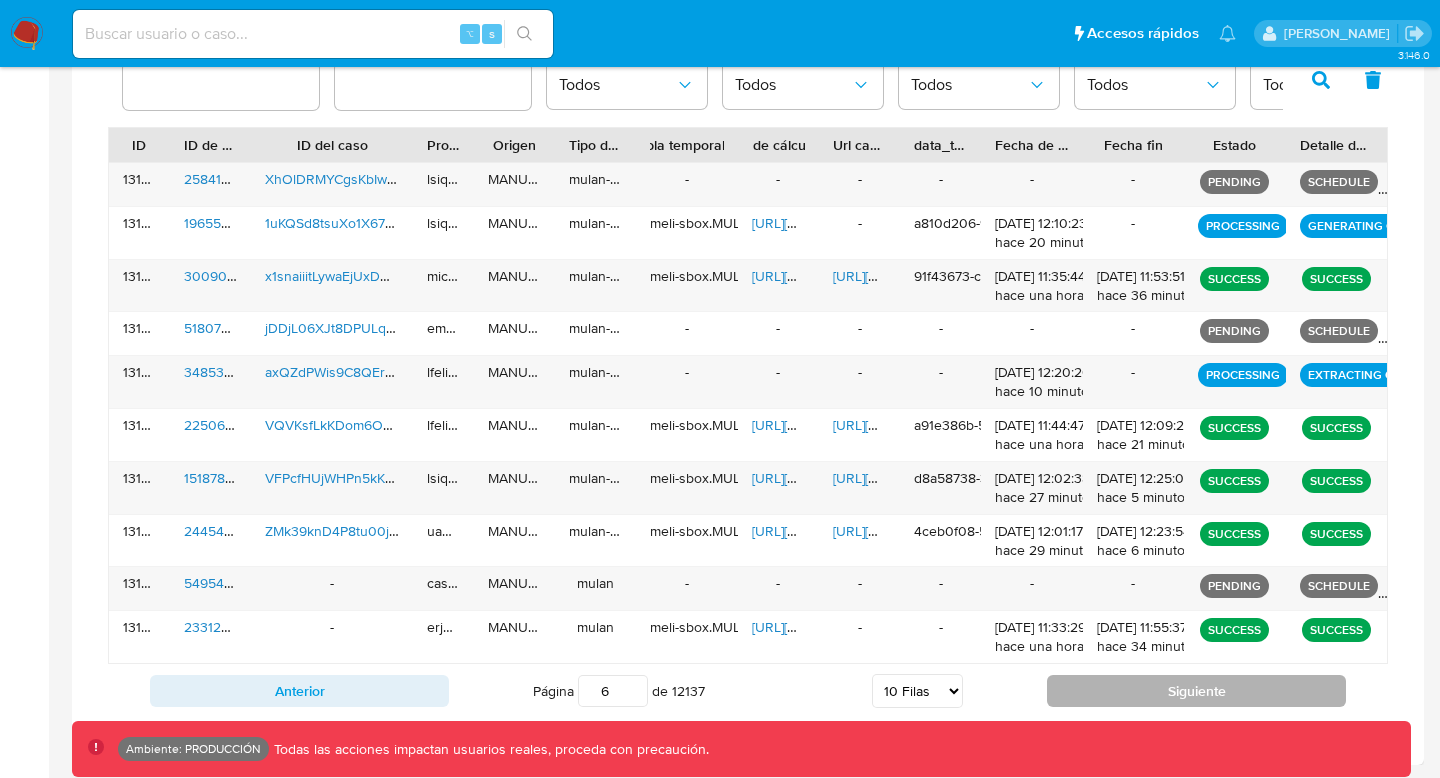 click on "Siguiente" at bounding box center (1196, 691) 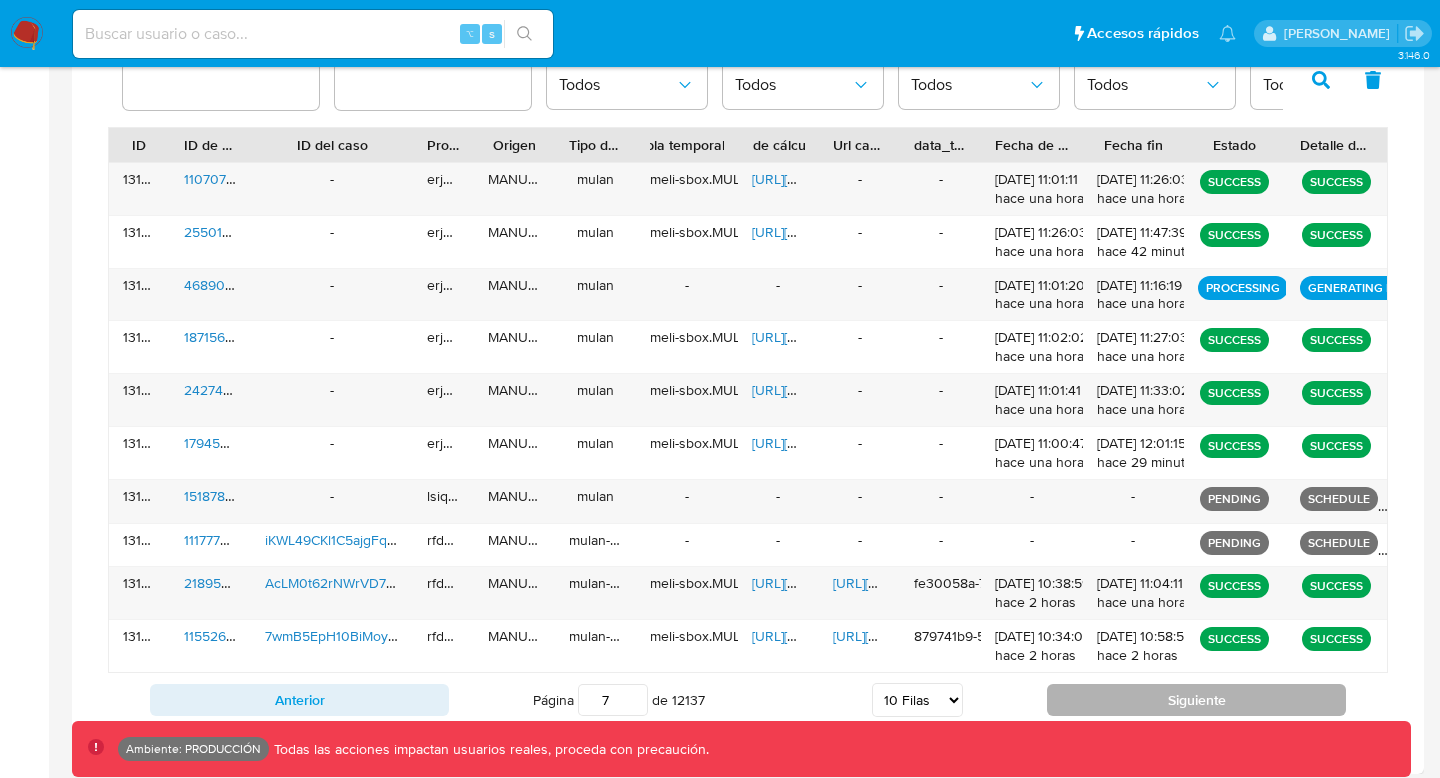 click on "Siguiente" at bounding box center (1196, 700) 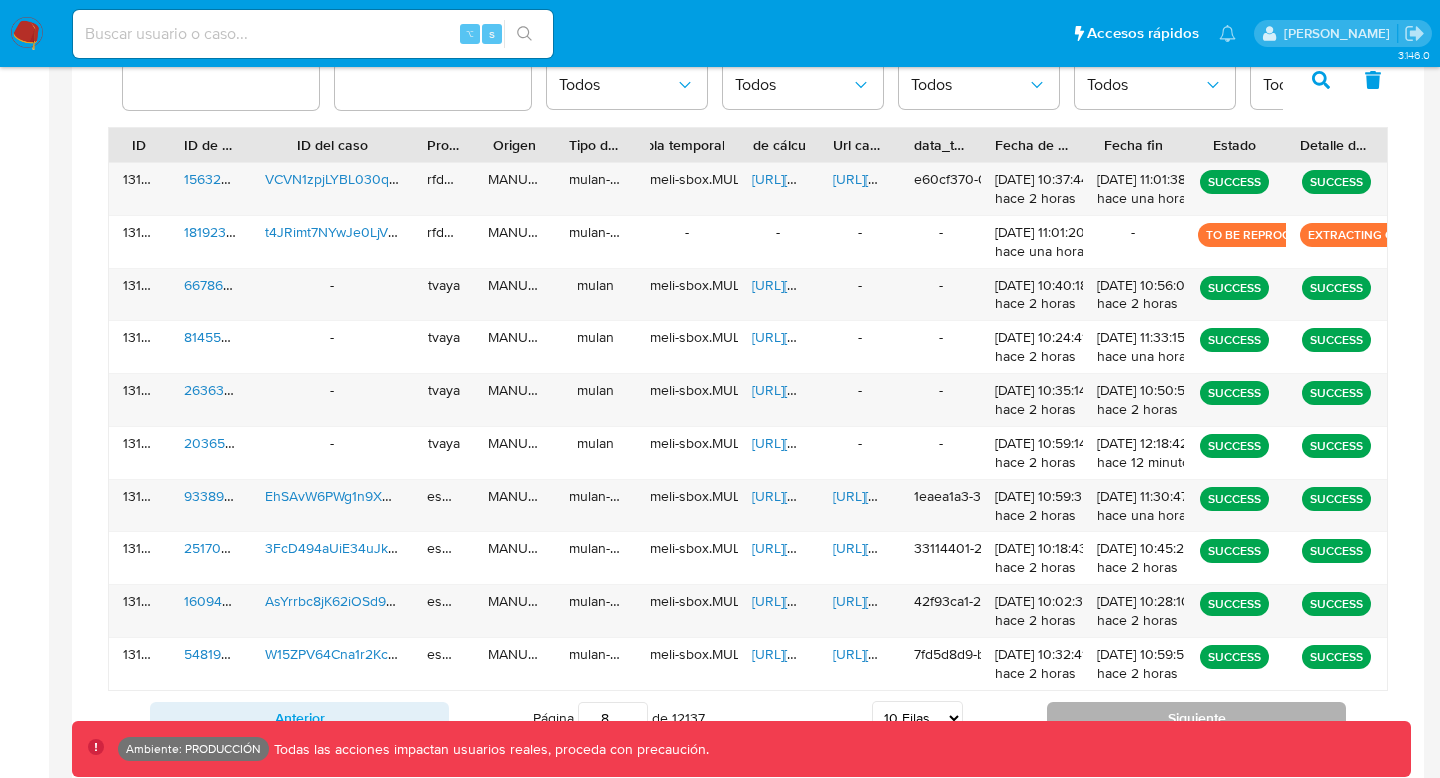 click on "Siguiente" at bounding box center (1196, 718) 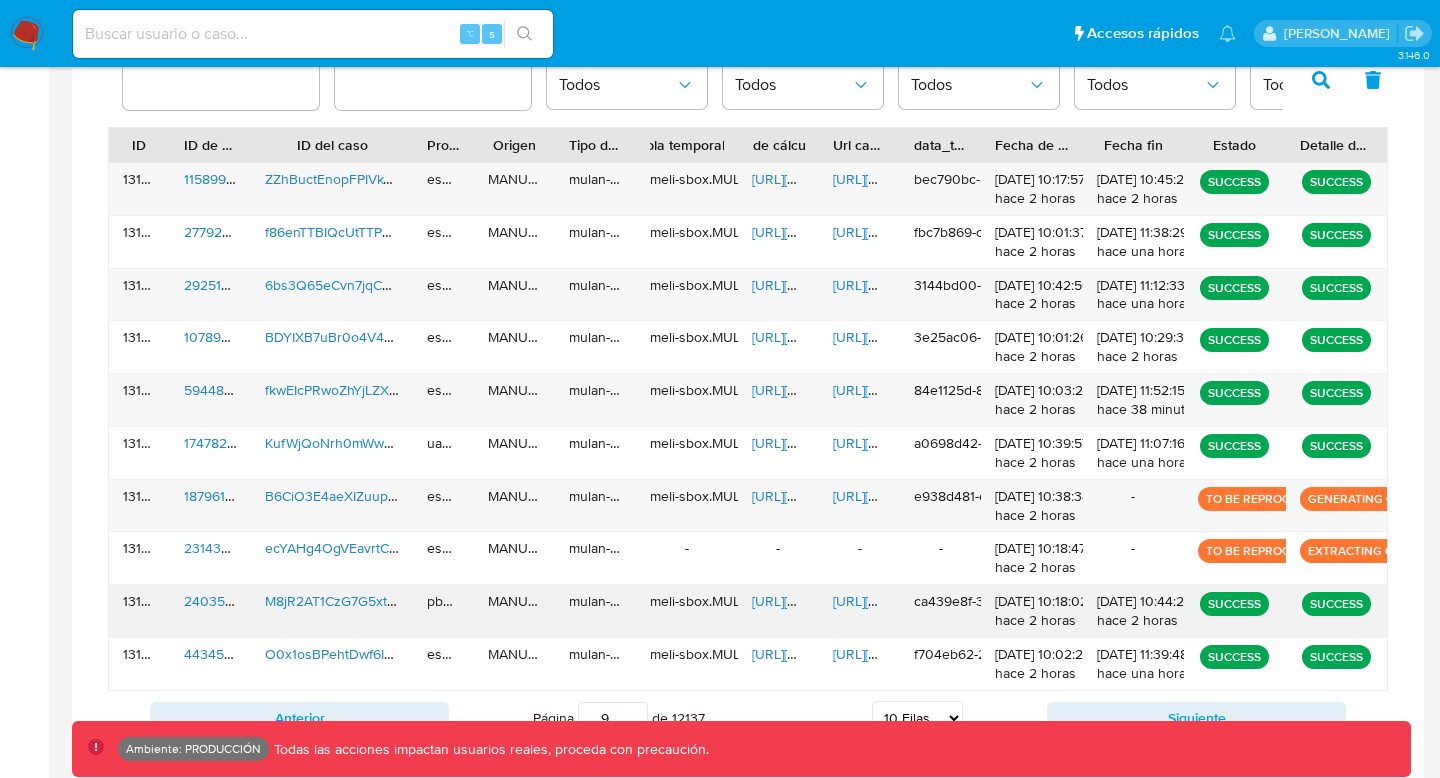 scroll, scrollTop: 713, scrollLeft: 0, axis: vertical 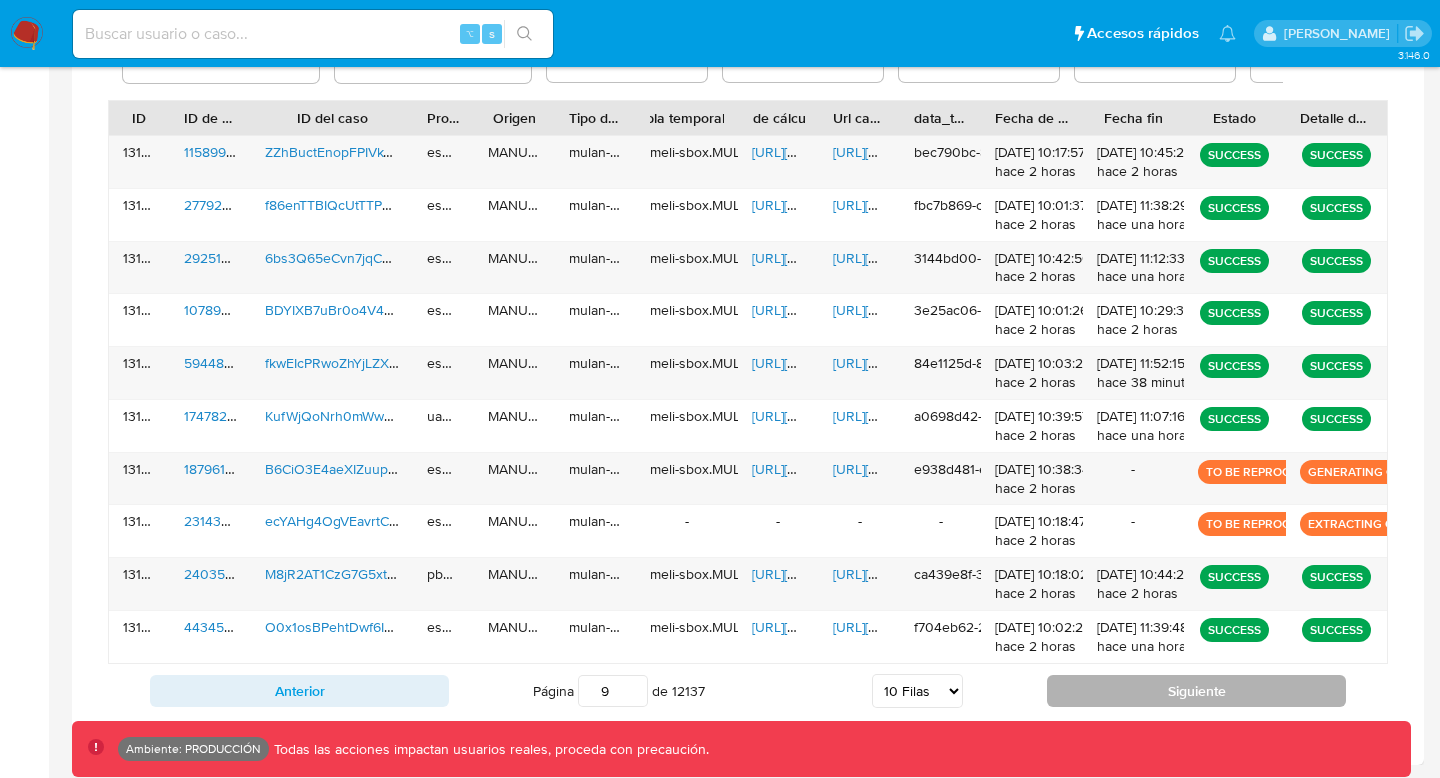 click on "Siguiente" at bounding box center (1196, 691) 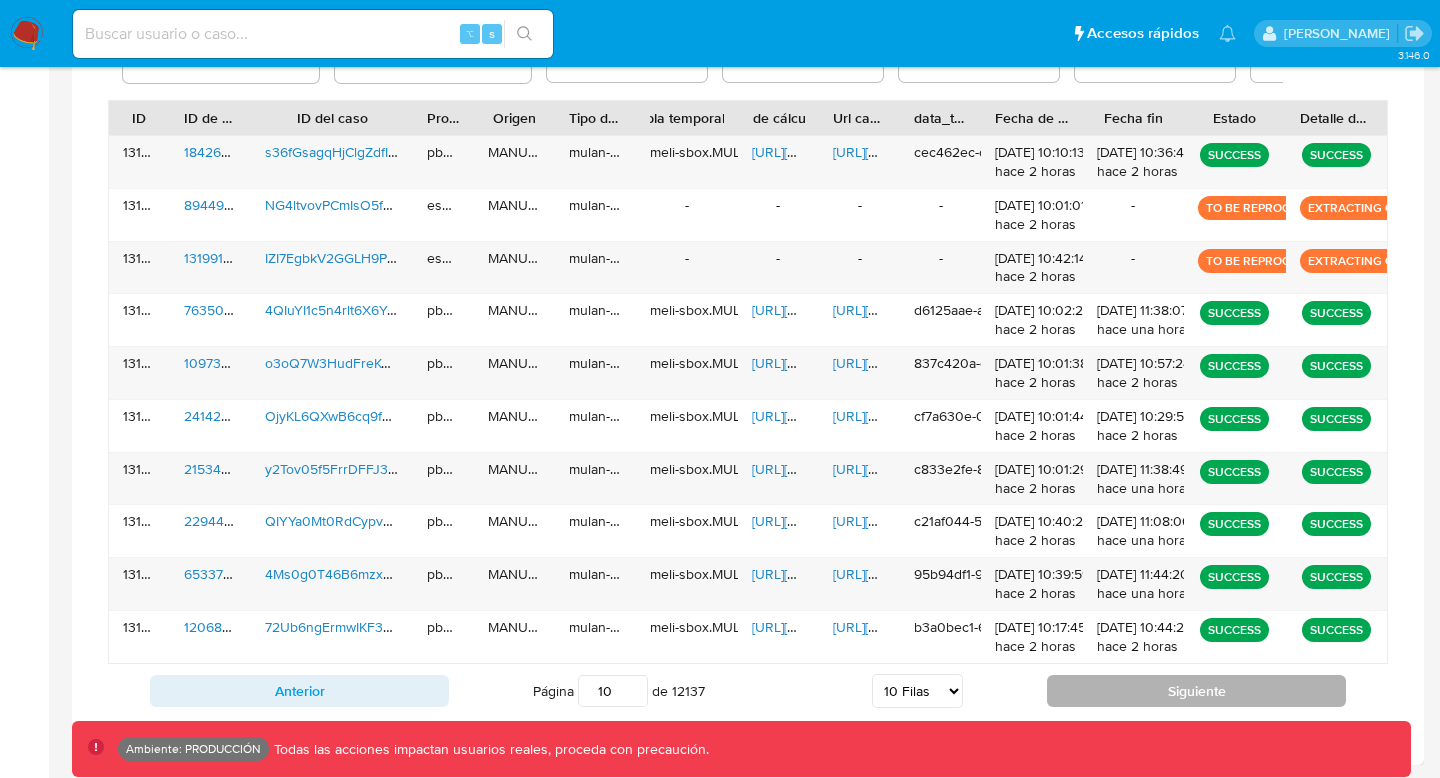 click on "Siguiente" at bounding box center (1196, 691) 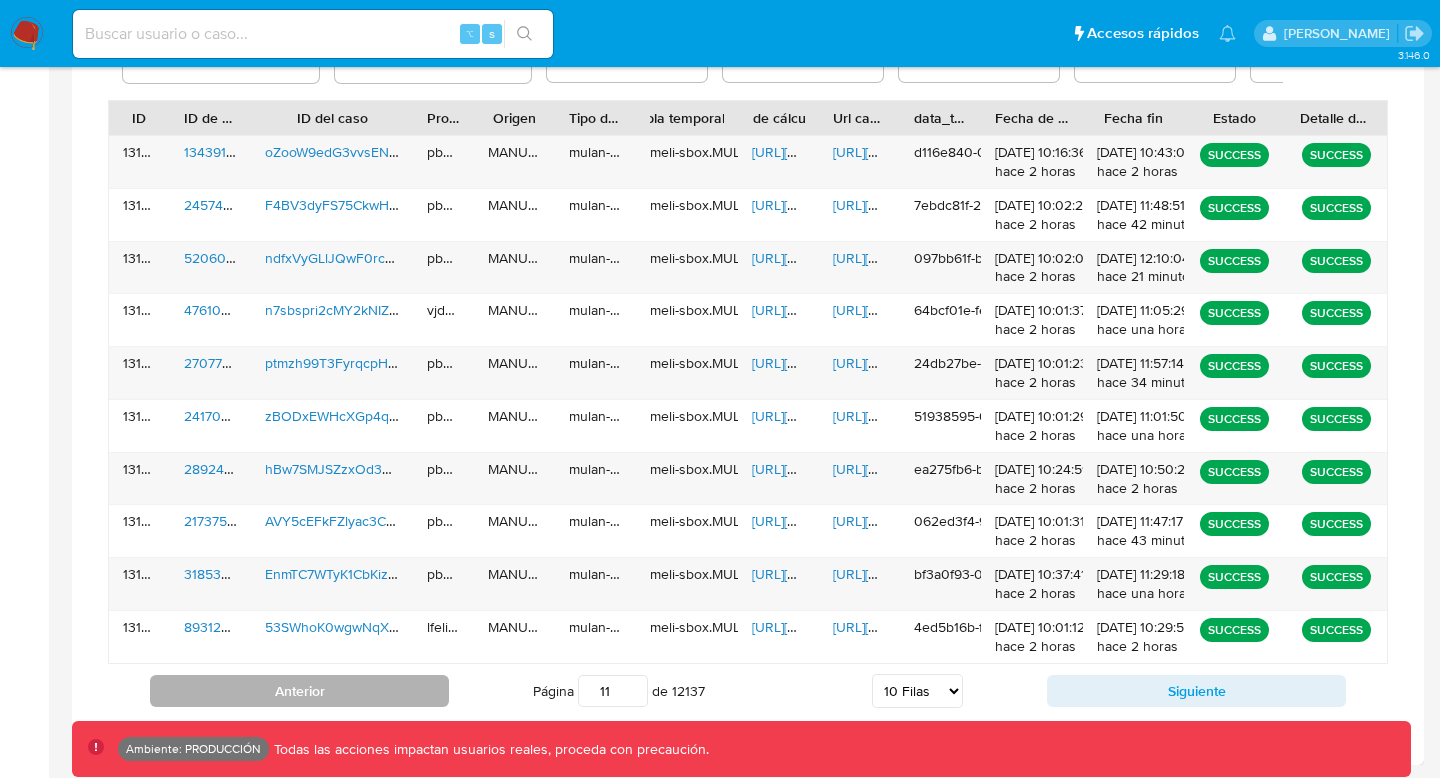click on "Anterior" at bounding box center [299, 691] 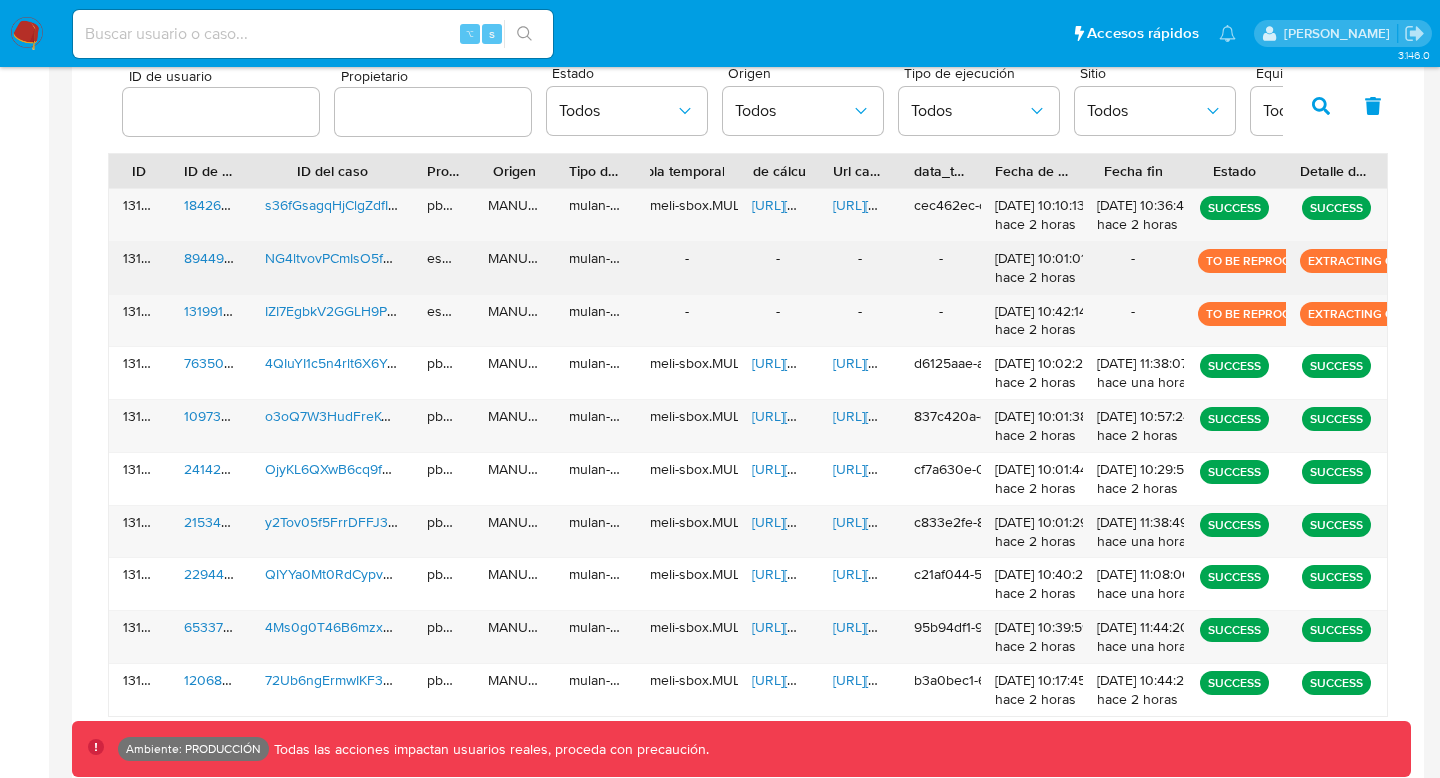 scroll, scrollTop: 713, scrollLeft: 0, axis: vertical 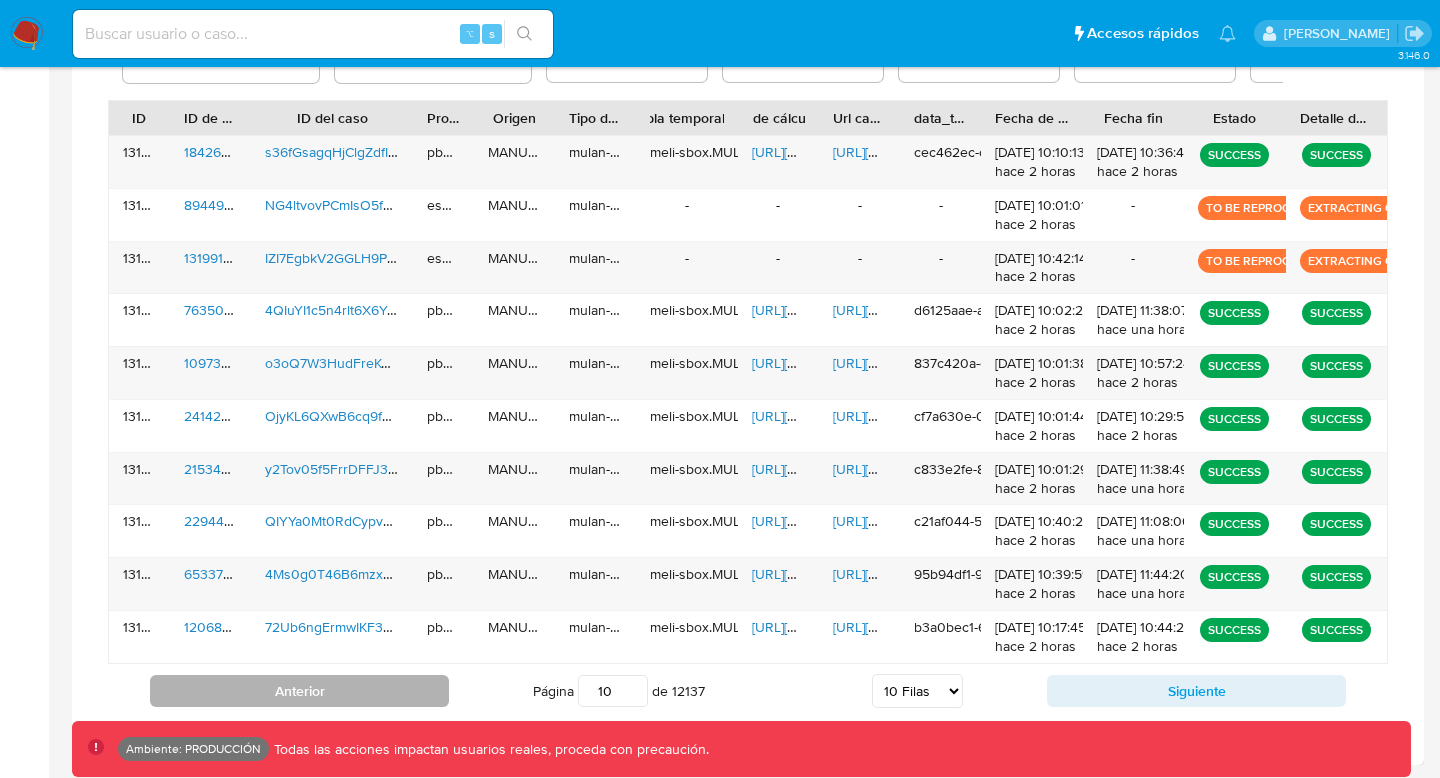 click on "Anterior" at bounding box center [299, 691] 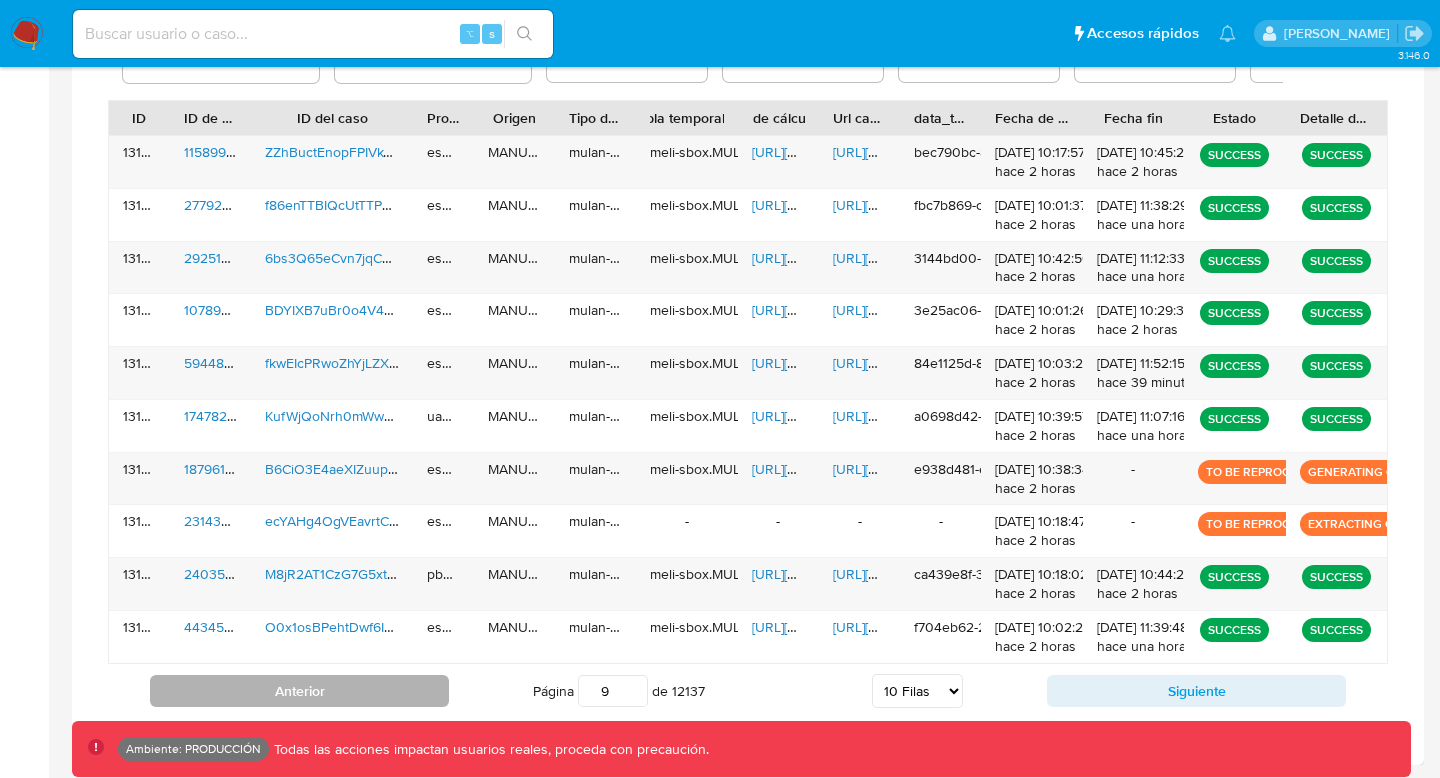 click on "Anterior" at bounding box center [299, 691] 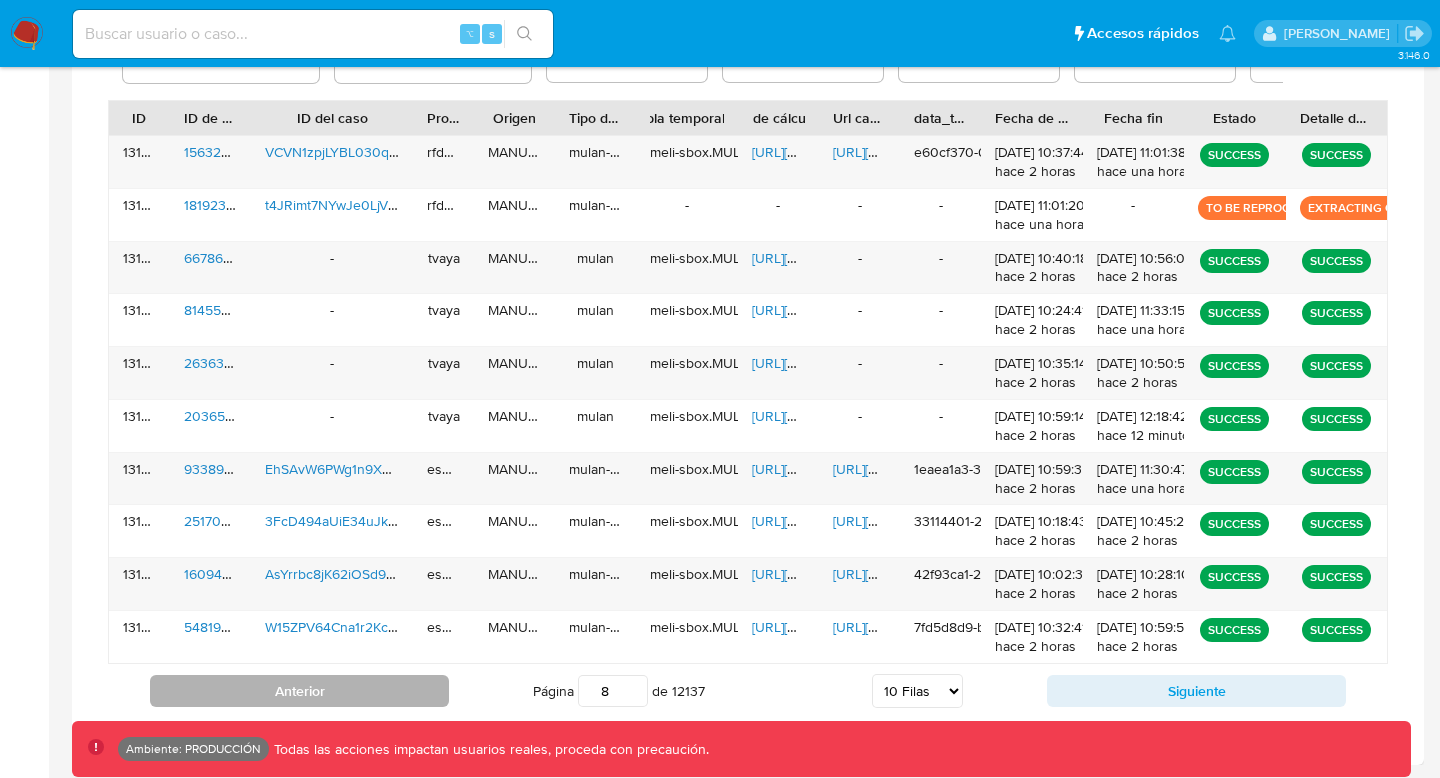 click on "Anterior" at bounding box center (299, 691) 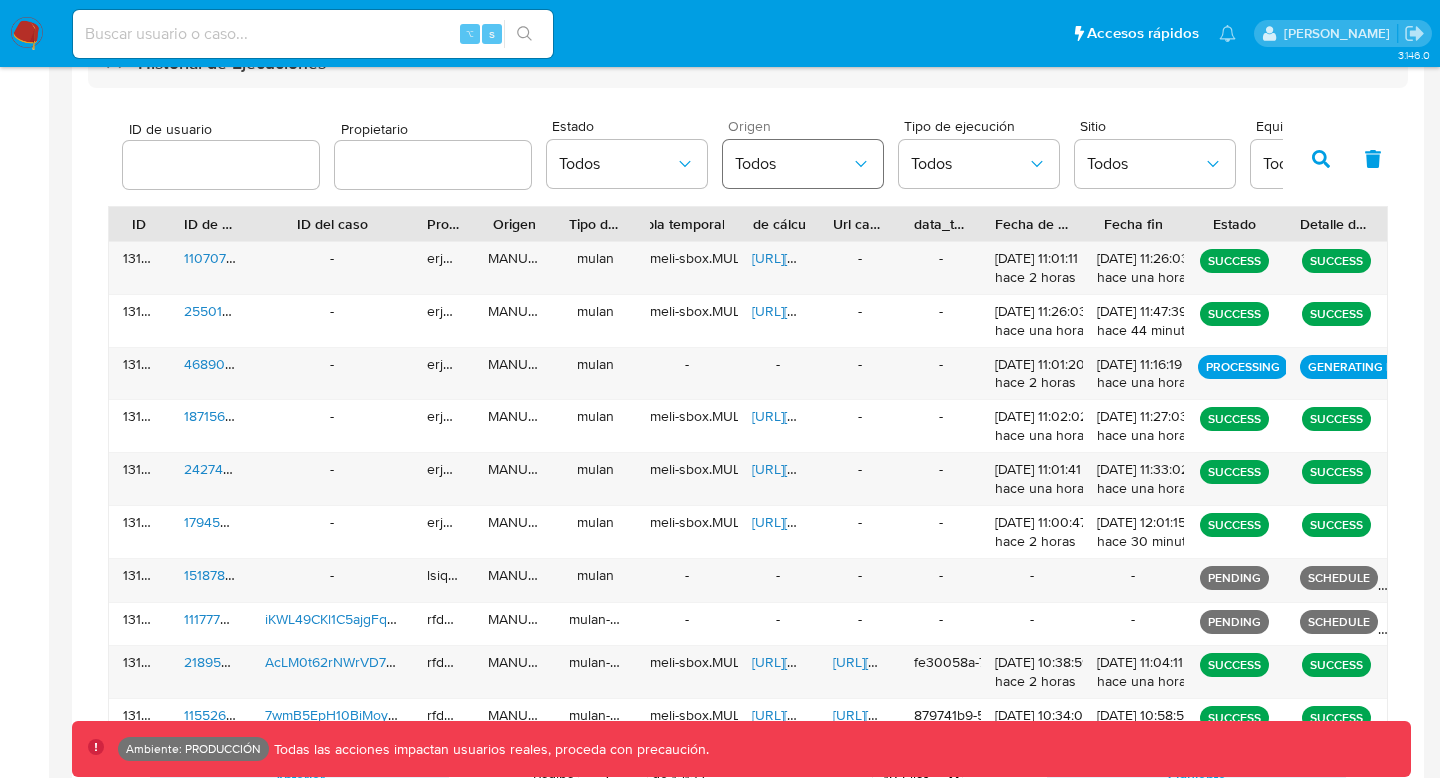 scroll, scrollTop: 695, scrollLeft: 0, axis: vertical 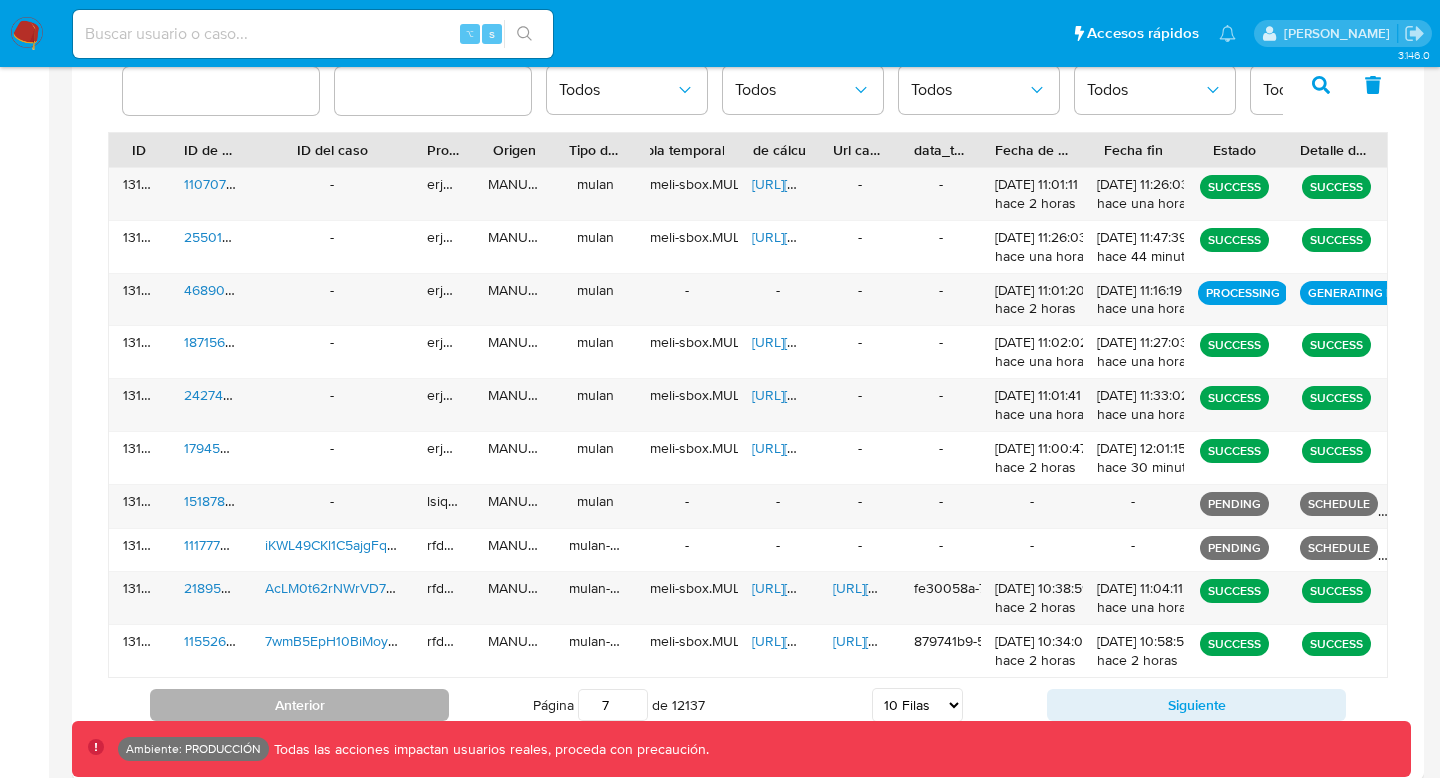 click on "Anterior" at bounding box center [299, 705] 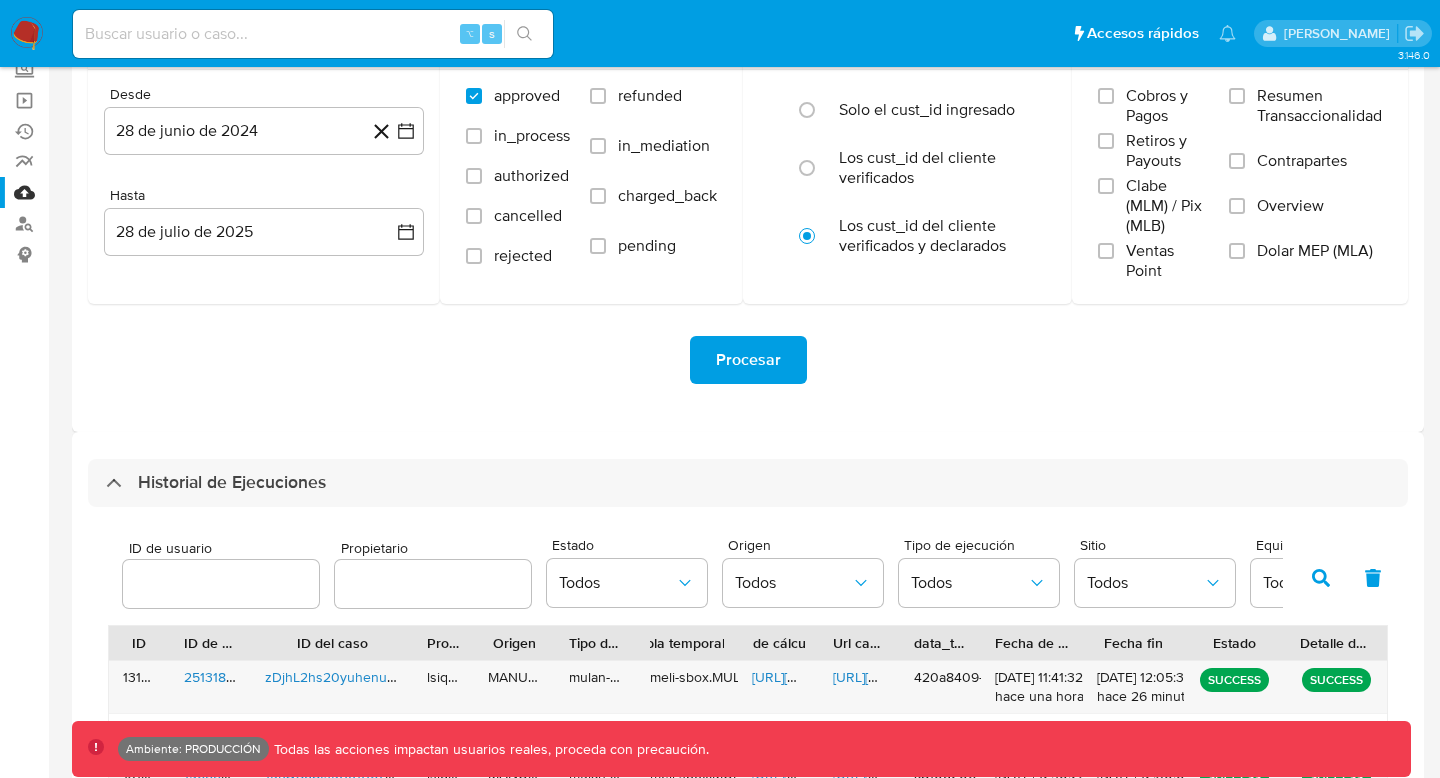 scroll, scrollTop: 238, scrollLeft: 0, axis: vertical 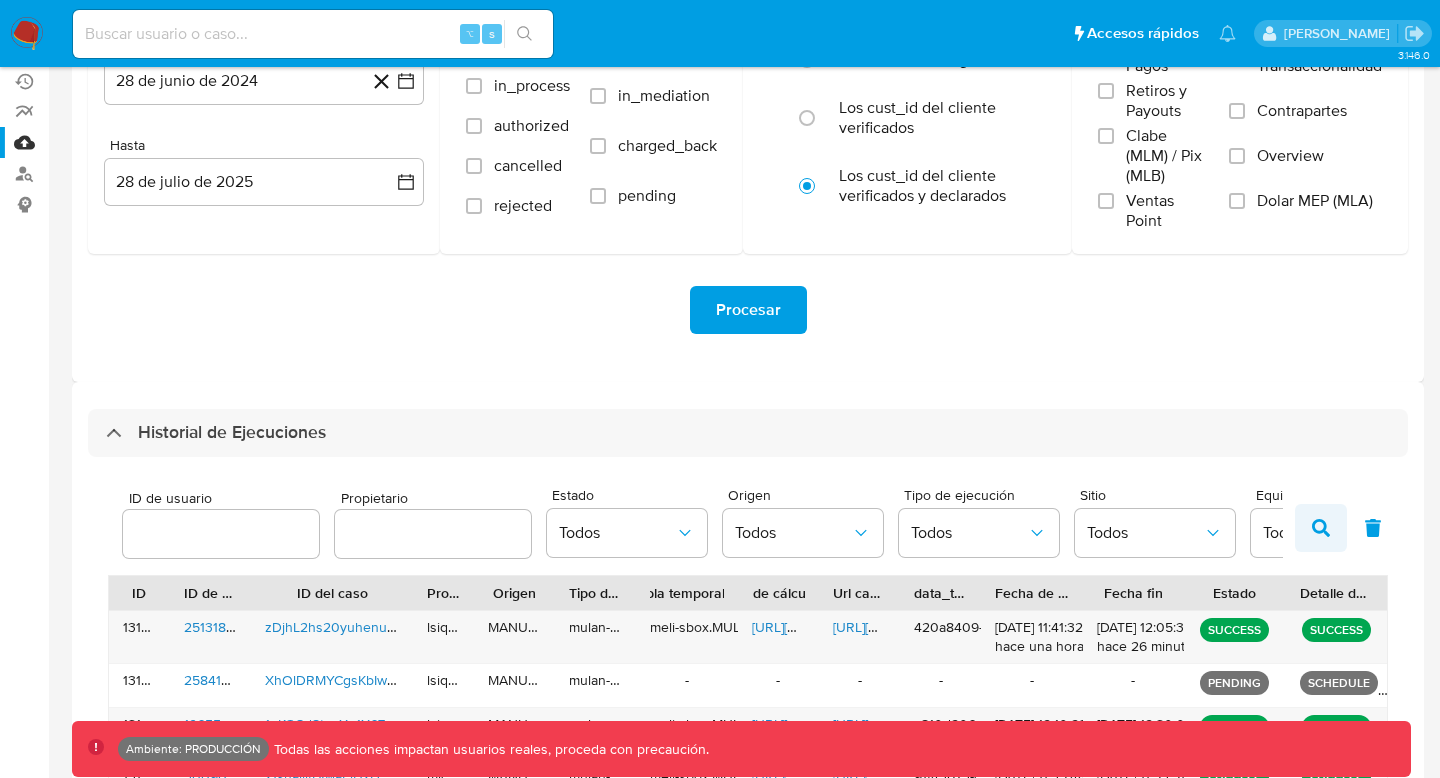 click 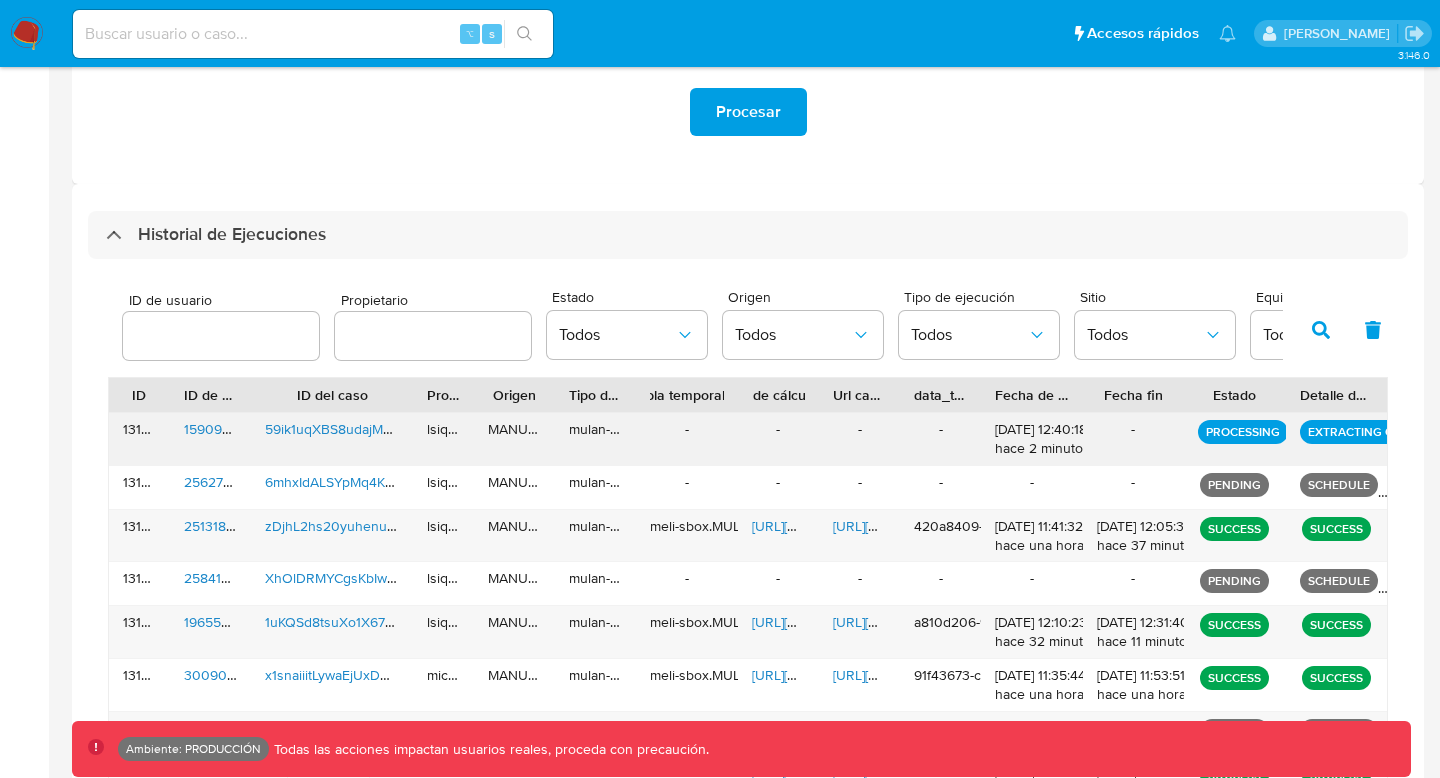 scroll, scrollTop: 686, scrollLeft: 0, axis: vertical 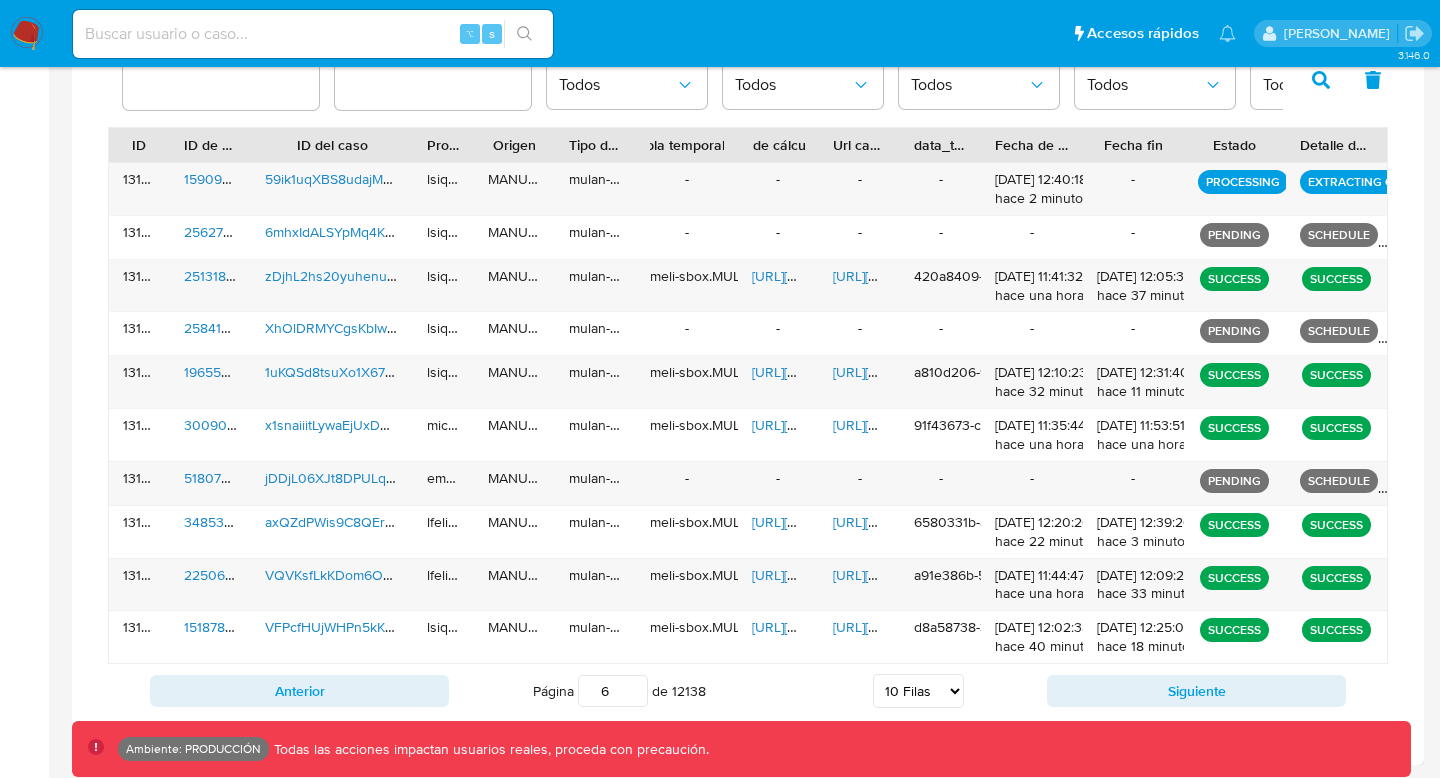 drag, startPoint x: 608, startPoint y: 689, endPoint x: 554, endPoint y: 689, distance: 54 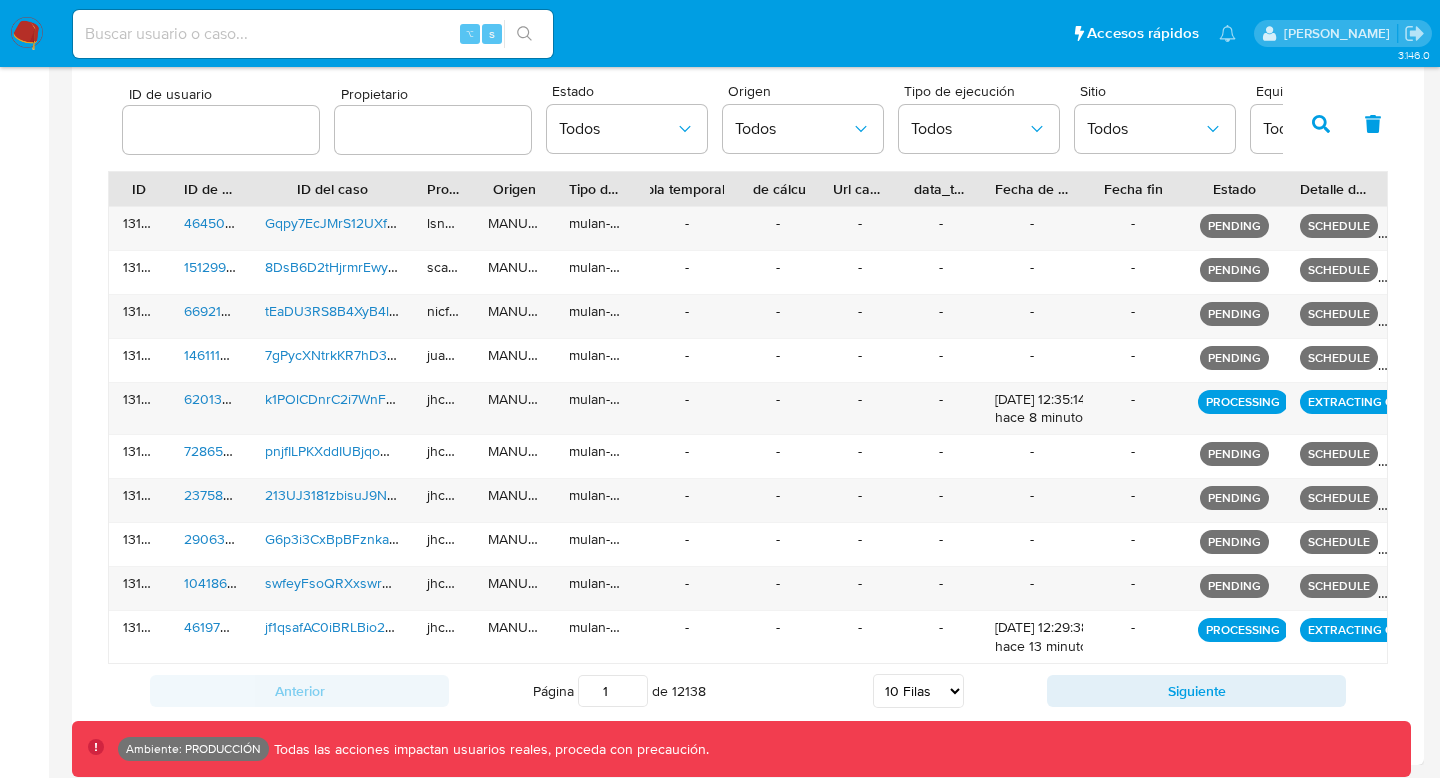 scroll, scrollTop: 642, scrollLeft: 0, axis: vertical 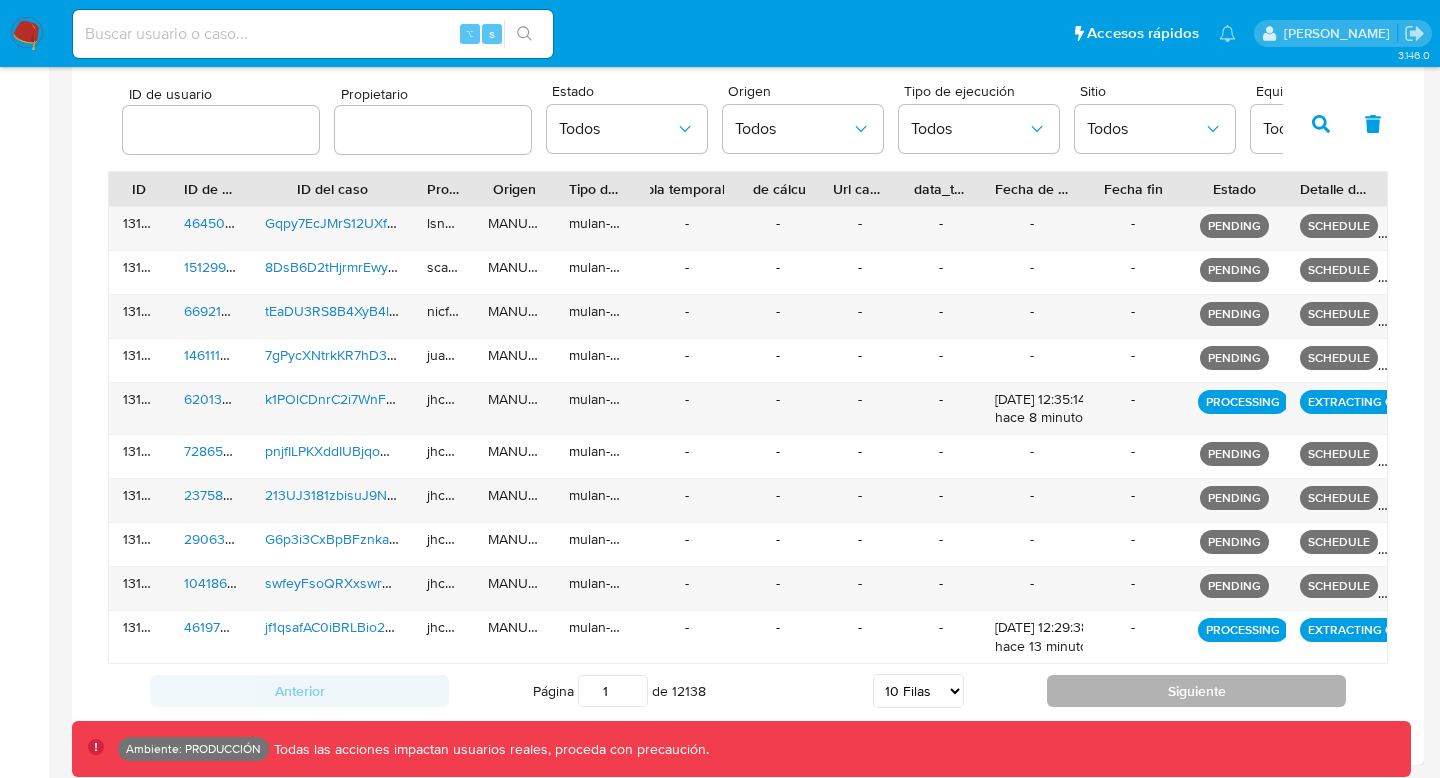 click on "Siguiente" at bounding box center [1196, 691] 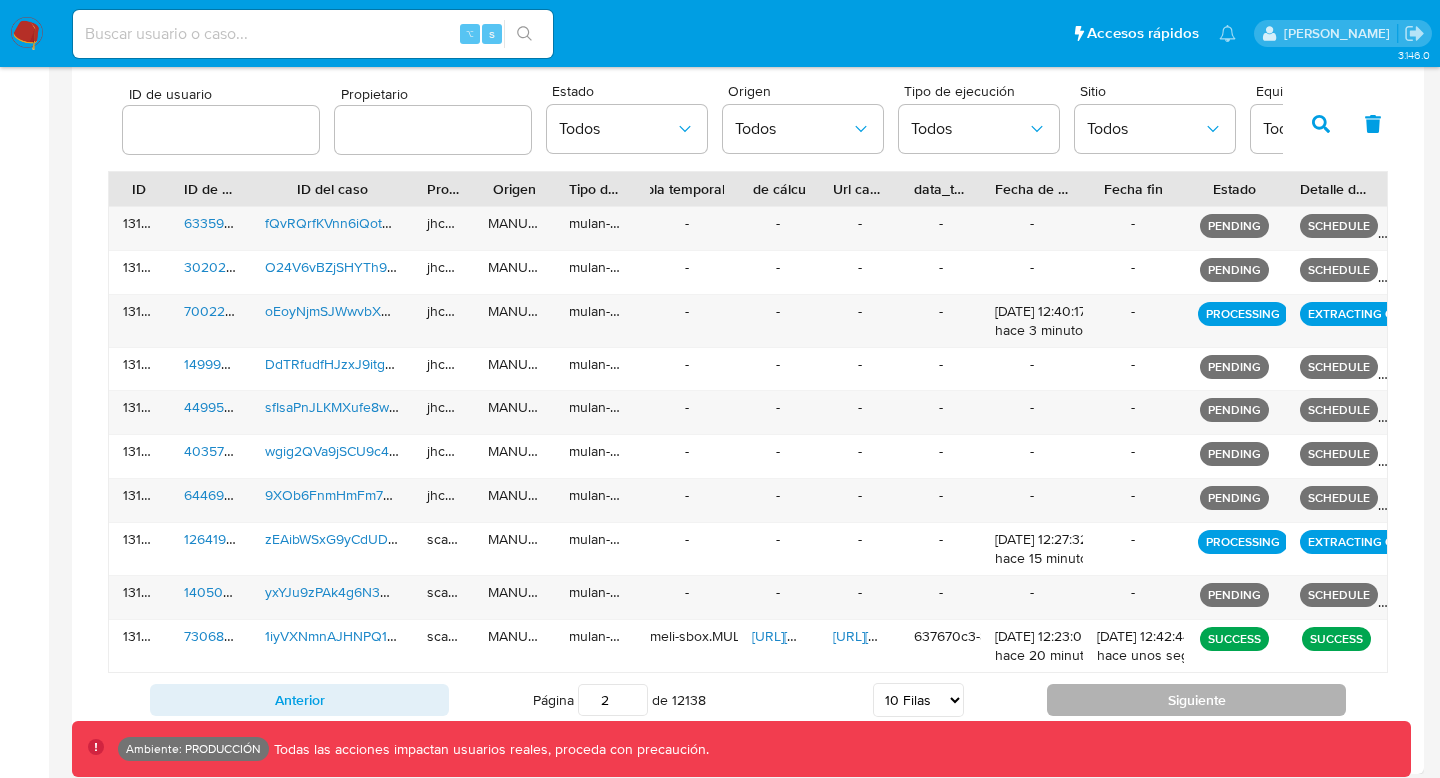 click on "Siguiente" at bounding box center (1196, 700) 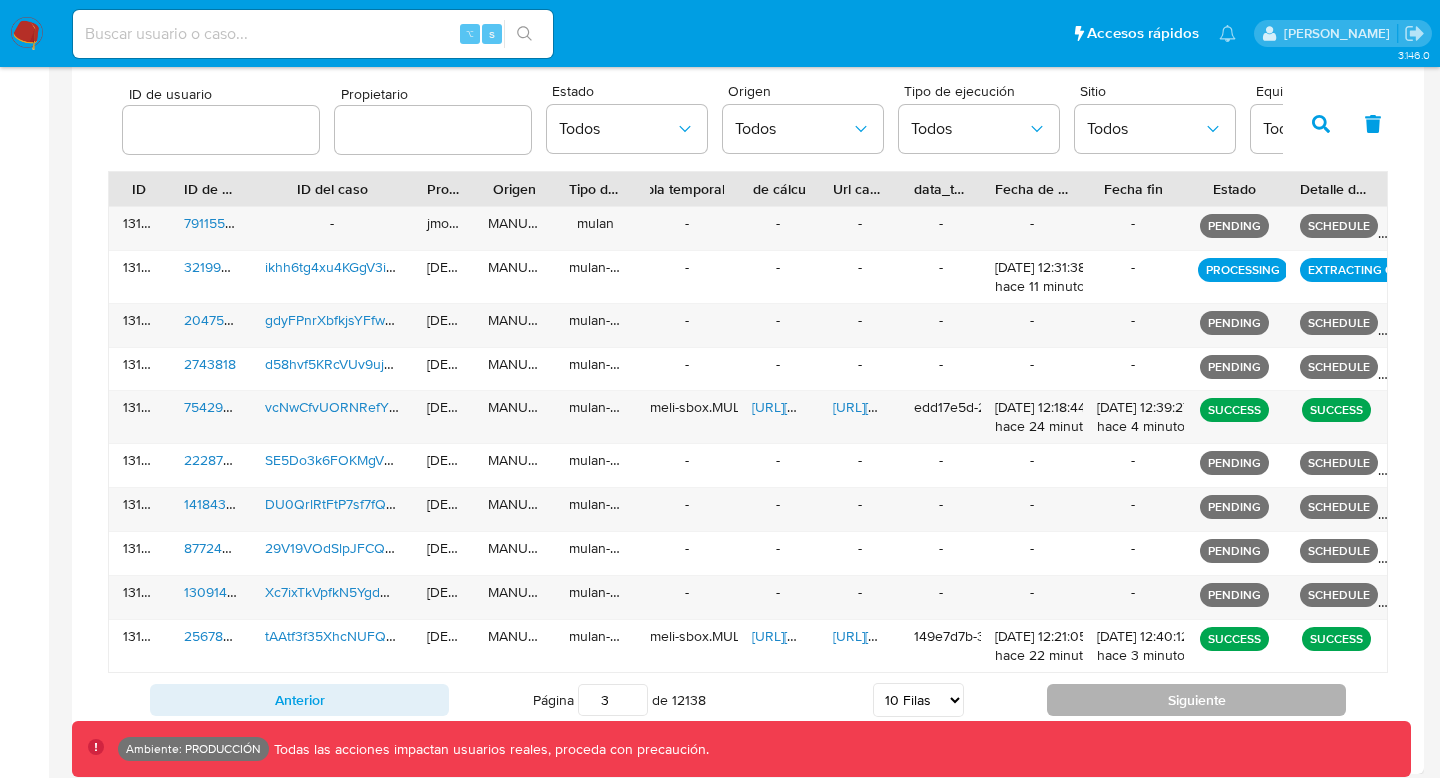 click on "Siguiente" at bounding box center (1196, 700) 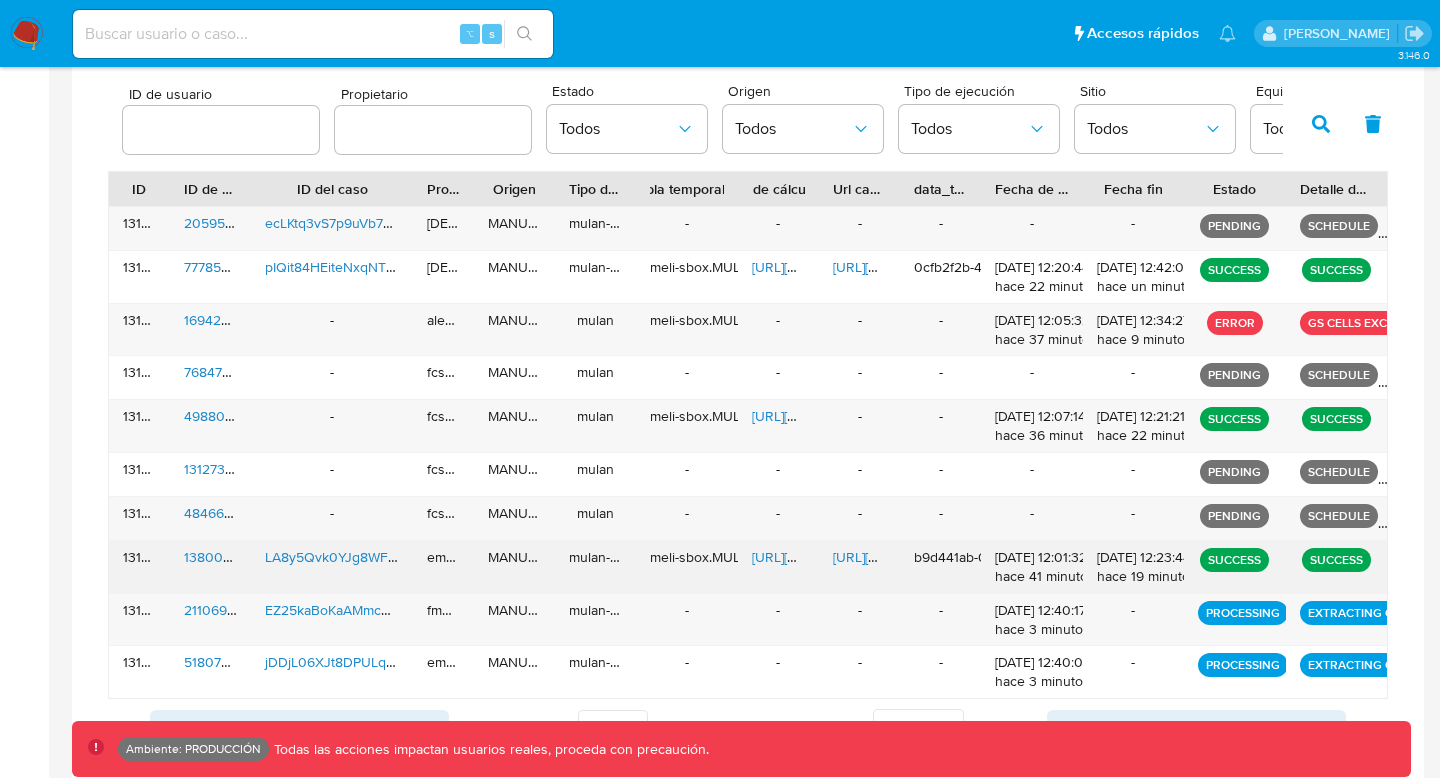 scroll, scrollTop: 678, scrollLeft: 0, axis: vertical 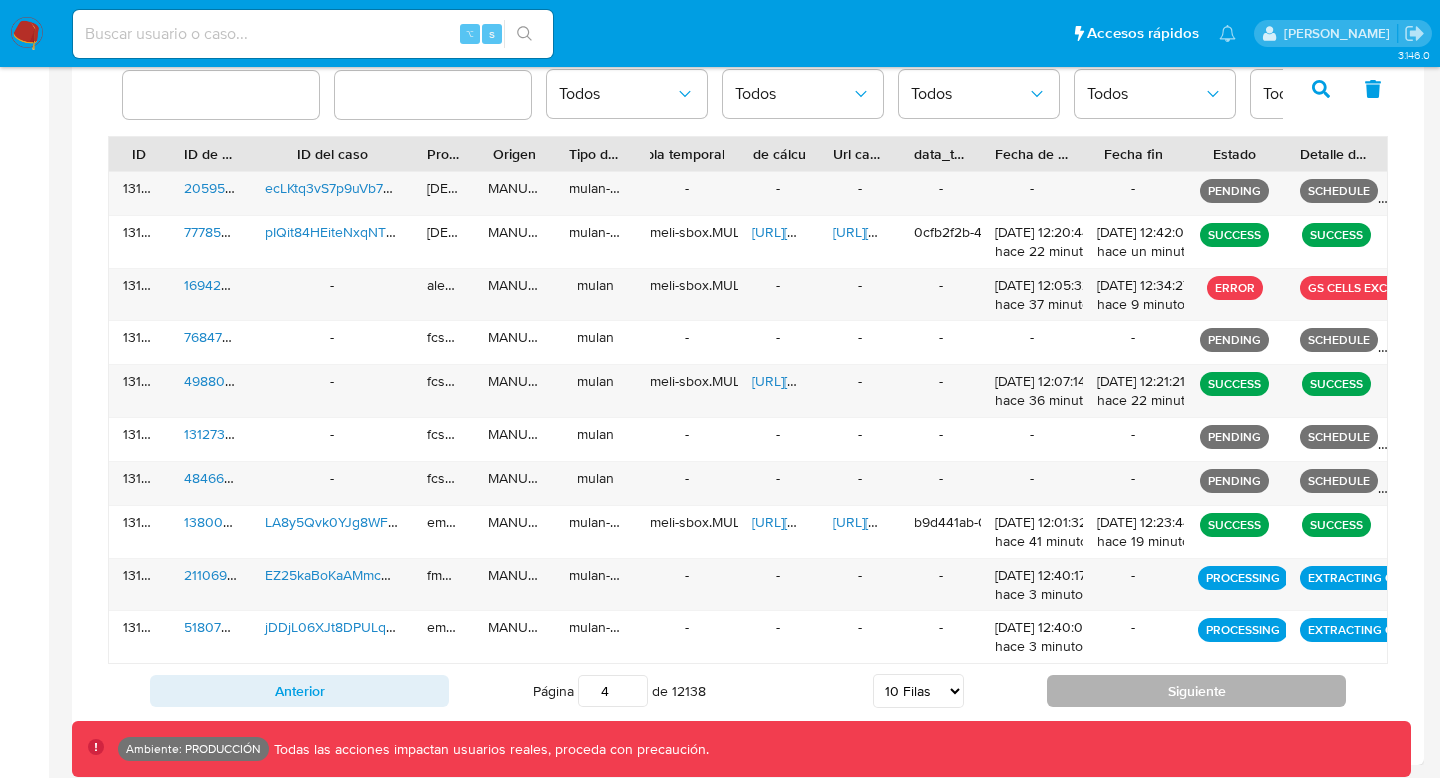 click on "Siguiente" at bounding box center [1196, 691] 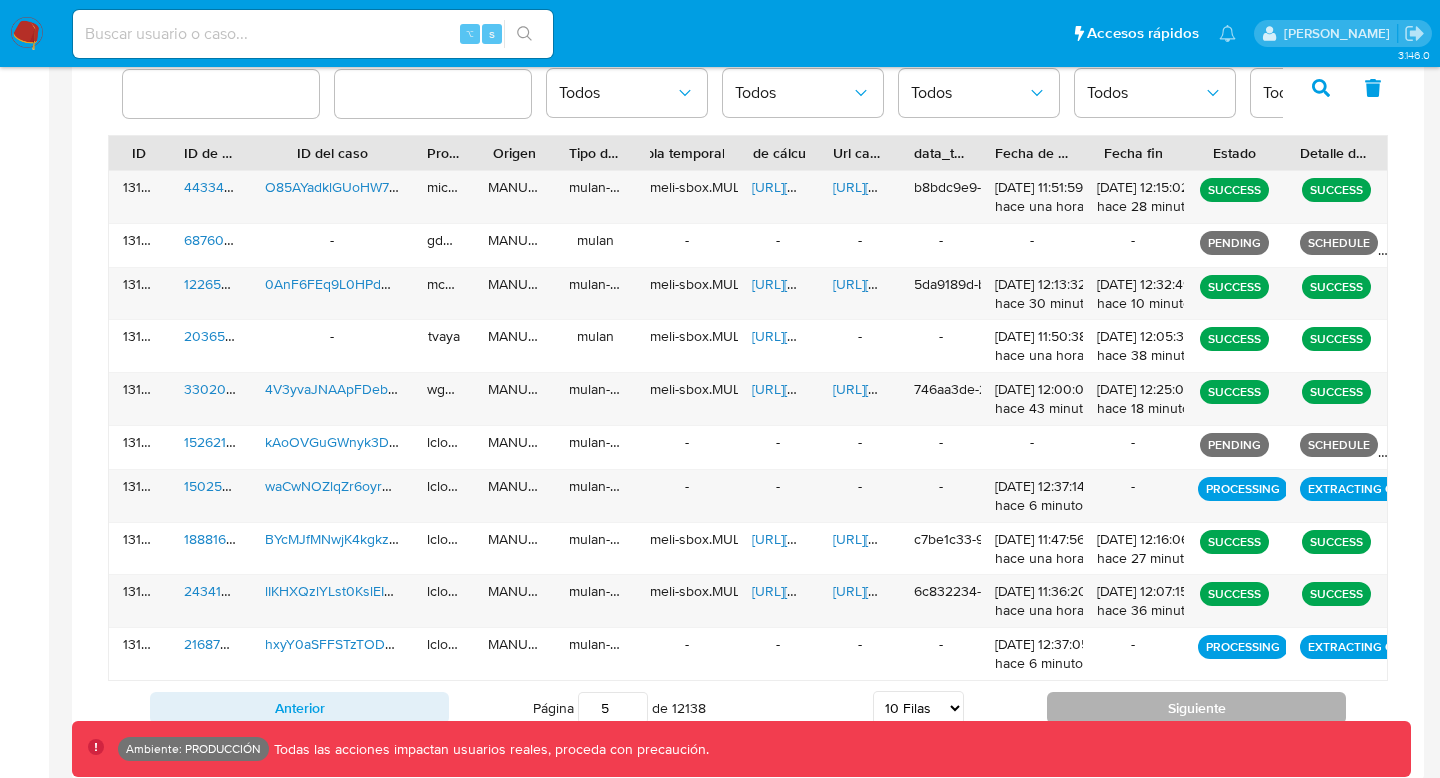 click on "Siguiente" at bounding box center [1196, 708] 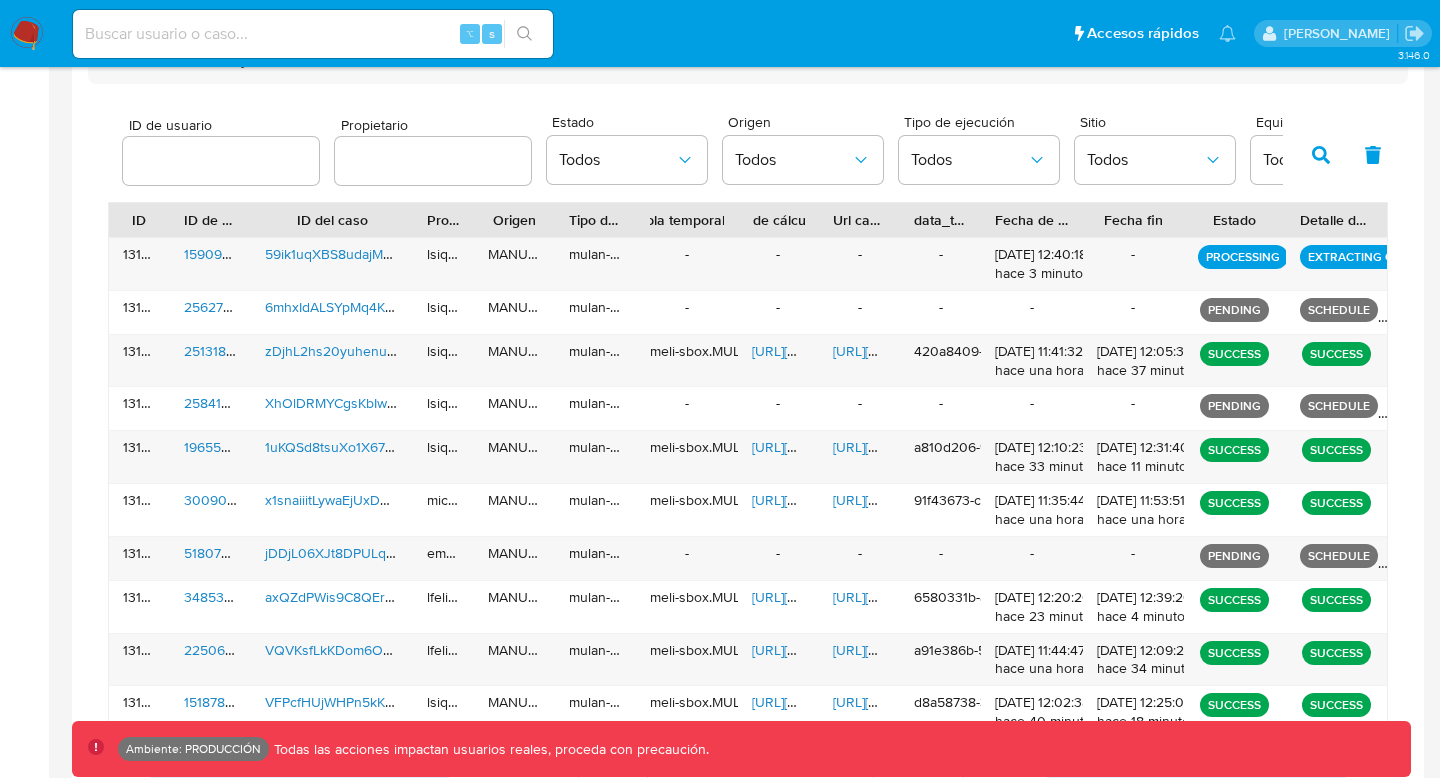 scroll, scrollTop: 686, scrollLeft: 0, axis: vertical 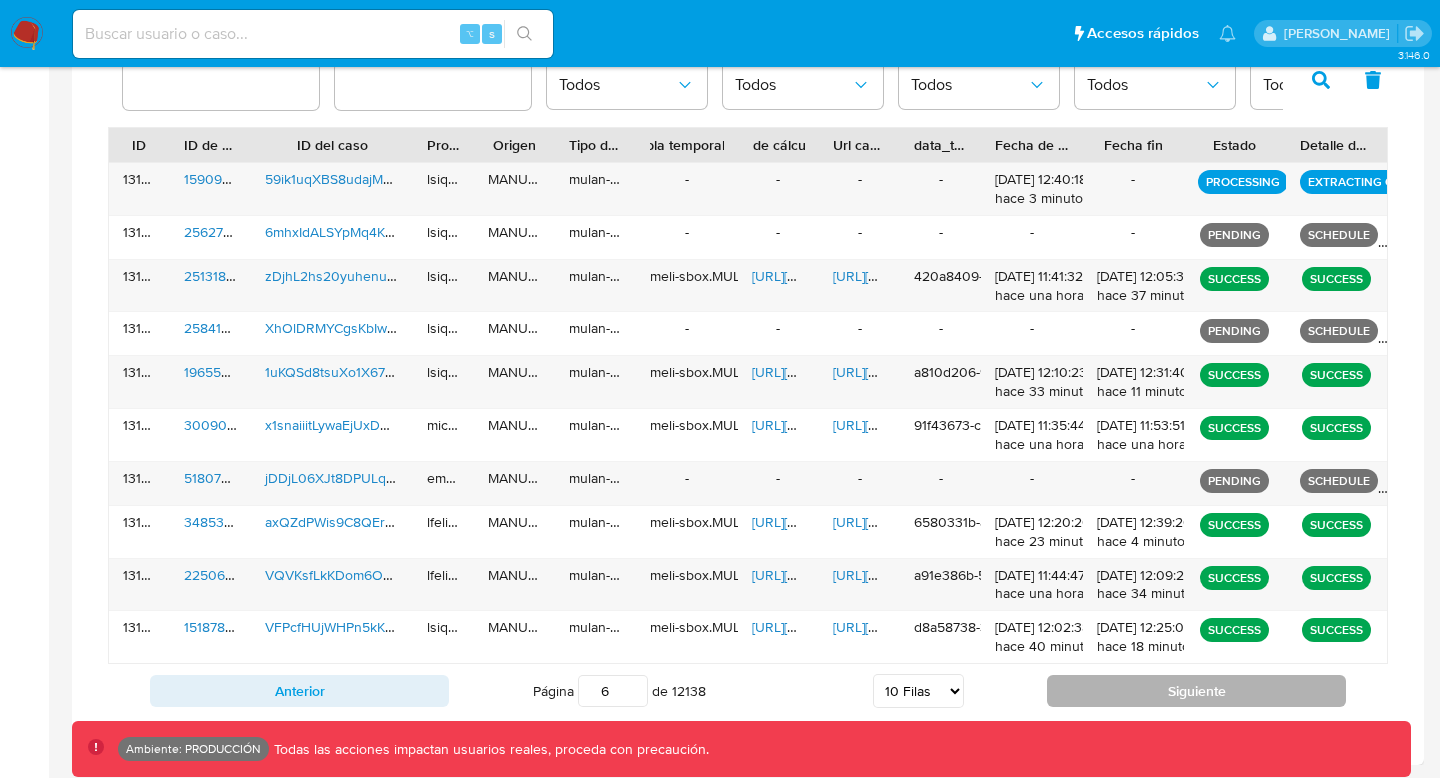 click on "Siguiente" at bounding box center [1196, 691] 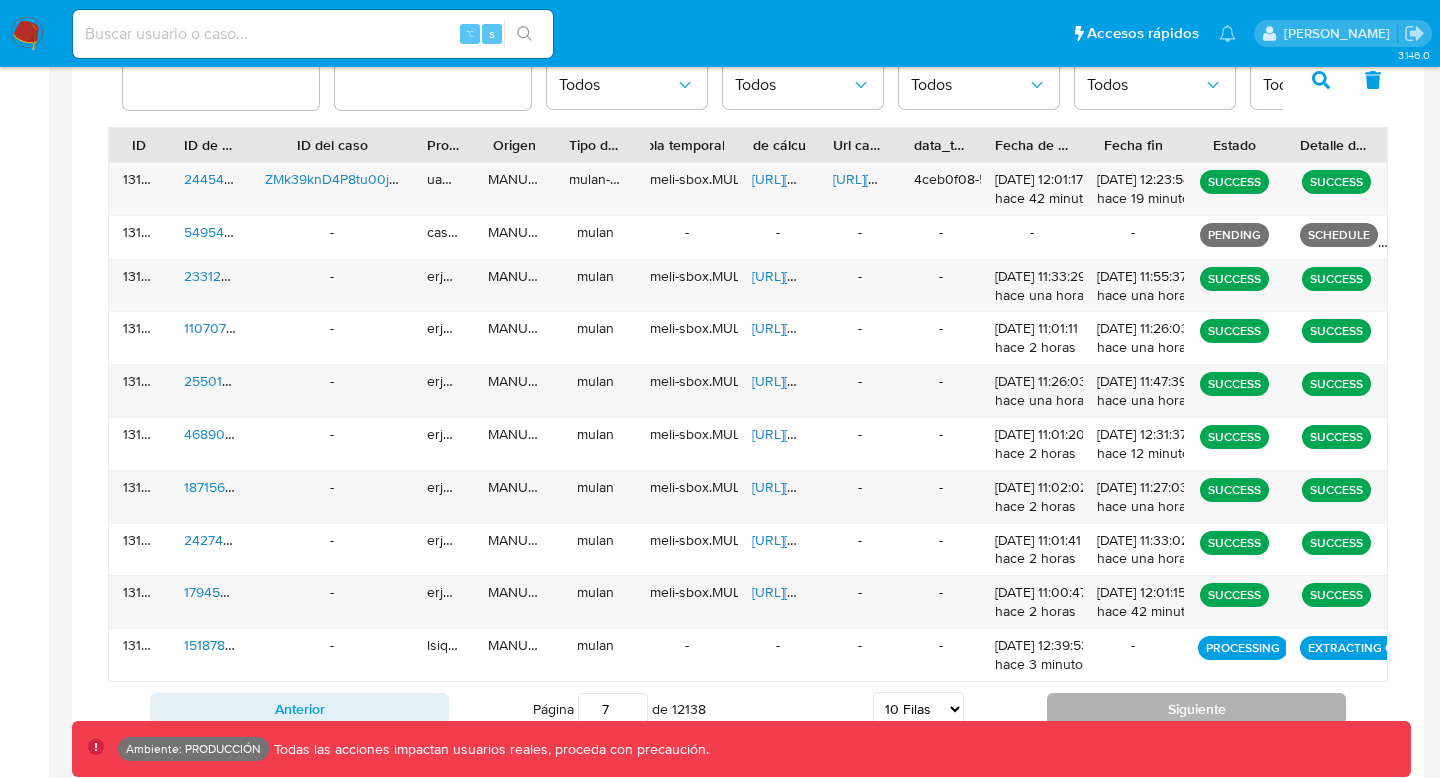 click on "Siguiente" at bounding box center [1196, 709] 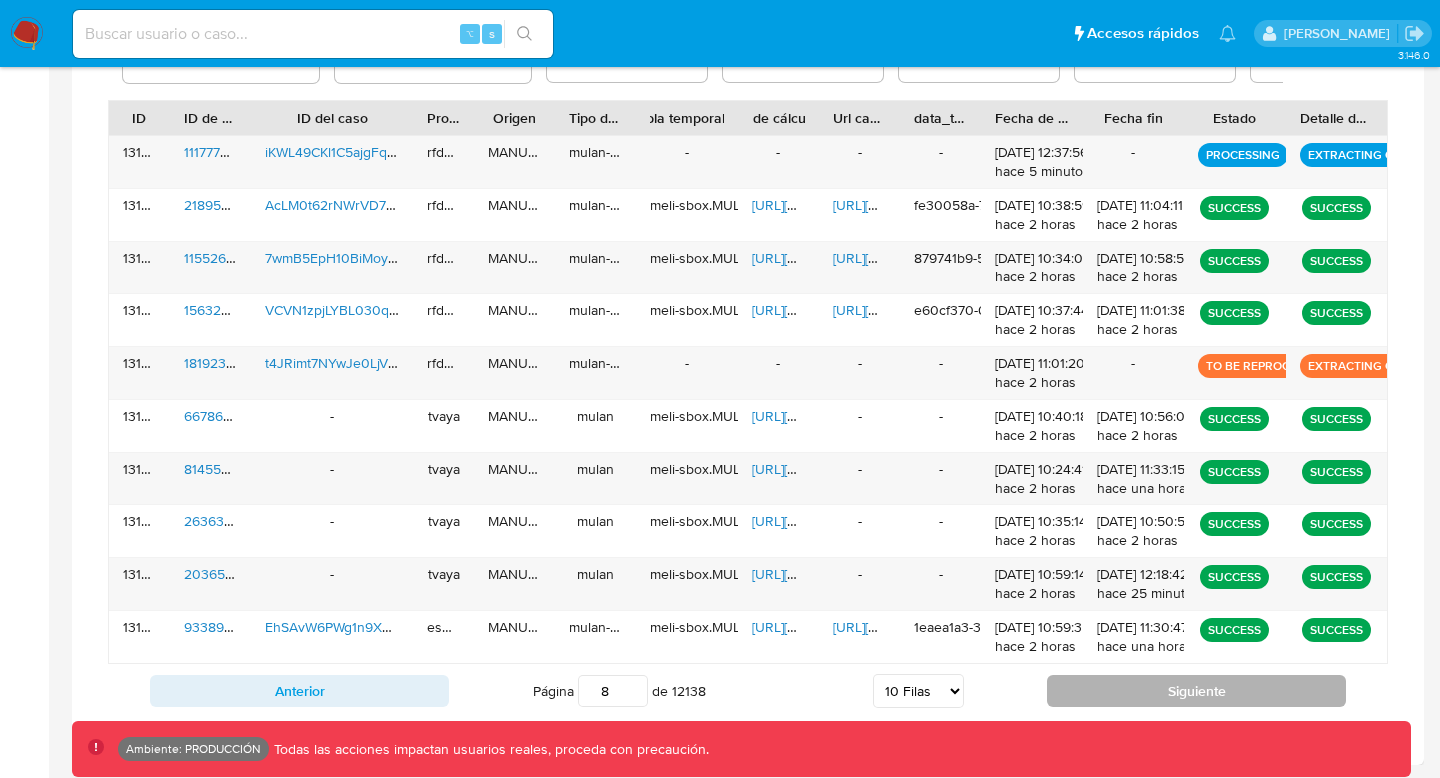 scroll, scrollTop: 712, scrollLeft: 0, axis: vertical 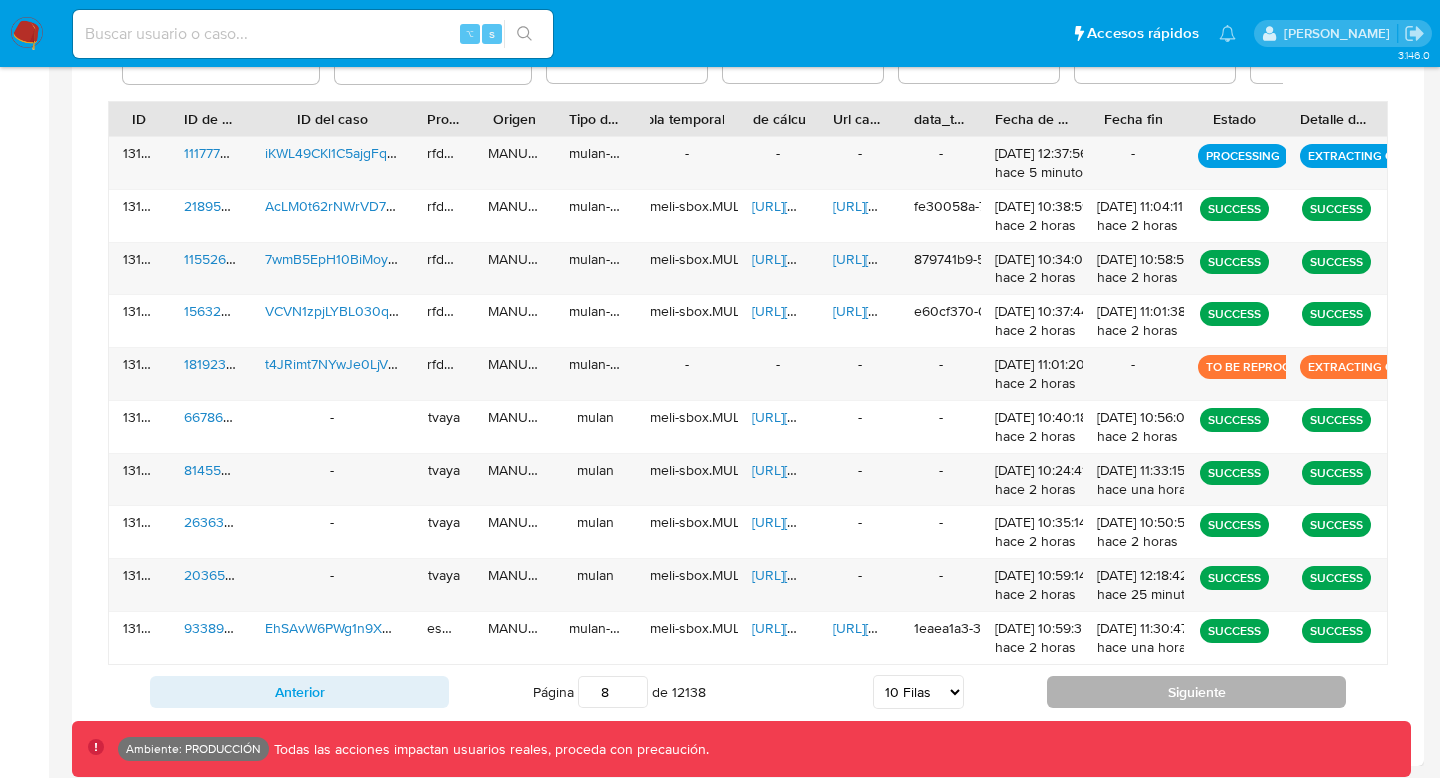 click on "Siguiente" at bounding box center (1196, 692) 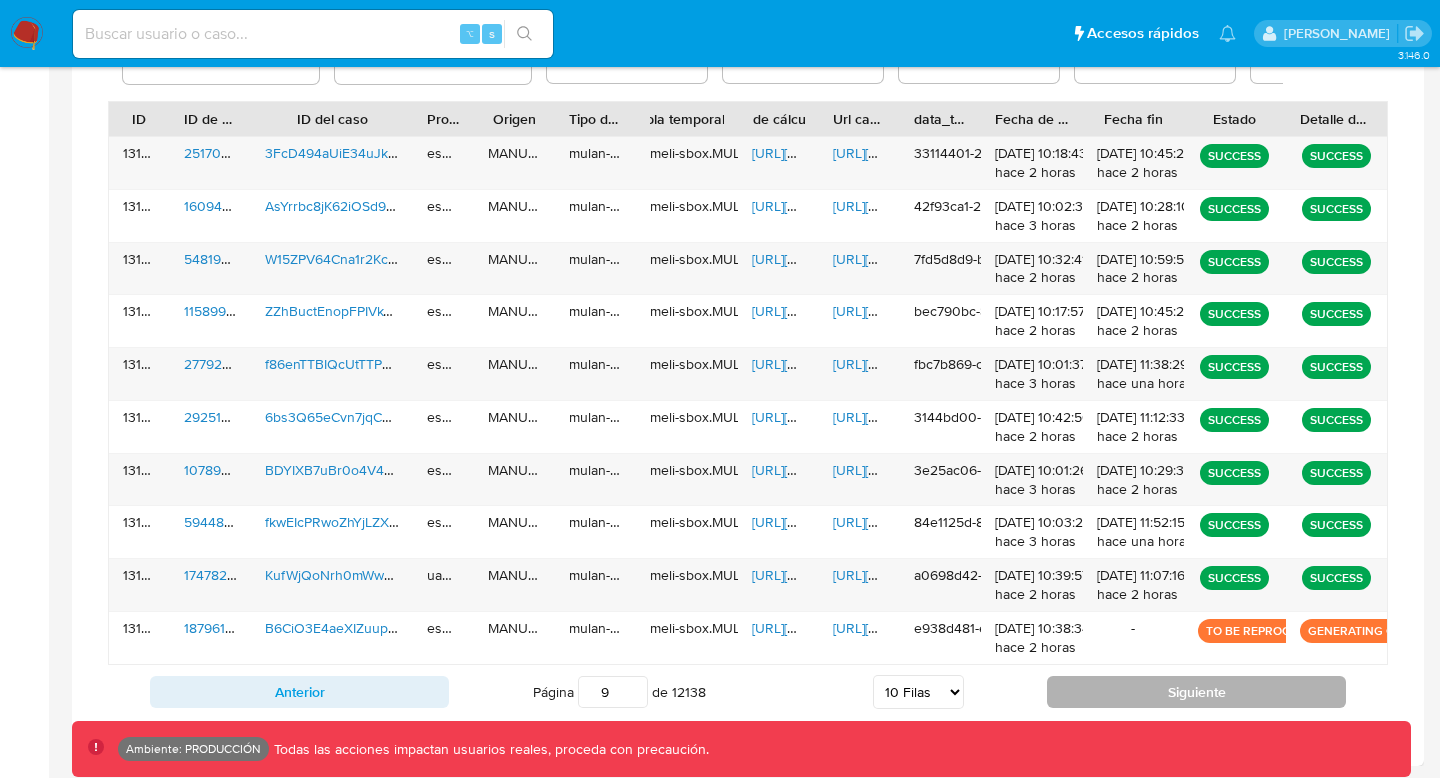 click on "Siguiente" at bounding box center [1196, 692] 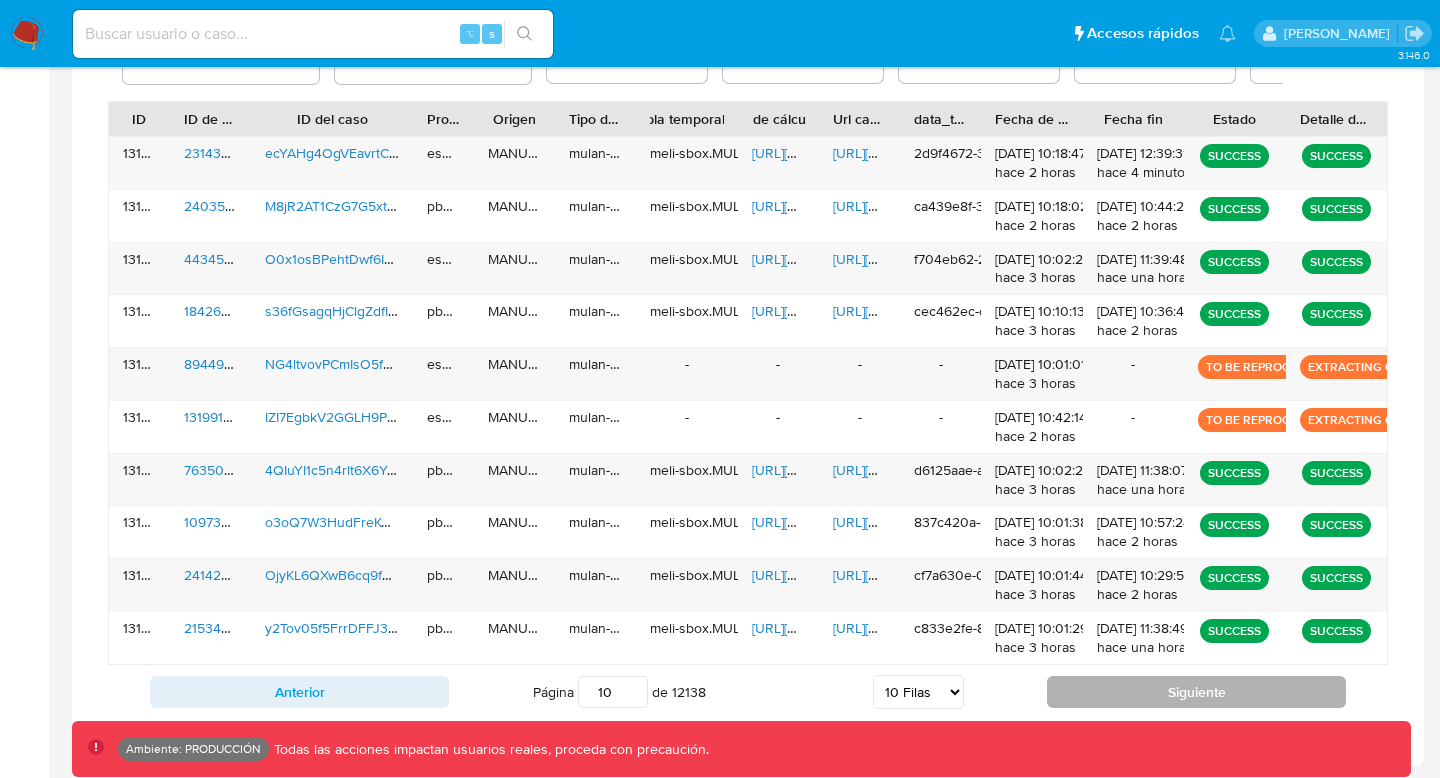 click on "Siguiente" at bounding box center (1196, 692) 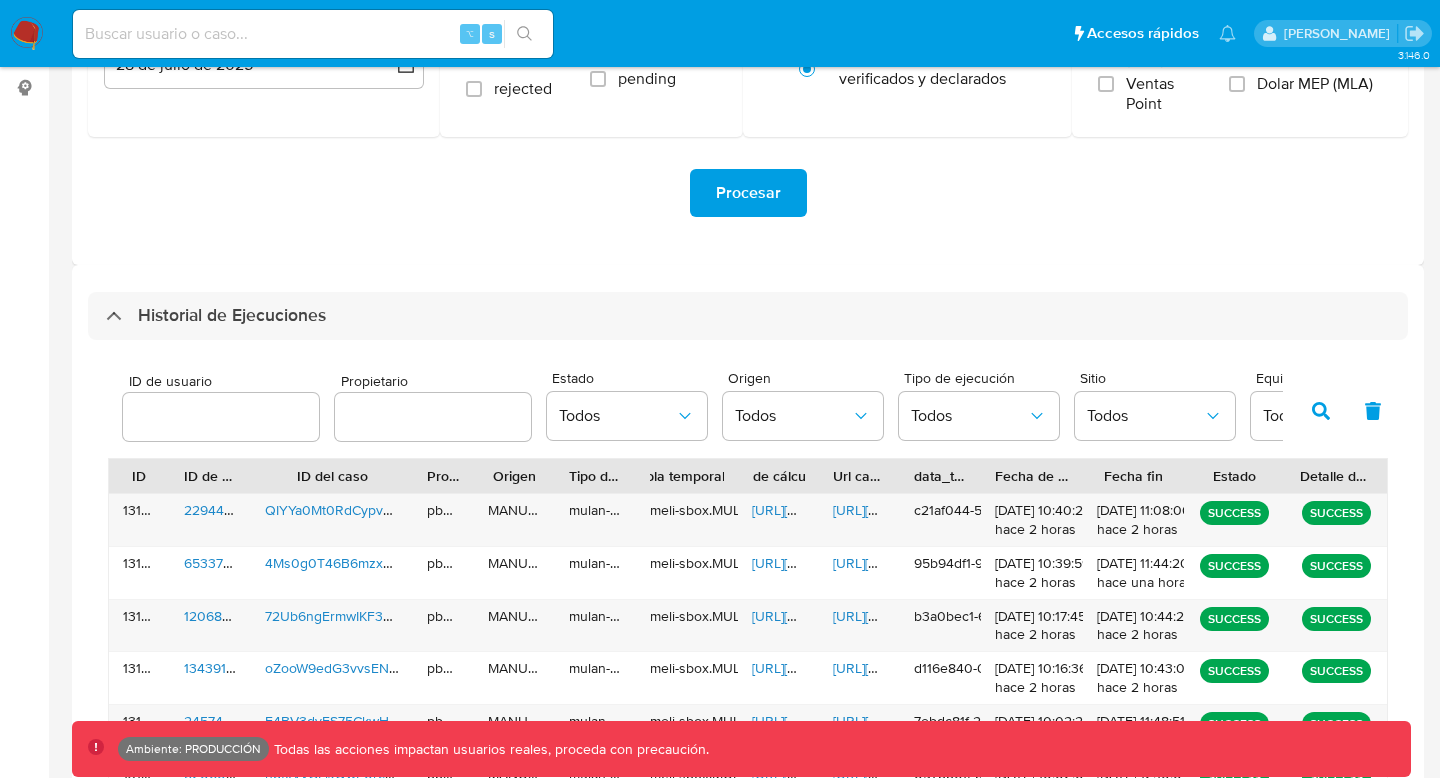 scroll, scrollTop: 343, scrollLeft: 0, axis: vertical 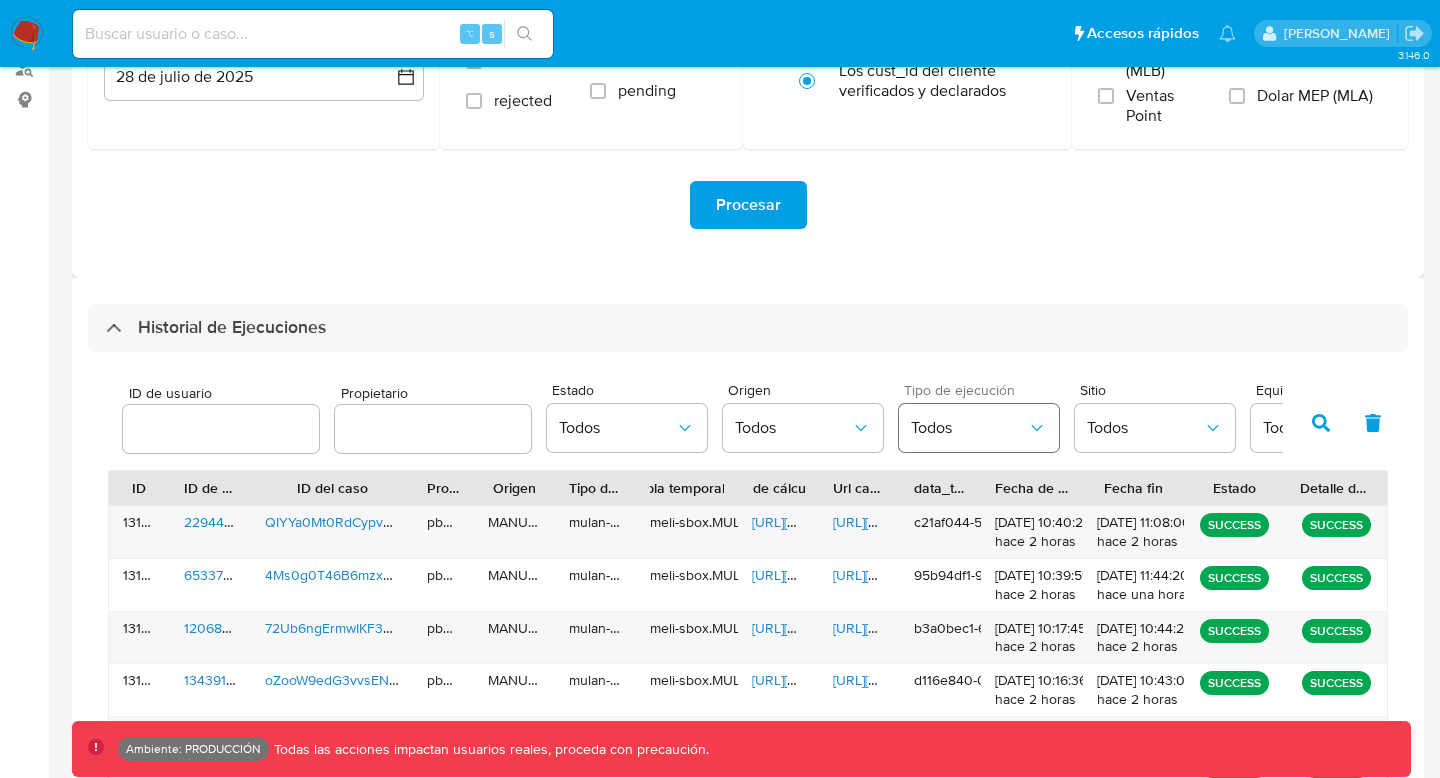 click on "Todos" at bounding box center (969, 428) 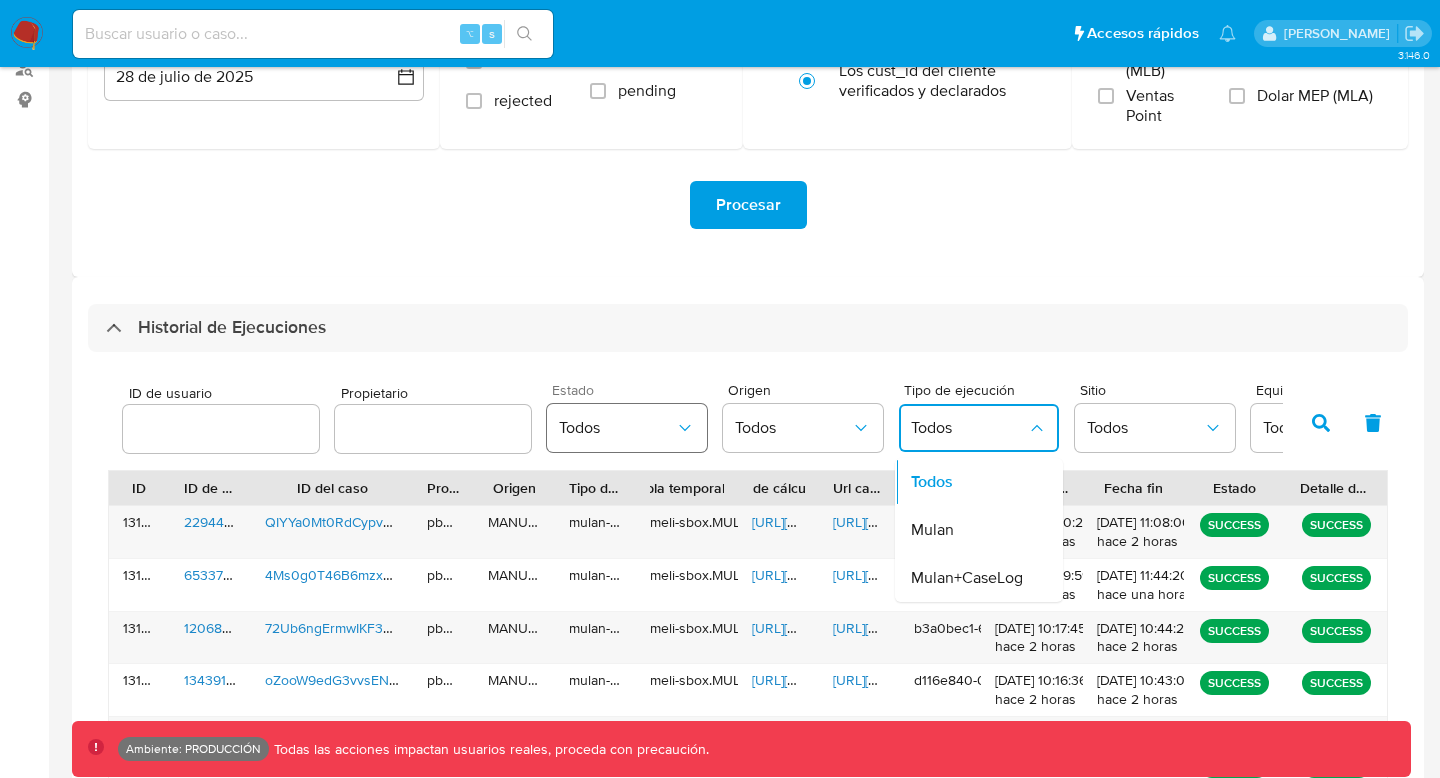 click on "Todos" at bounding box center (617, 428) 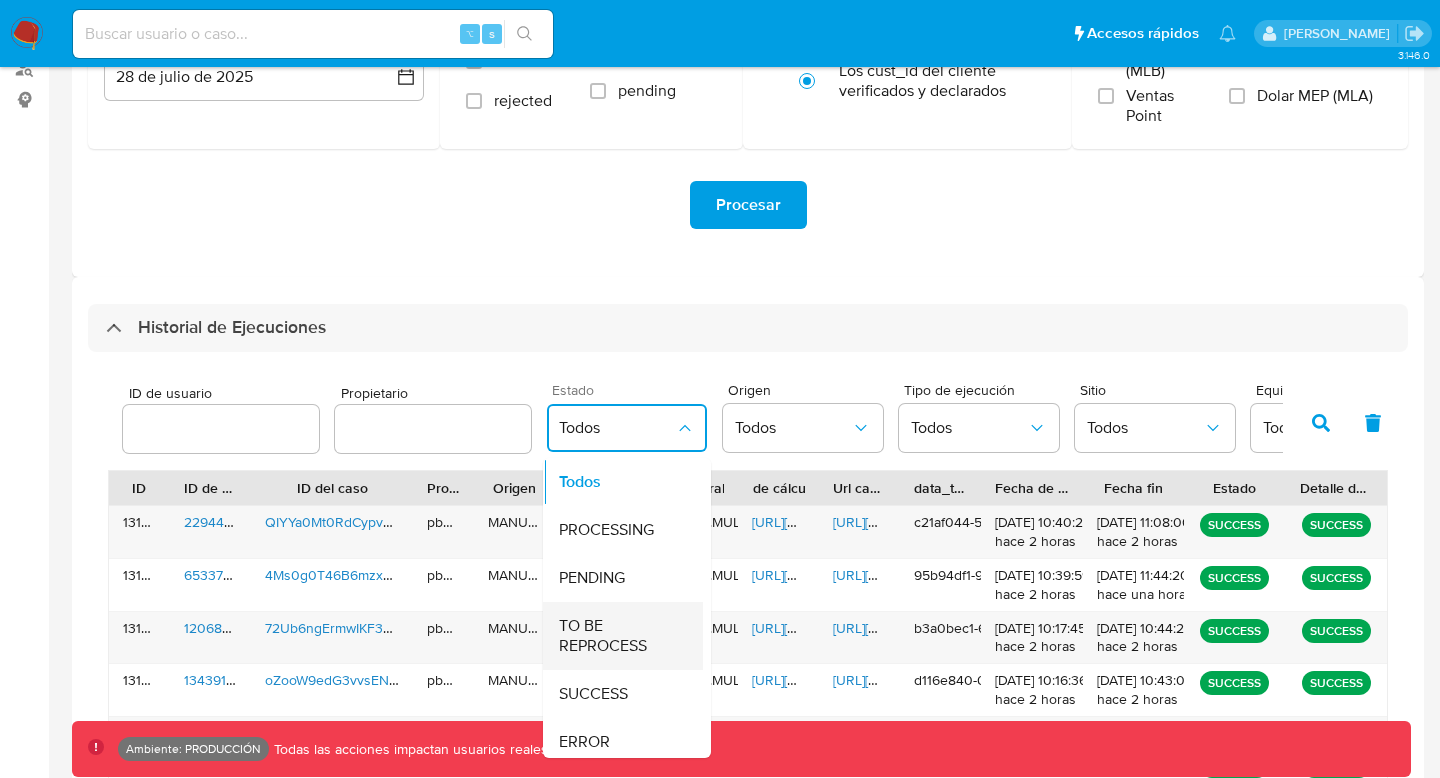 click on "TO BE REPROCESS" at bounding box center [617, 636] 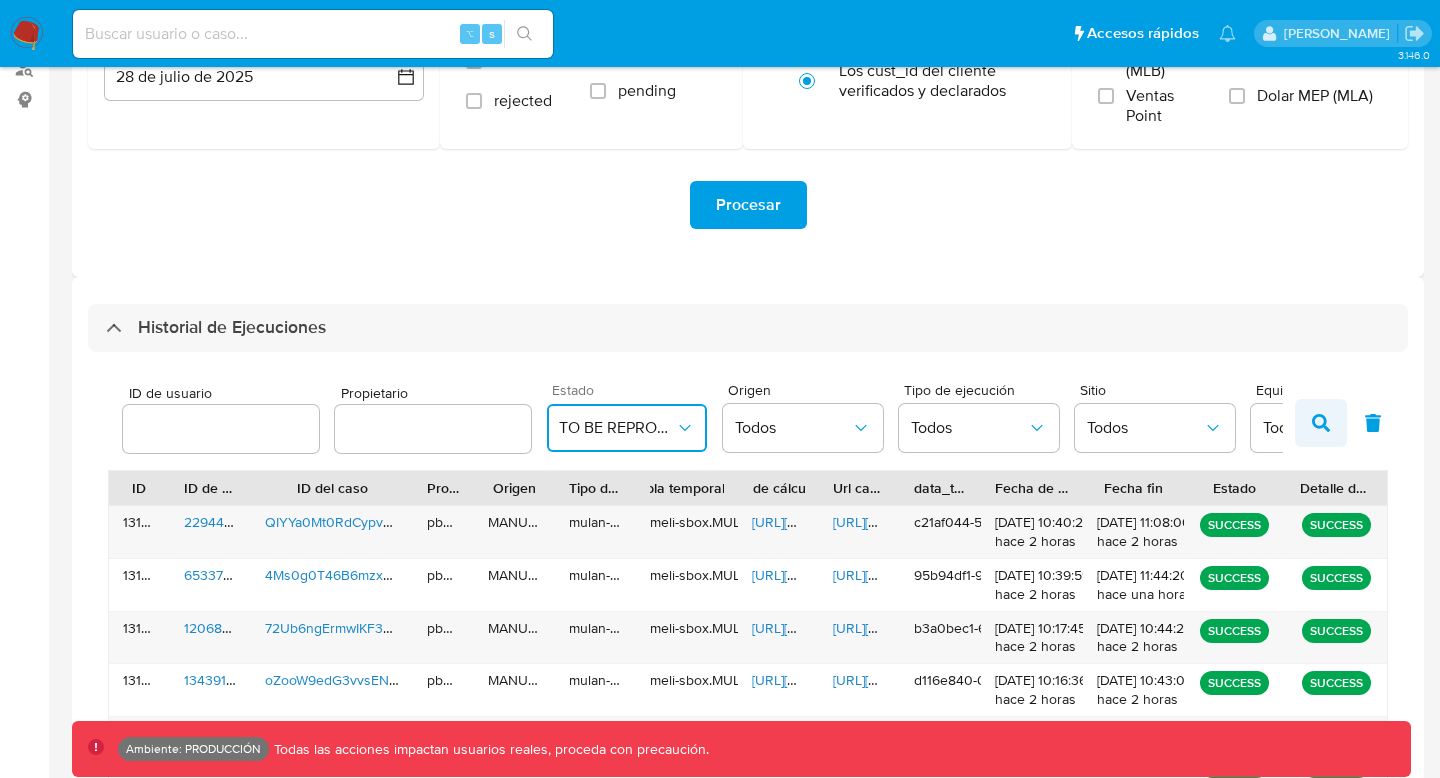 click 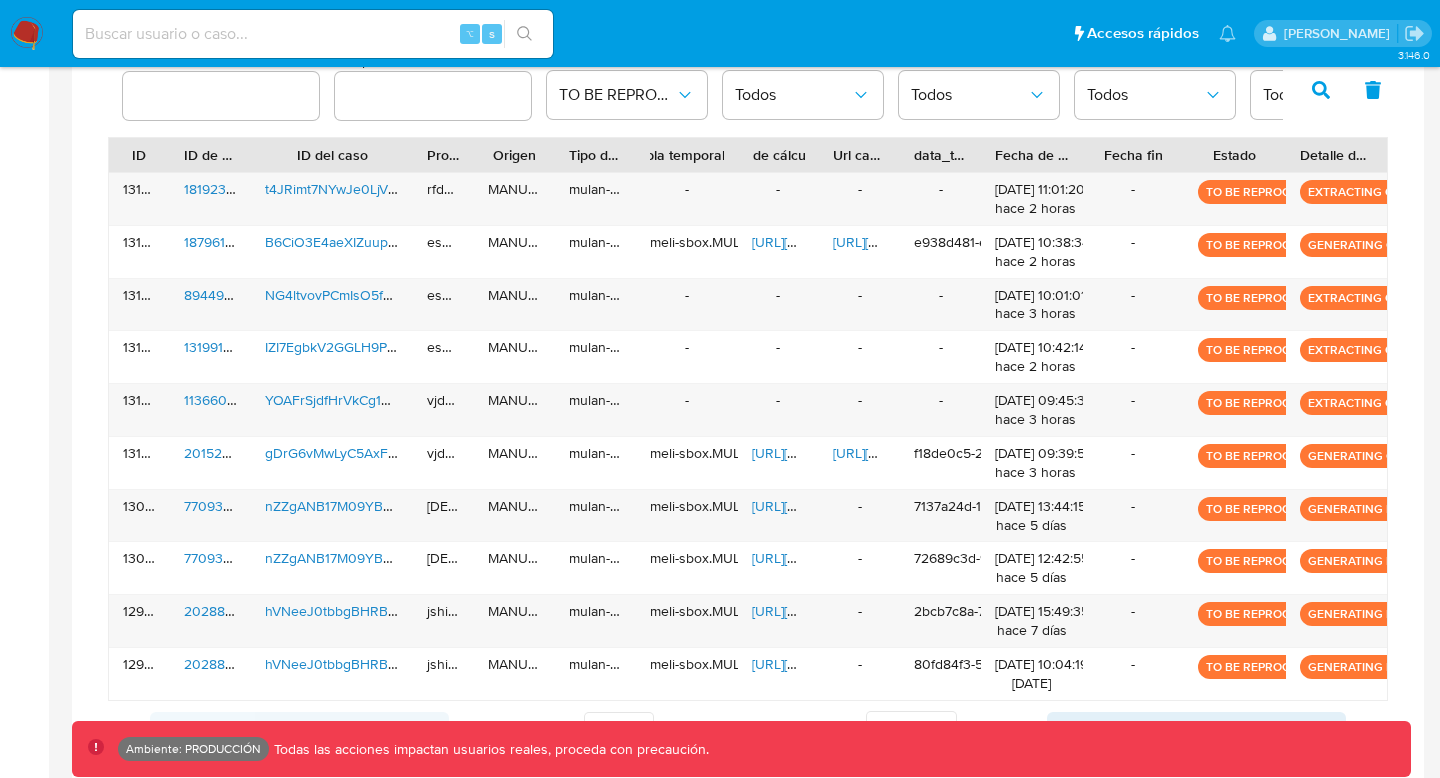 scroll, scrollTop: 713, scrollLeft: 0, axis: vertical 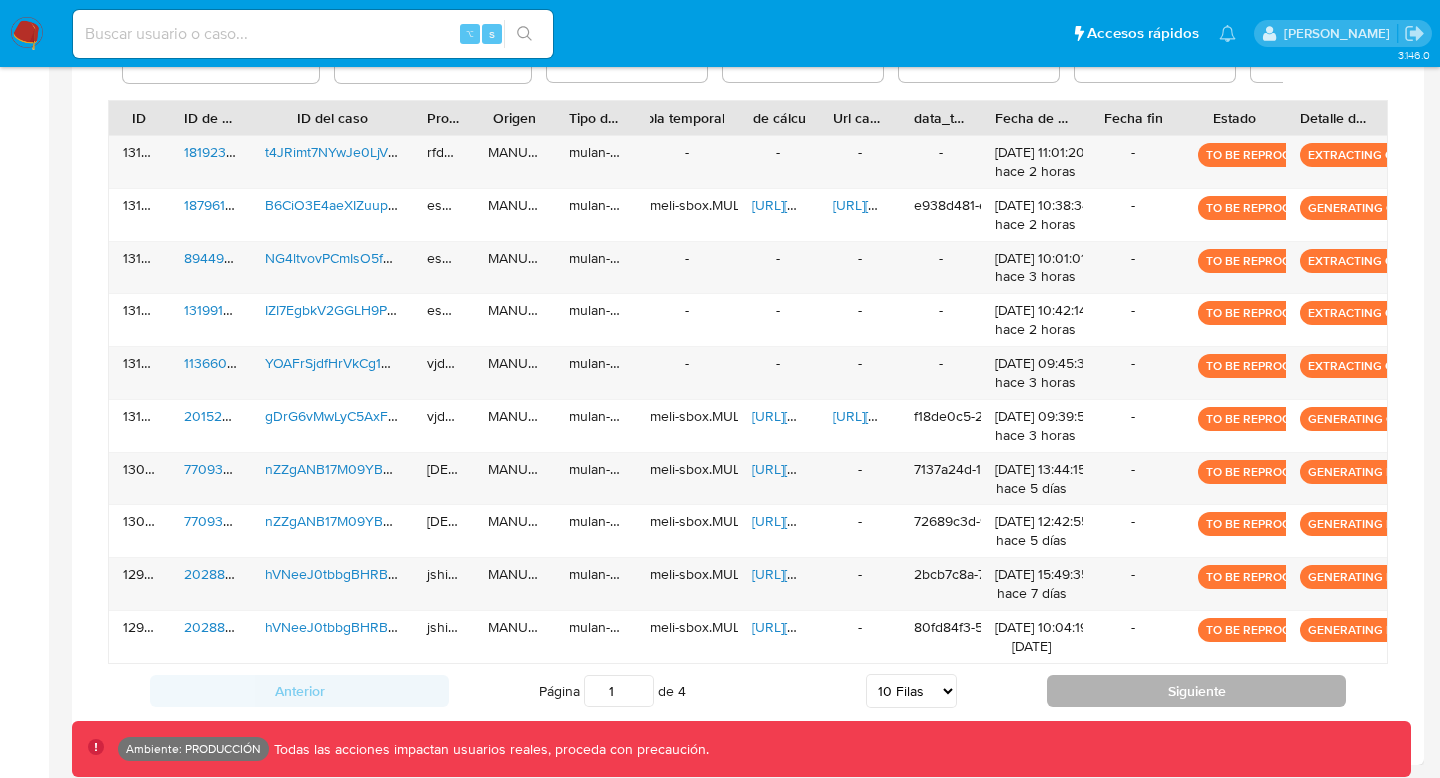 click on "Siguiente" at bounding box center (1196, 691) 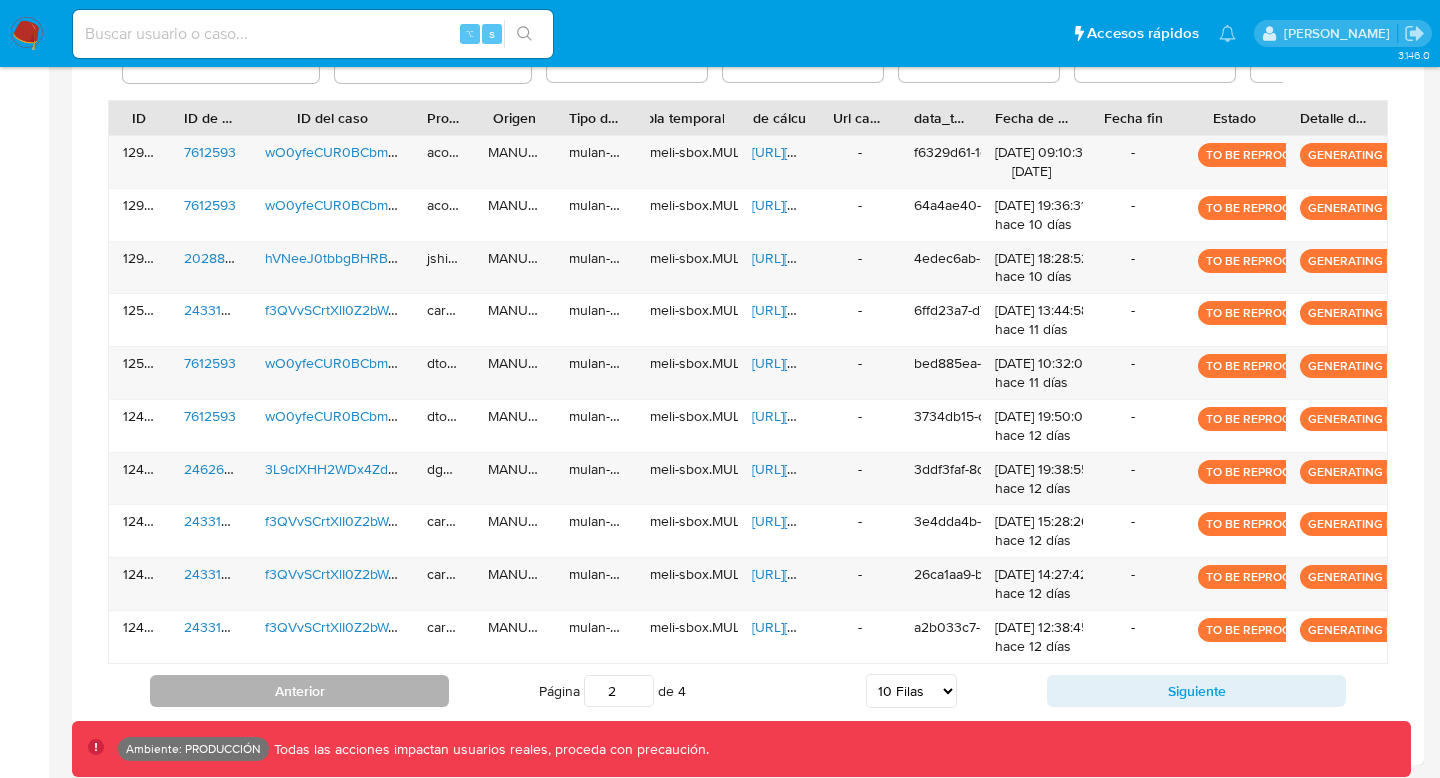 click on "Anterior" at bounding box center [299, 691] 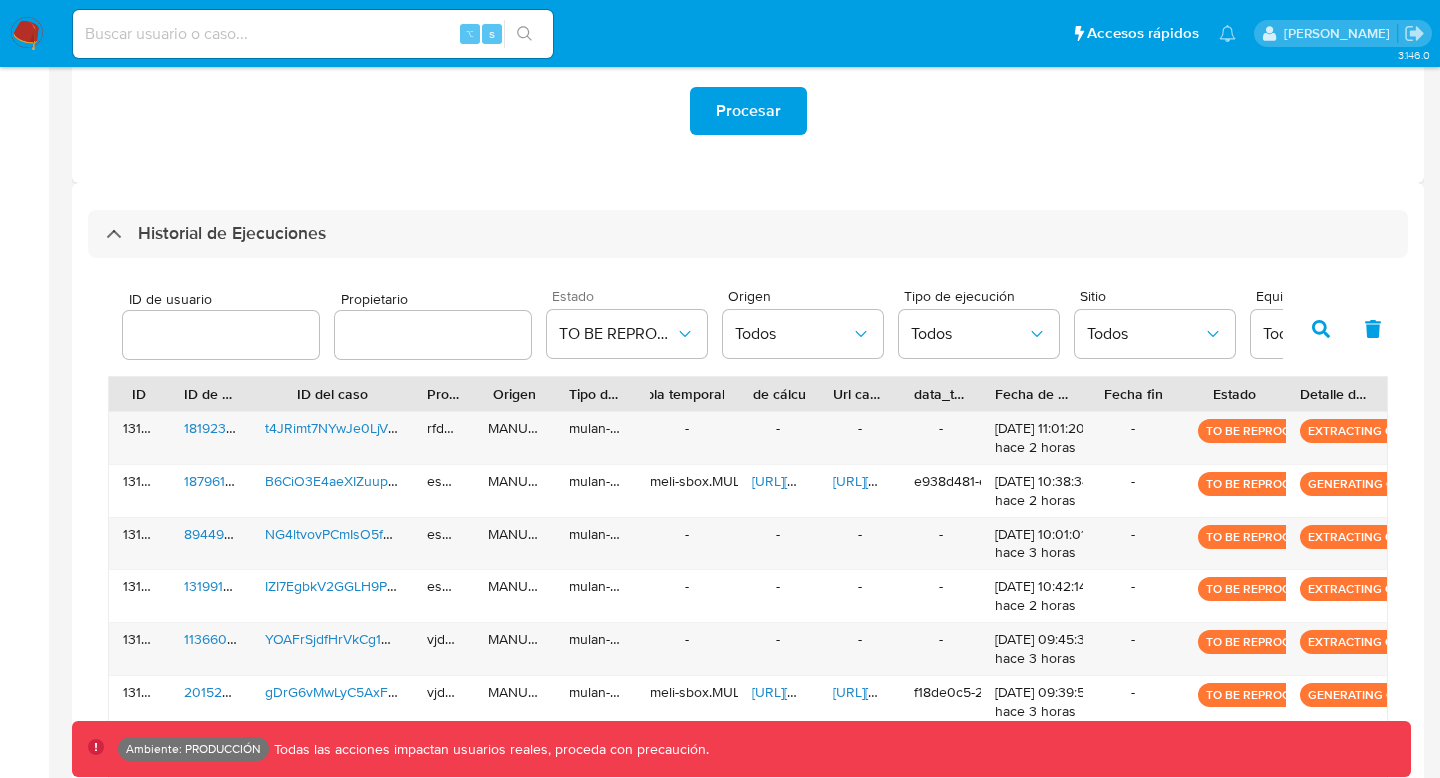scroll, scrollTop: 456, scrollLeft: 0, axis: vertical 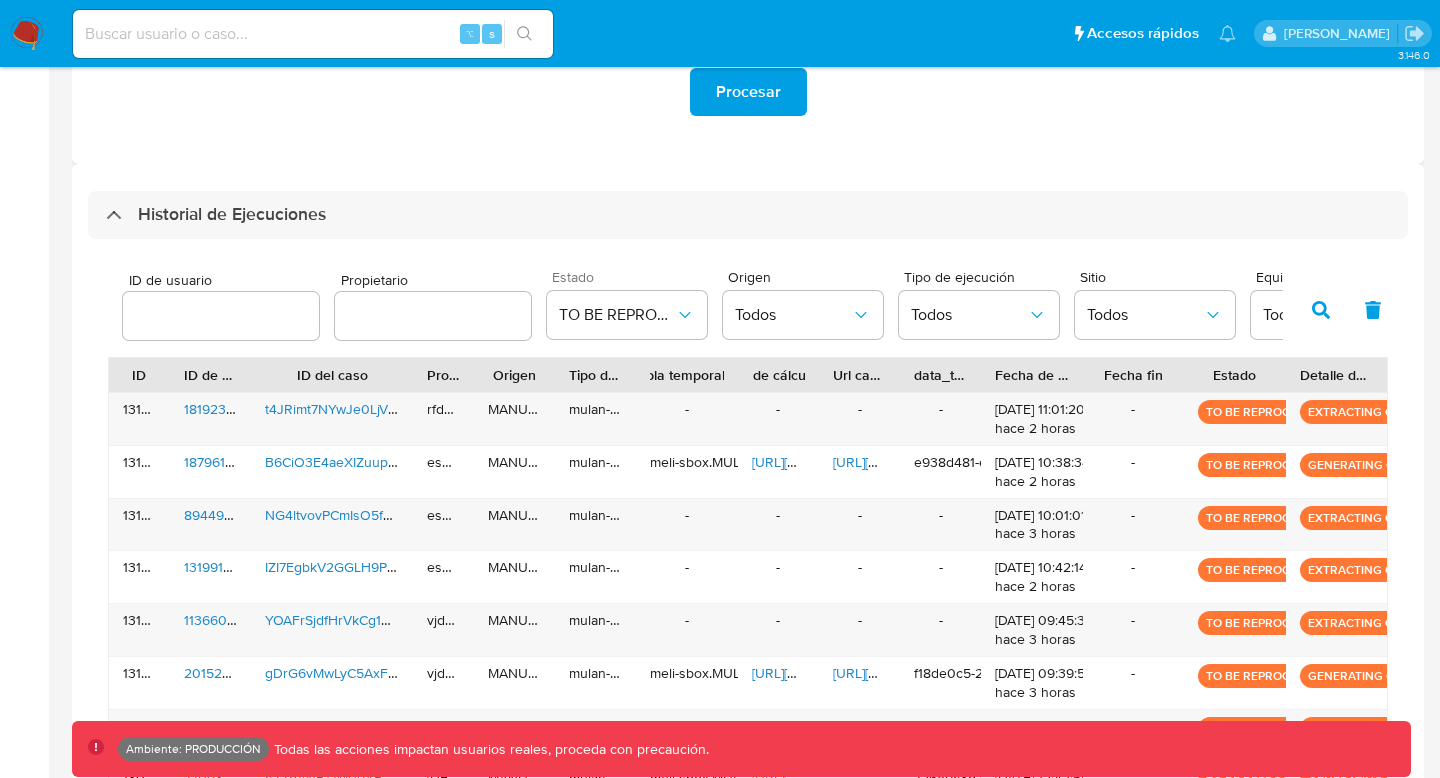 click 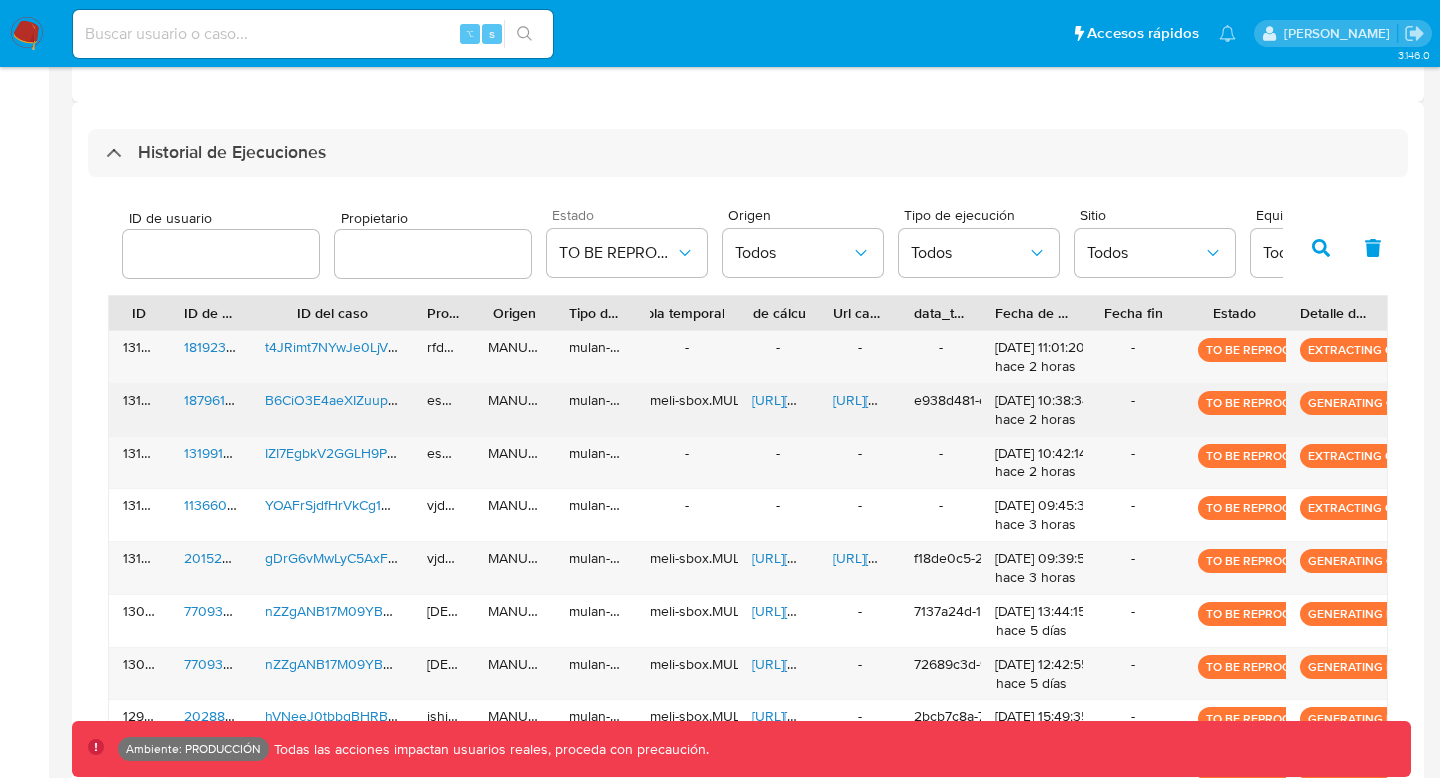 scroll, scrollTop: 527, scrollLeft: 0, axis: vertical 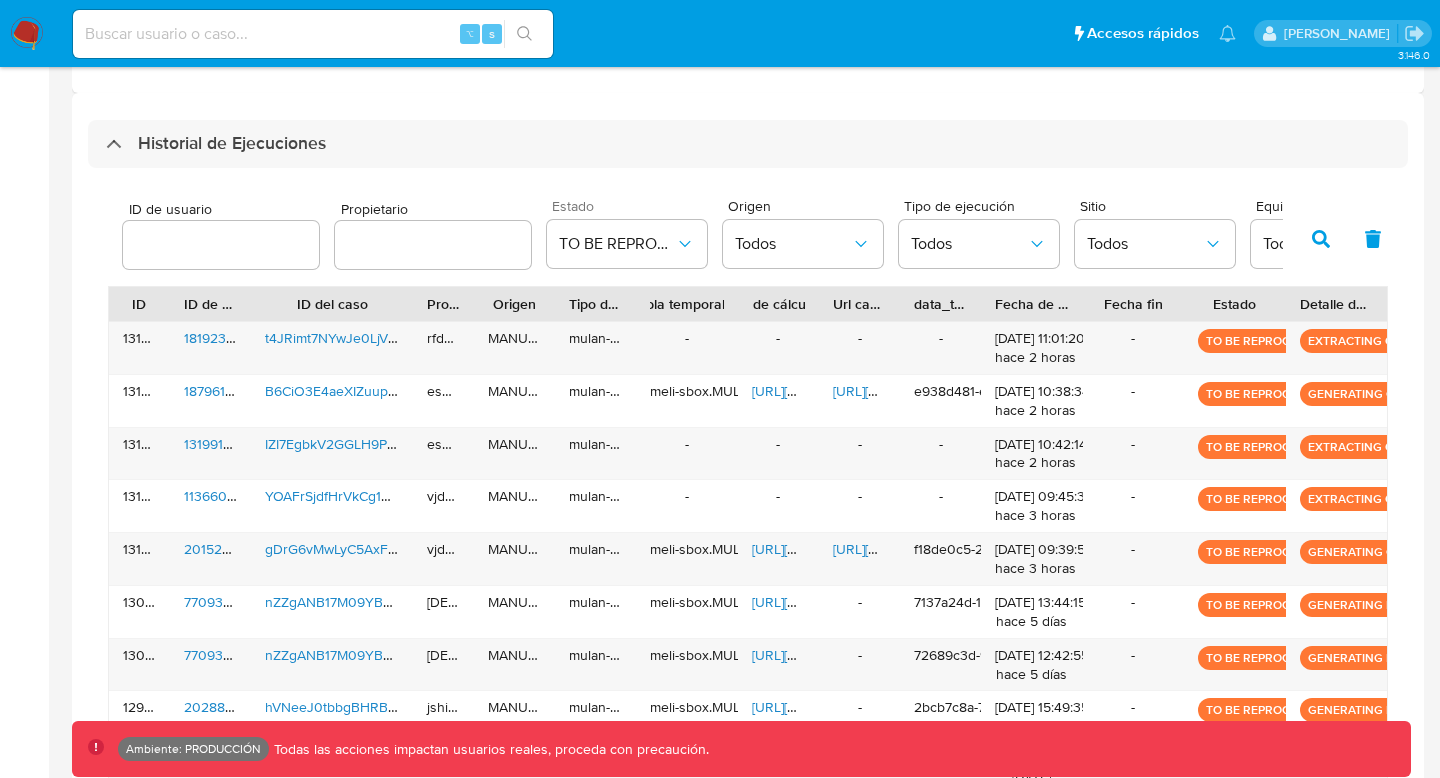 click 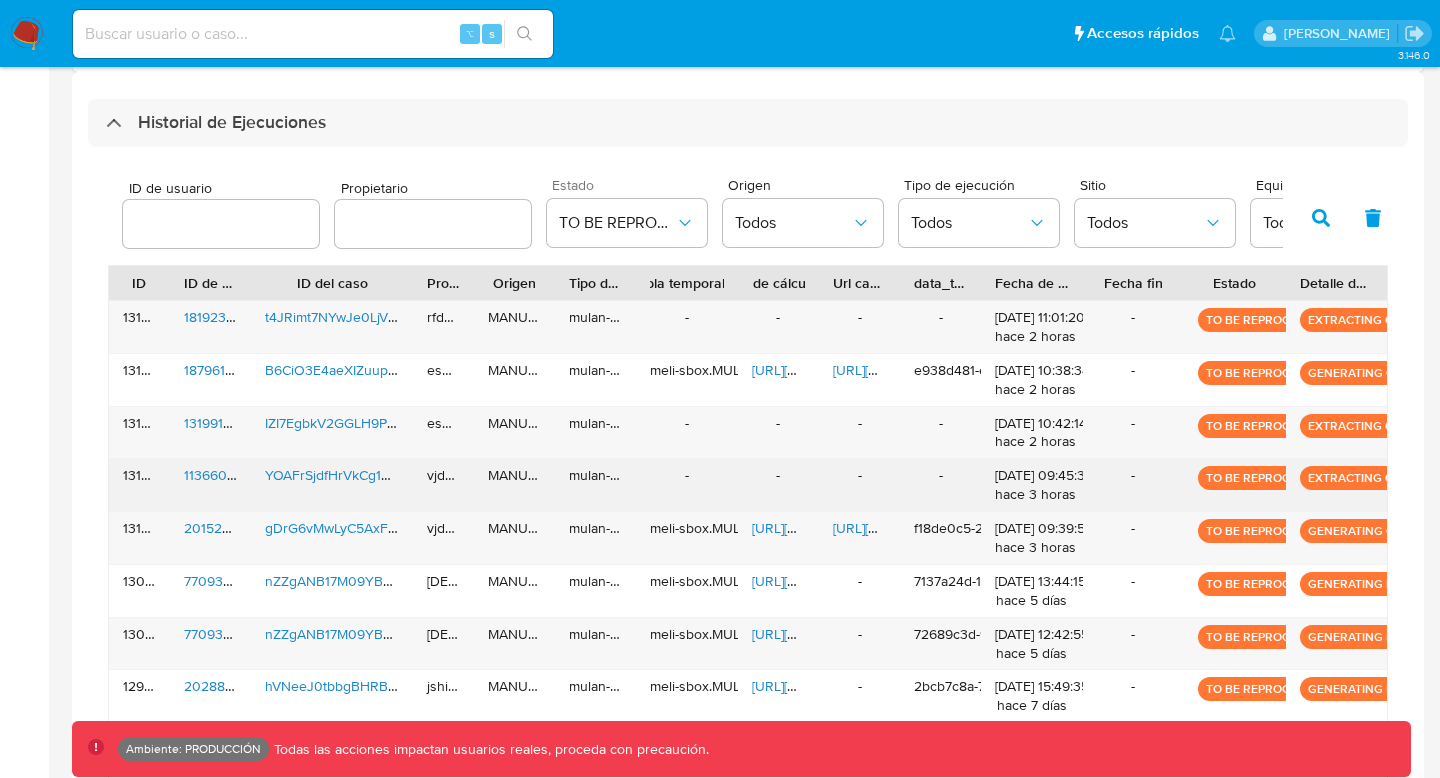 scroll, scrollTop: 550, scrollLeft: 0, axis: vertical 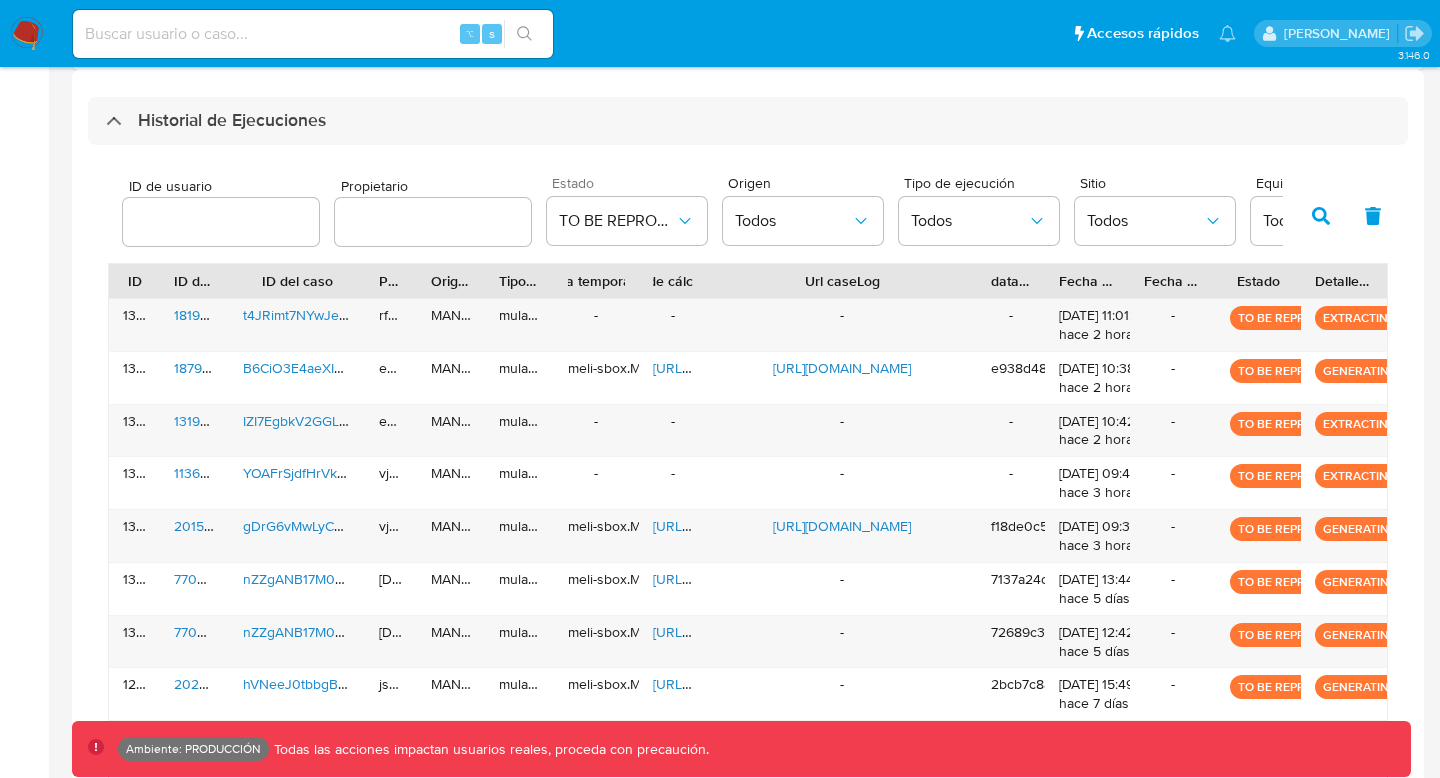 drag, startPoint x: 897, startPoint y: 280, endPoint x: 1104, endPoint y: 276, distance: 207.03865 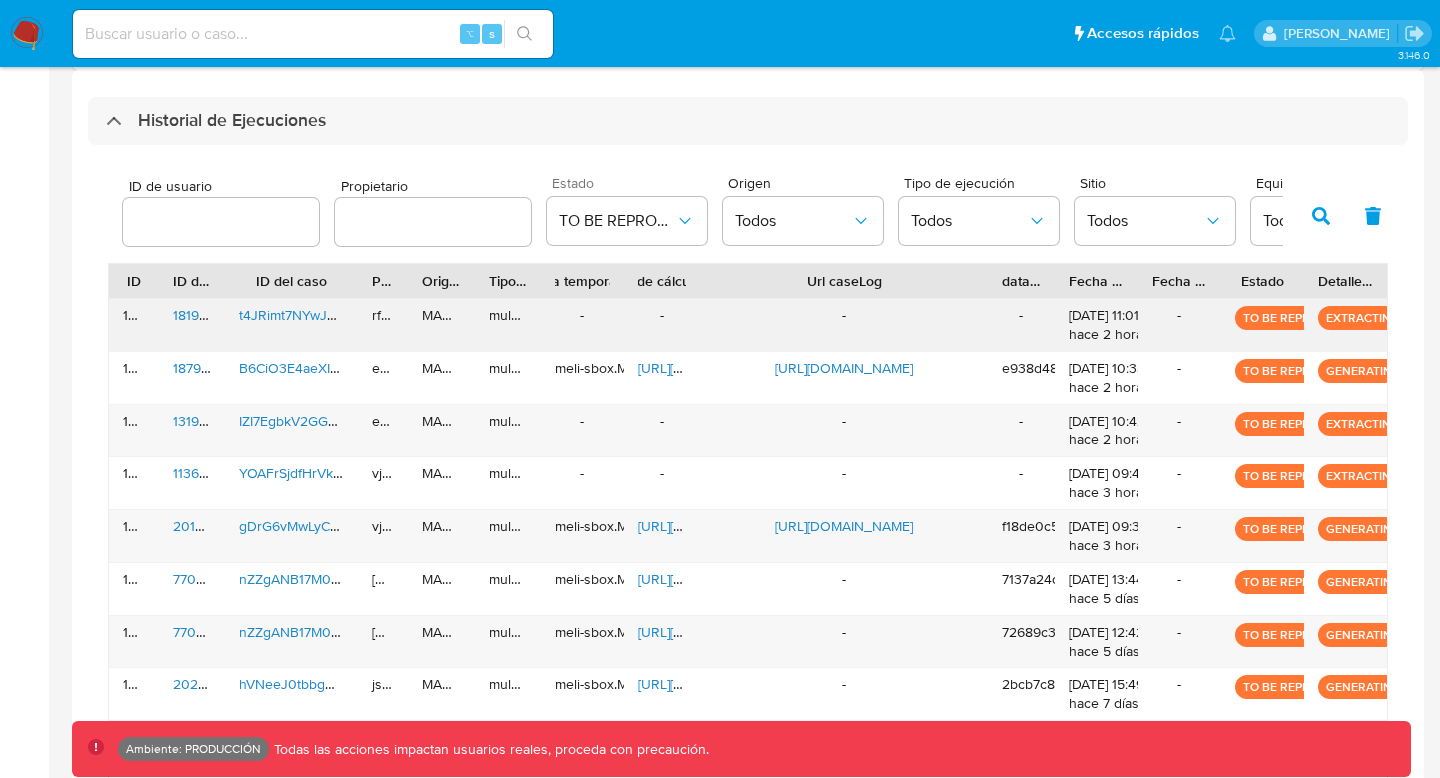 drag, startPoint x: 691, startPoint y: 290, endPoint x: 685, endPoint y: 299, distance: 10.816654 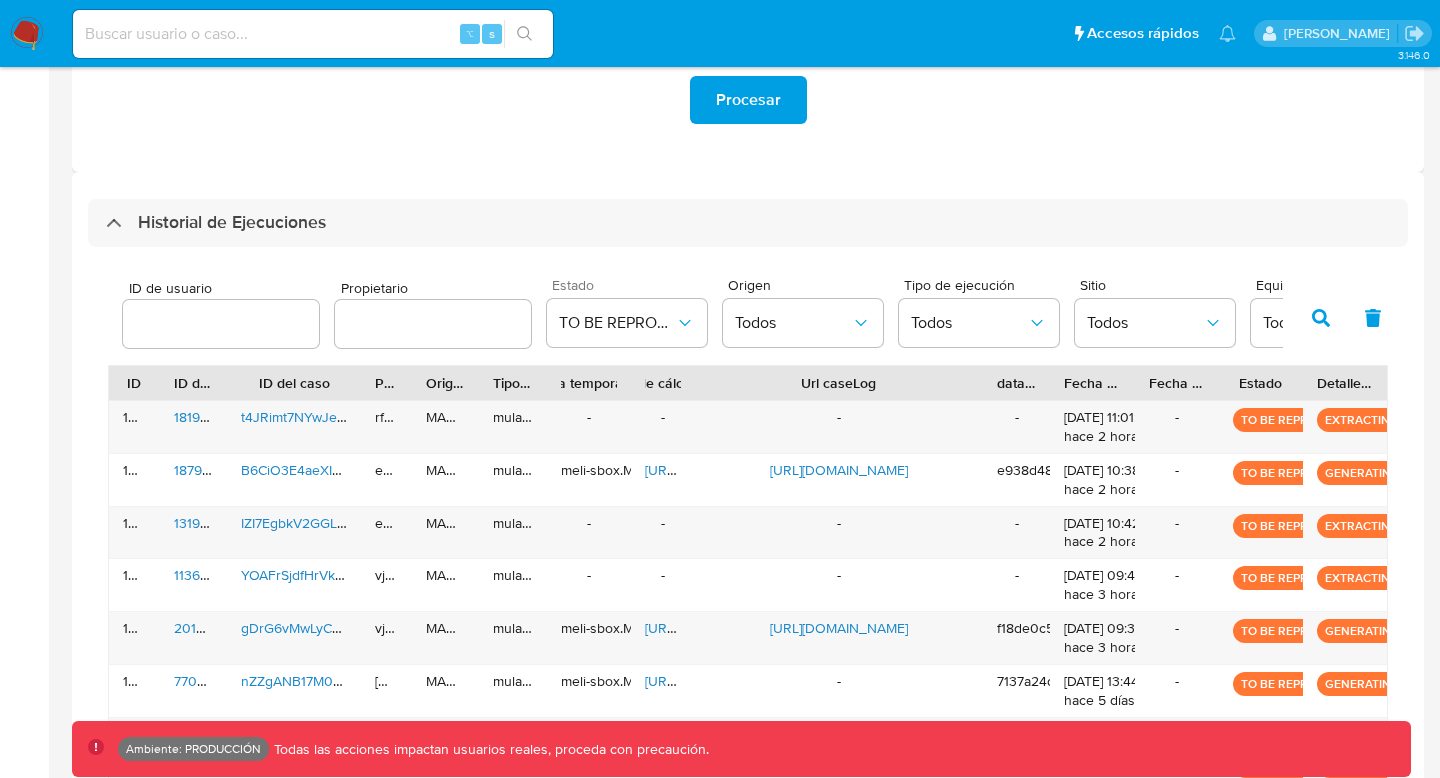 scroll, scrollTop: 527, scrollLeft: 0, axis: vertical 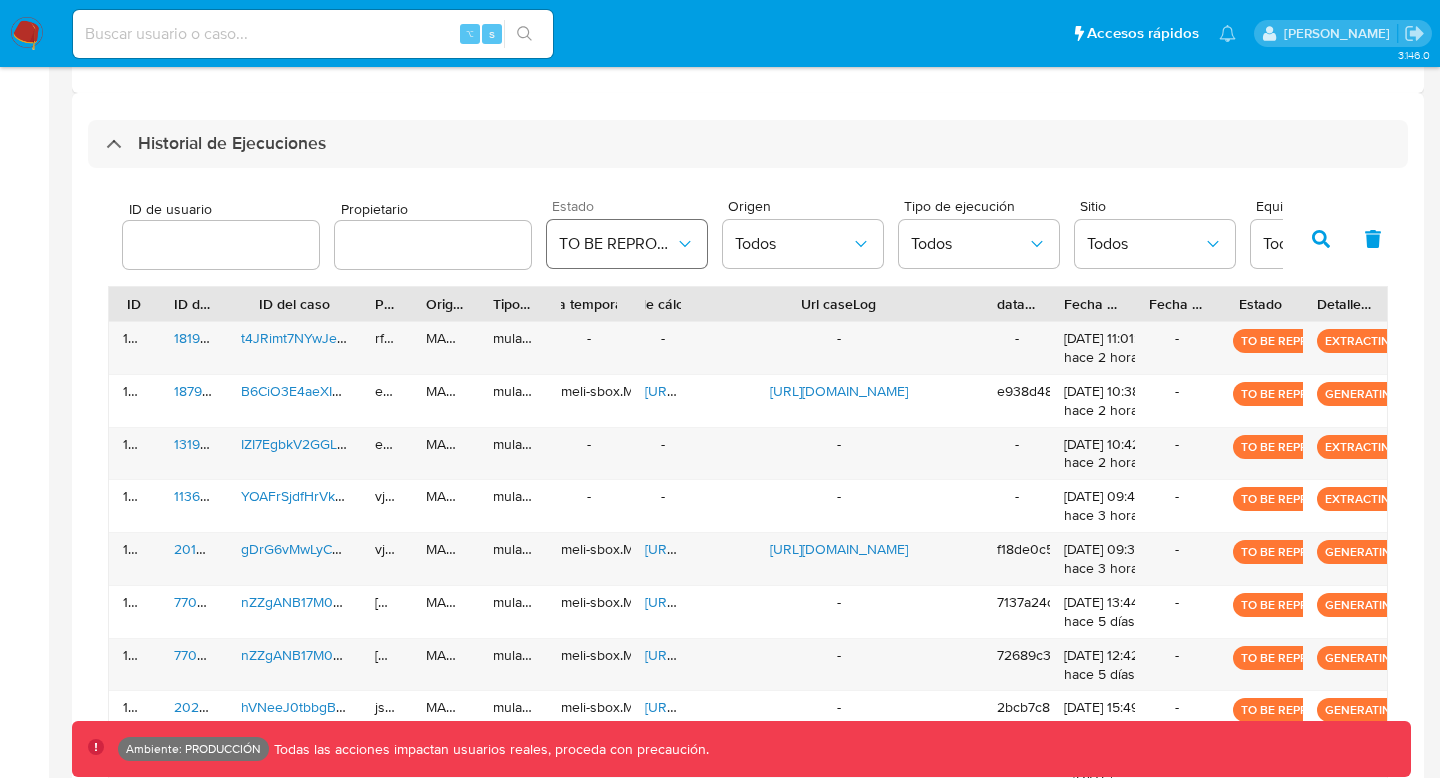 click on "TO BE REPROCESS" at bounding box center (617, 244) 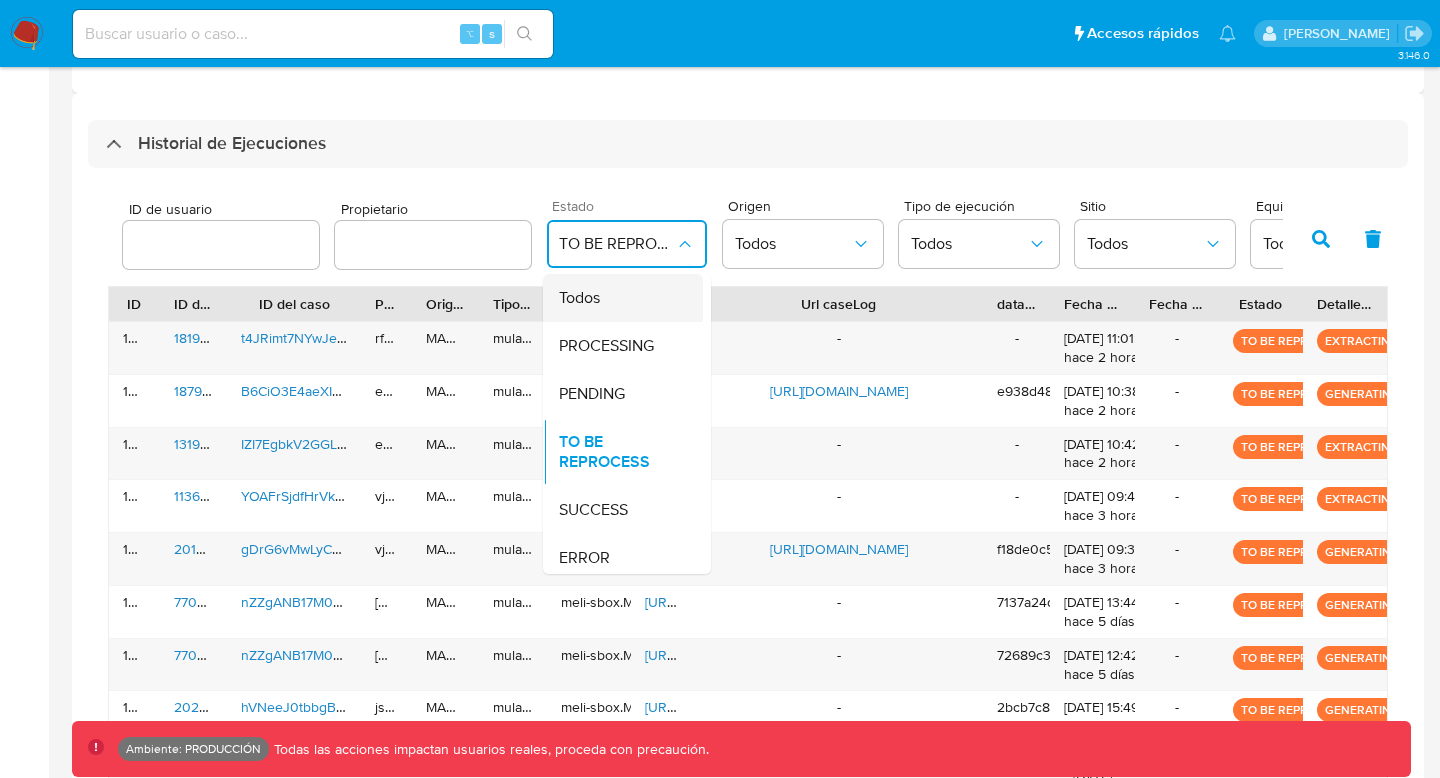 click on "Todos" at bounding box center (617, 298) 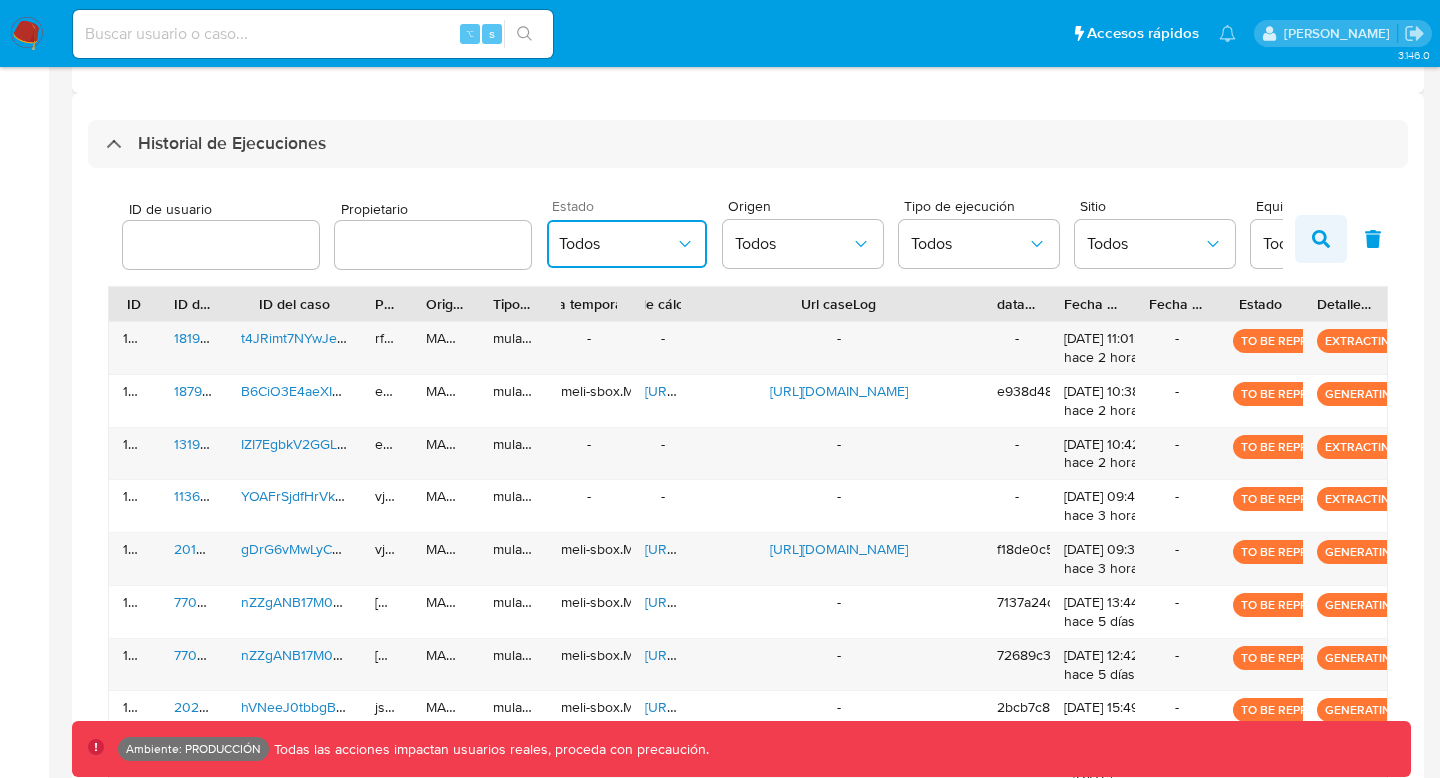 click 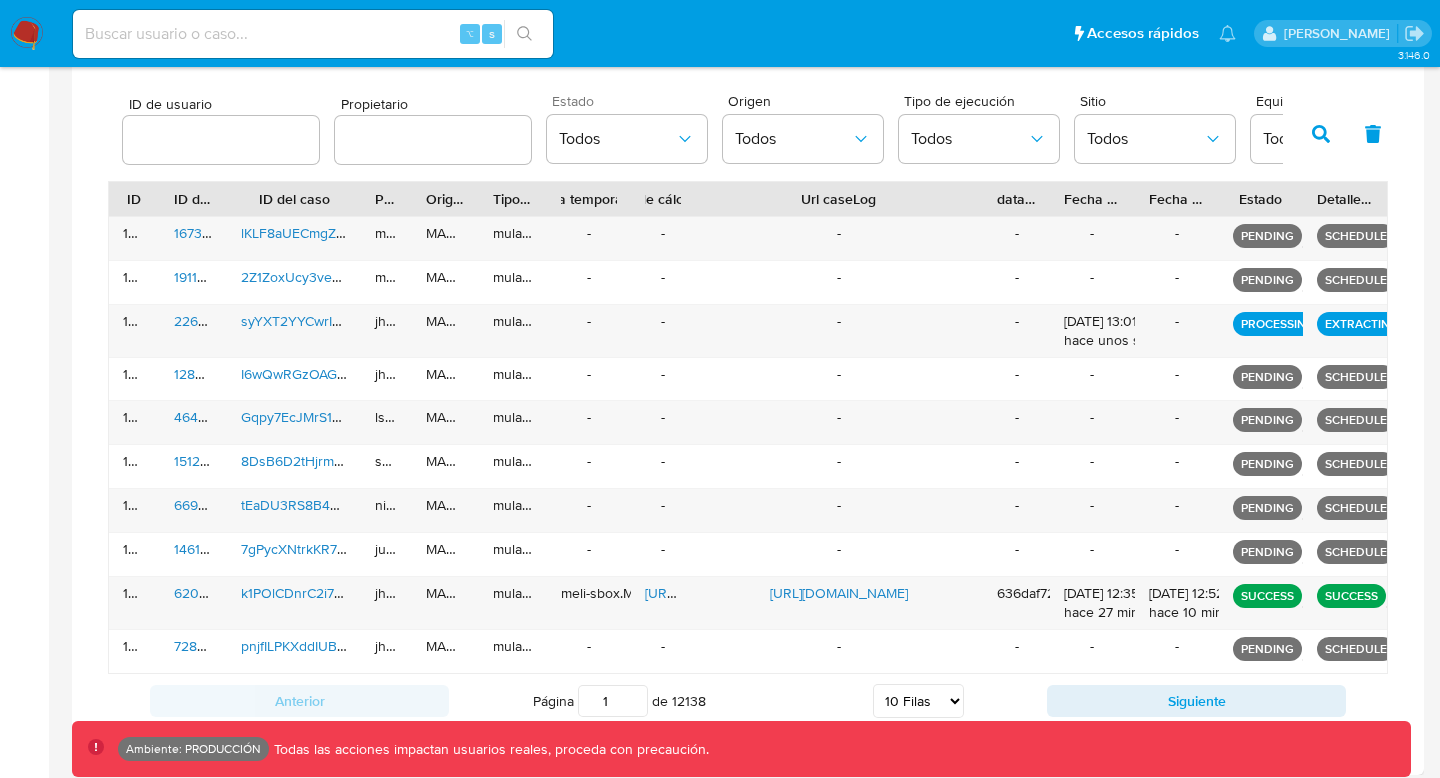 scroll, scrollTop: 642, scrollLeft: 0, axis: vertical 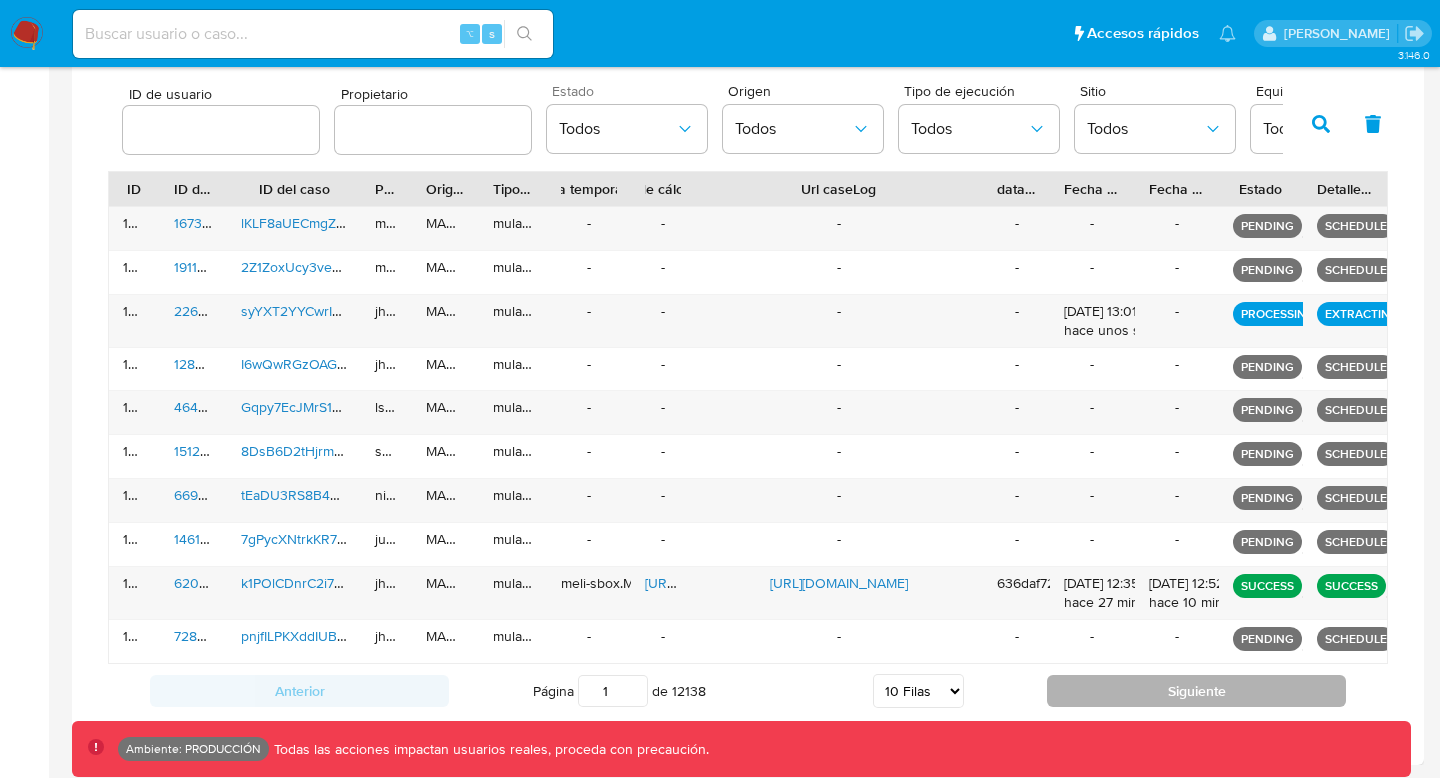 click on "Siguiente" at bounding box center [1196, 691] 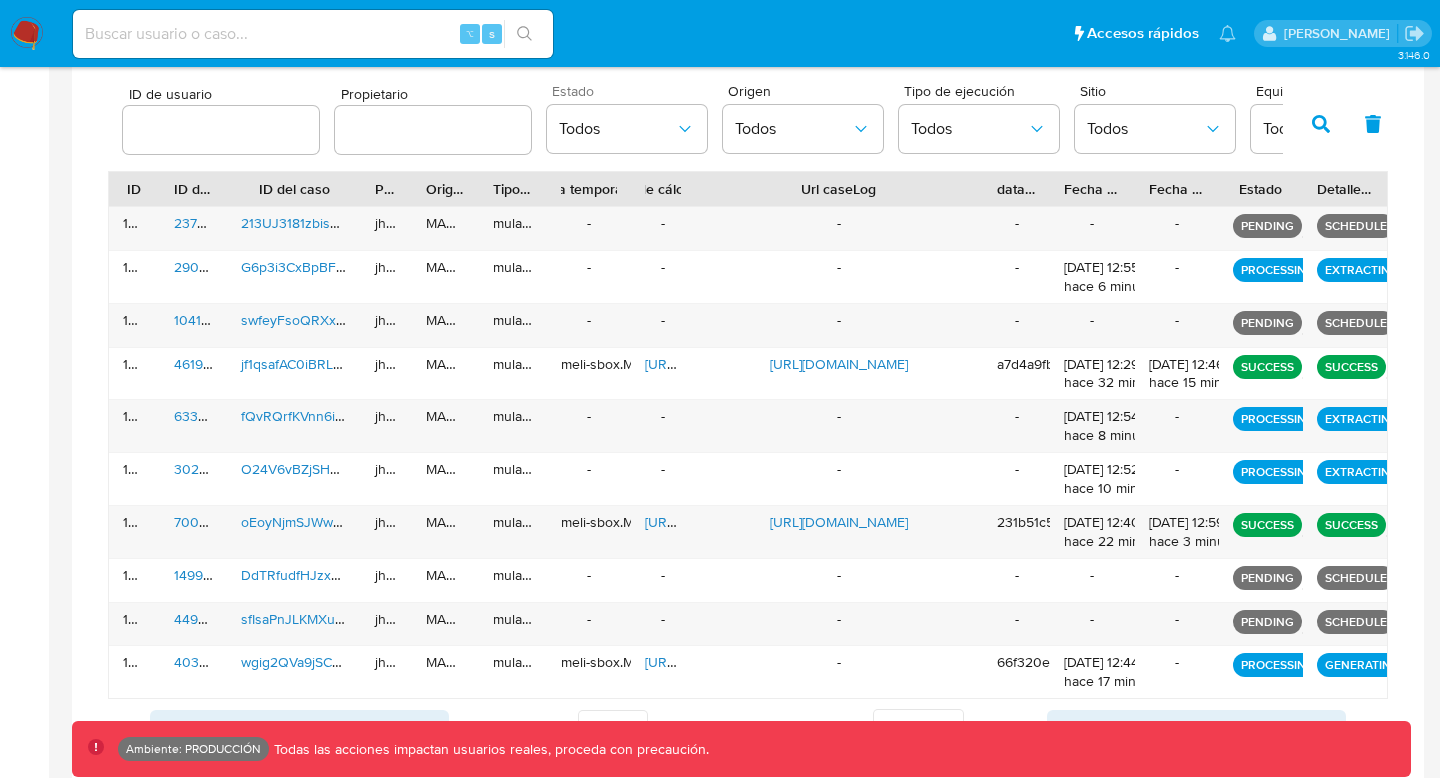 scroll, scrollTop: 678, scrollLeft: 0, axis: vertical 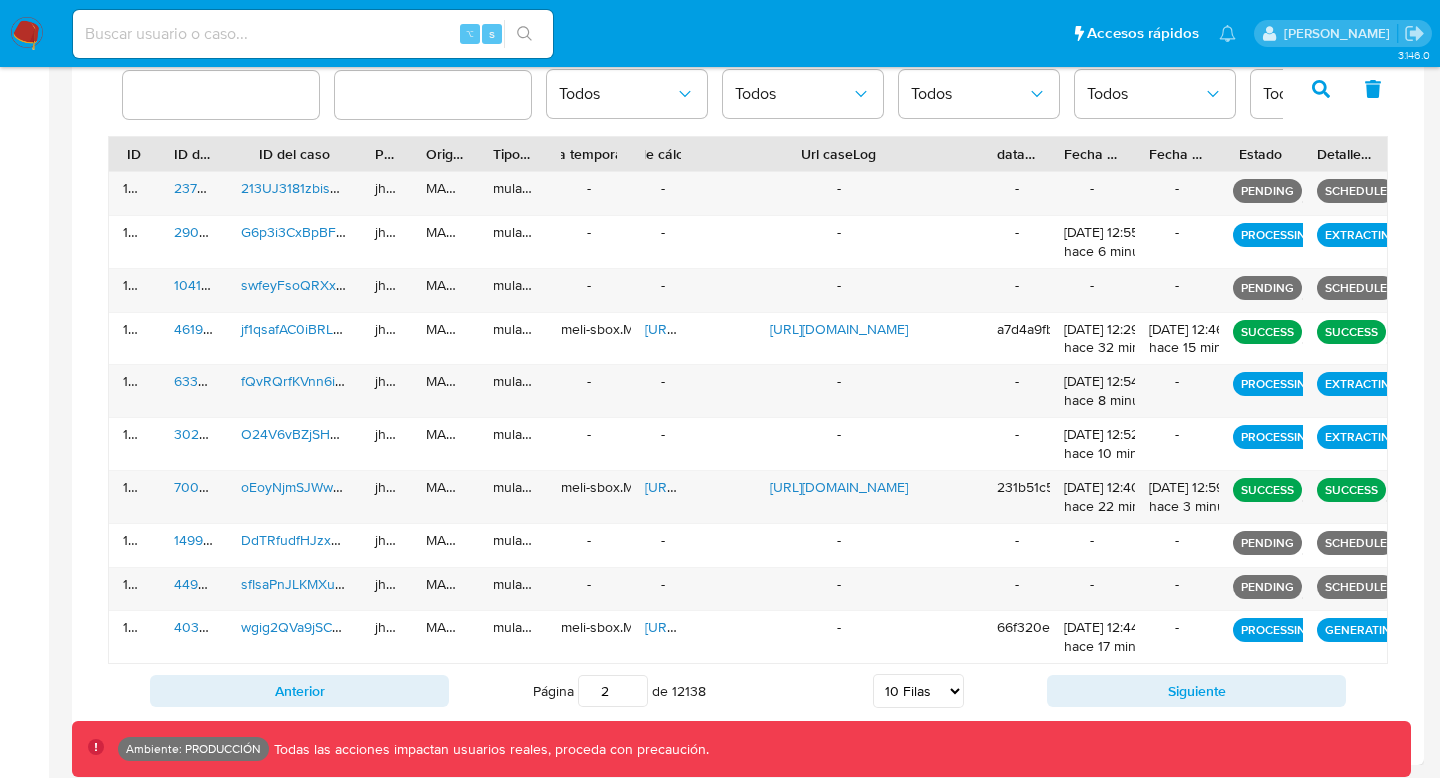 click on "Siguiente" at bounding box center (1196, 691) 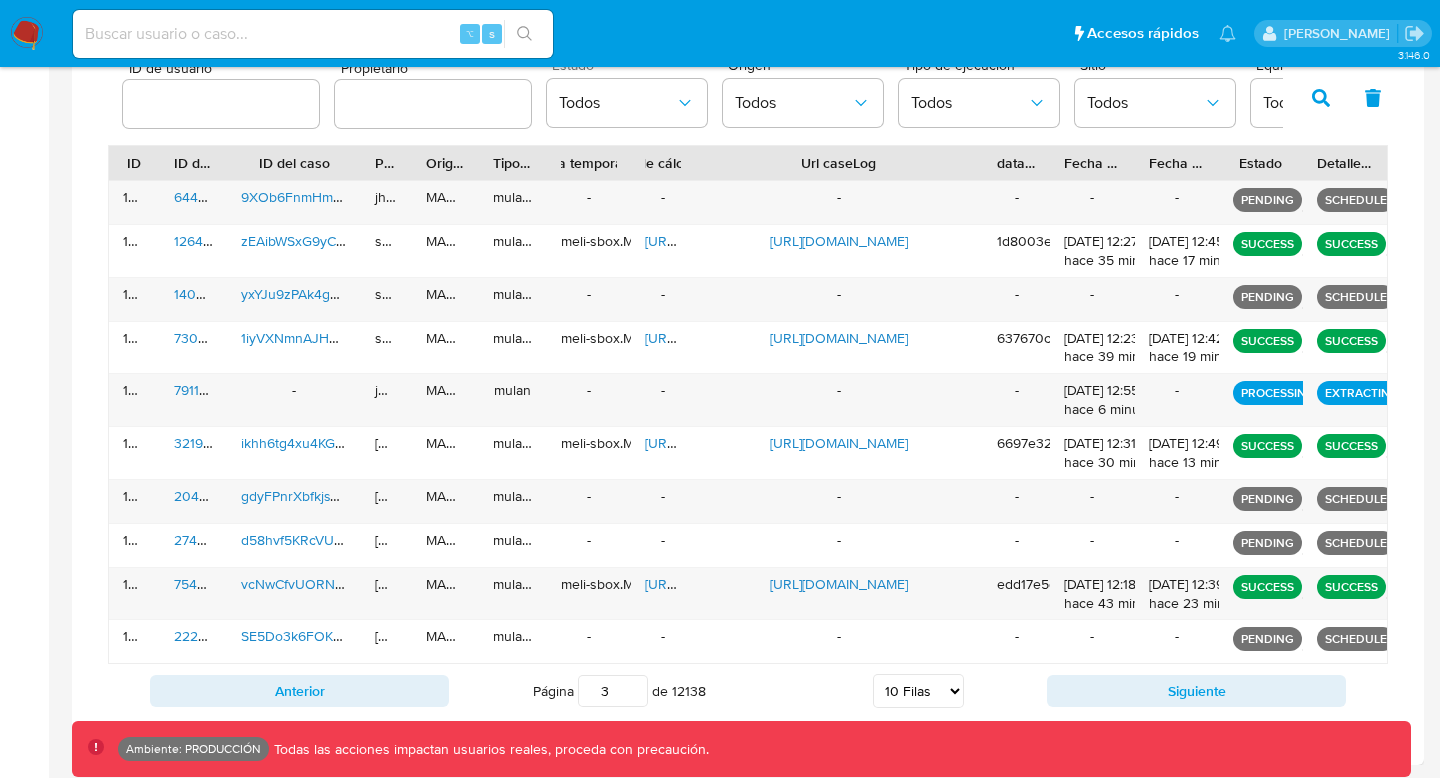 scroll, scrollTop: 669, scrollLeft: 0, axis: vertical 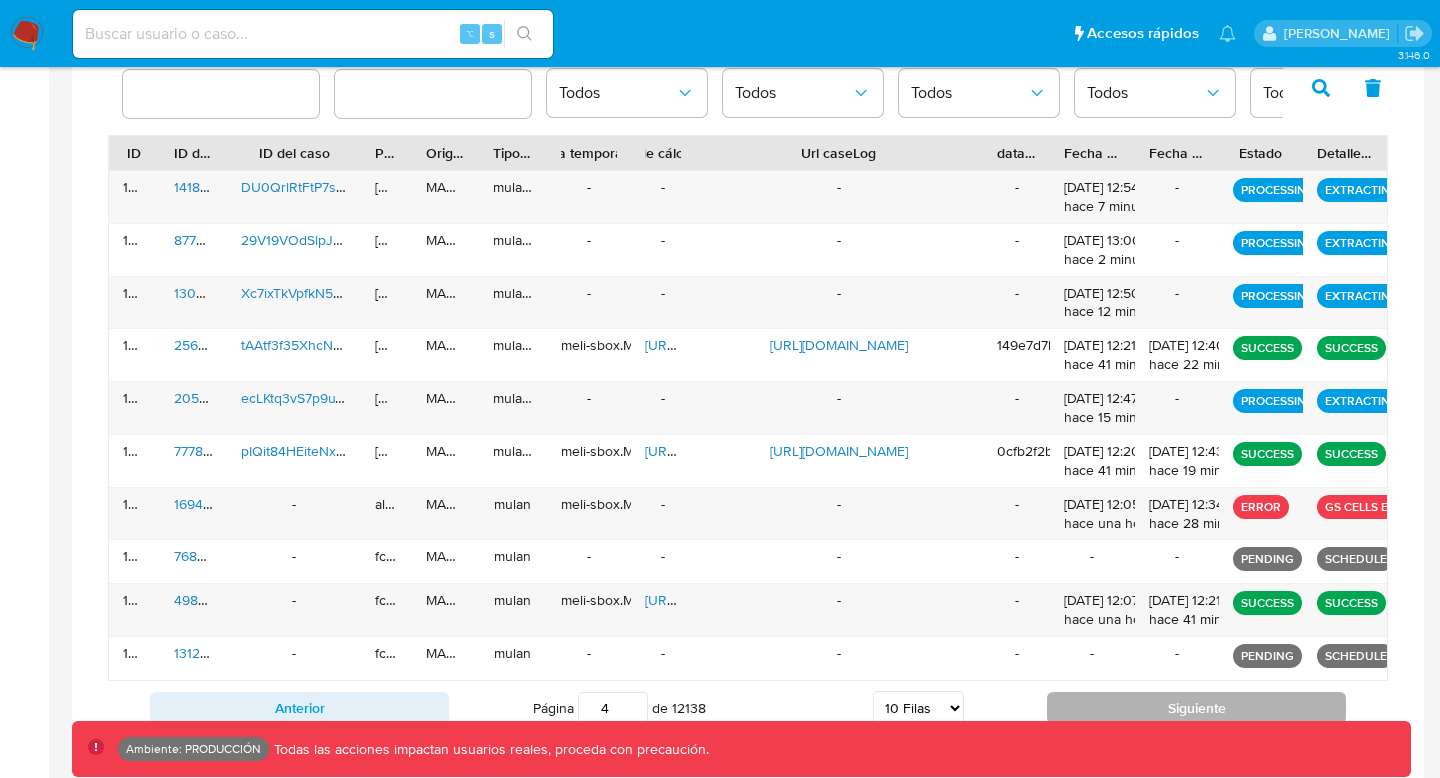 click on "Siguiente" at bounding box center [1196, 708] 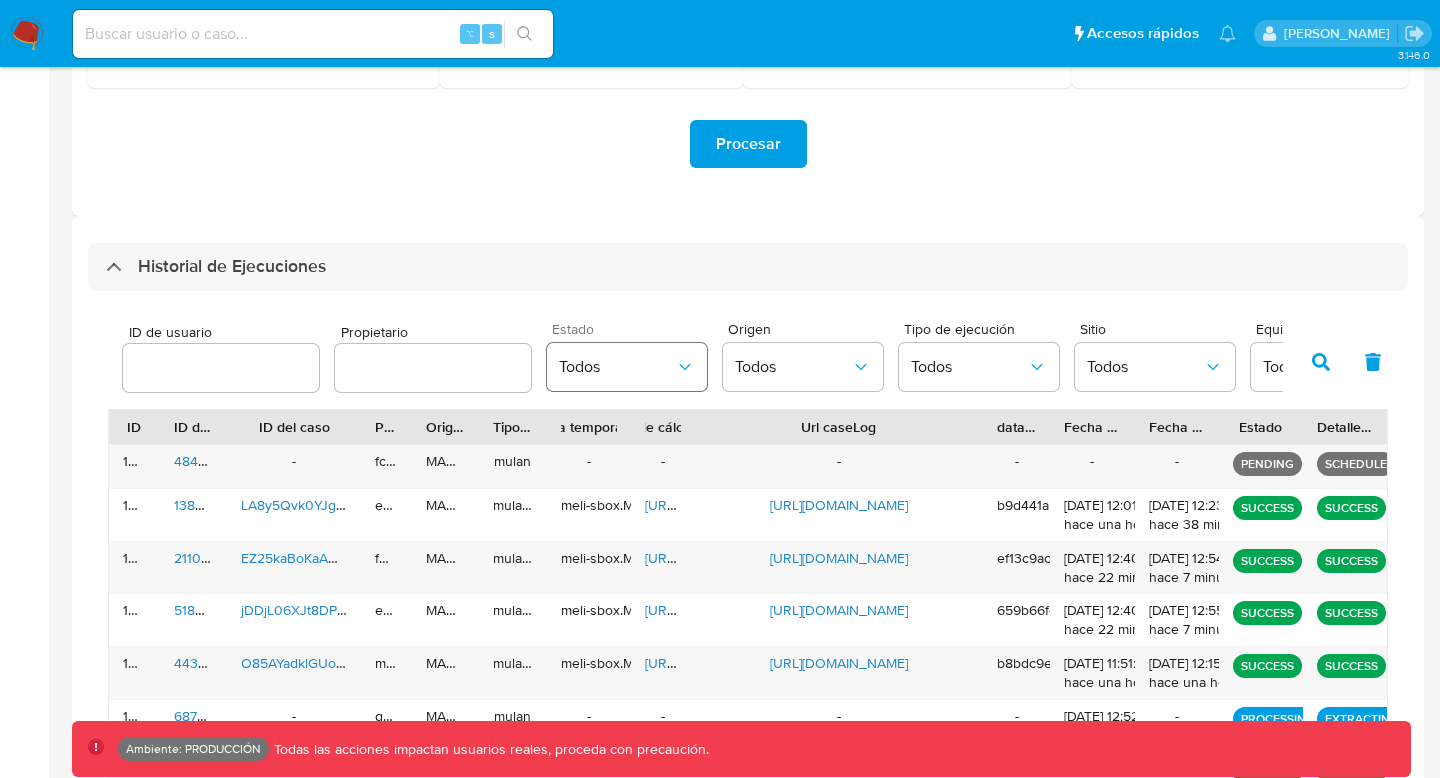 scroll, scrollTop: 403, scrollLeft: 0, axis: vertical 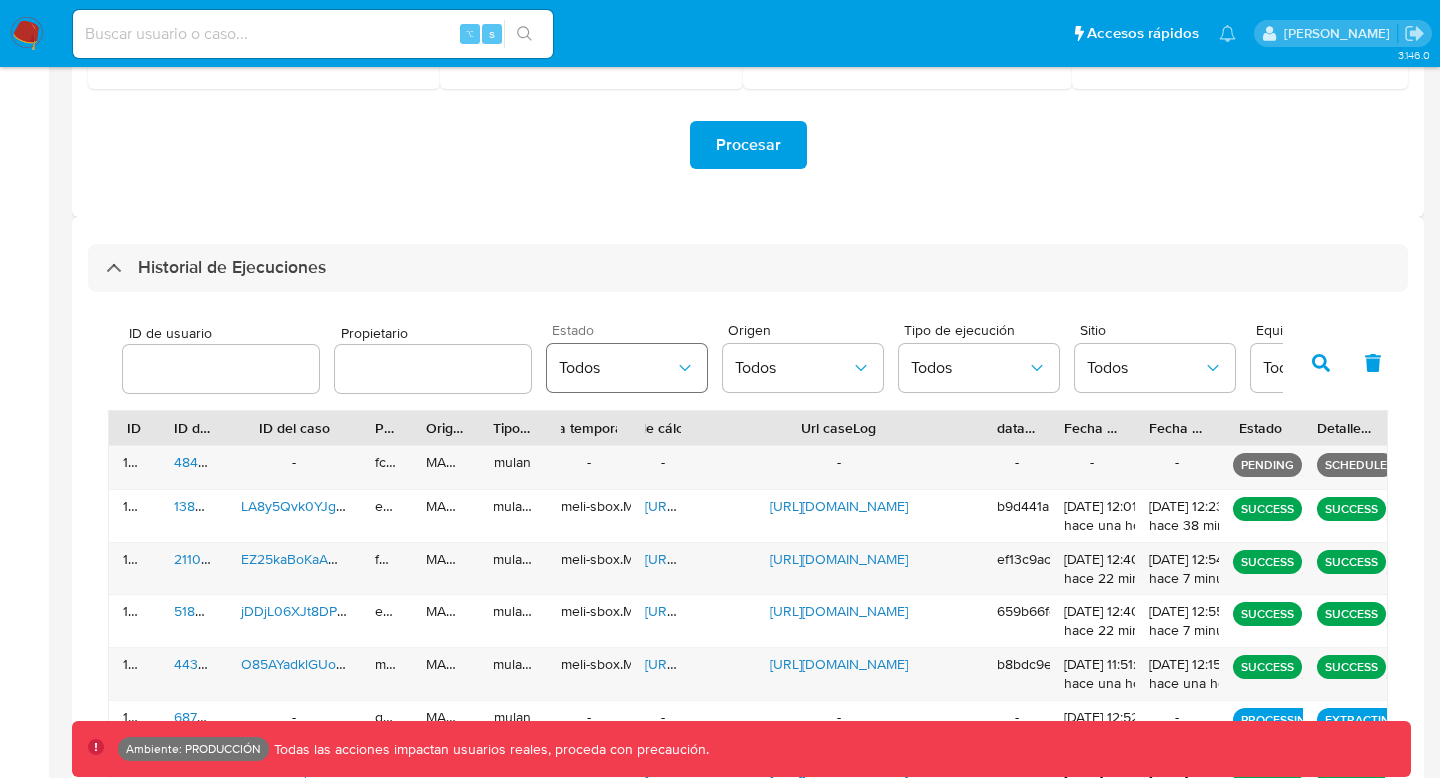 click on "Todos" at bounding box center (617, 368) 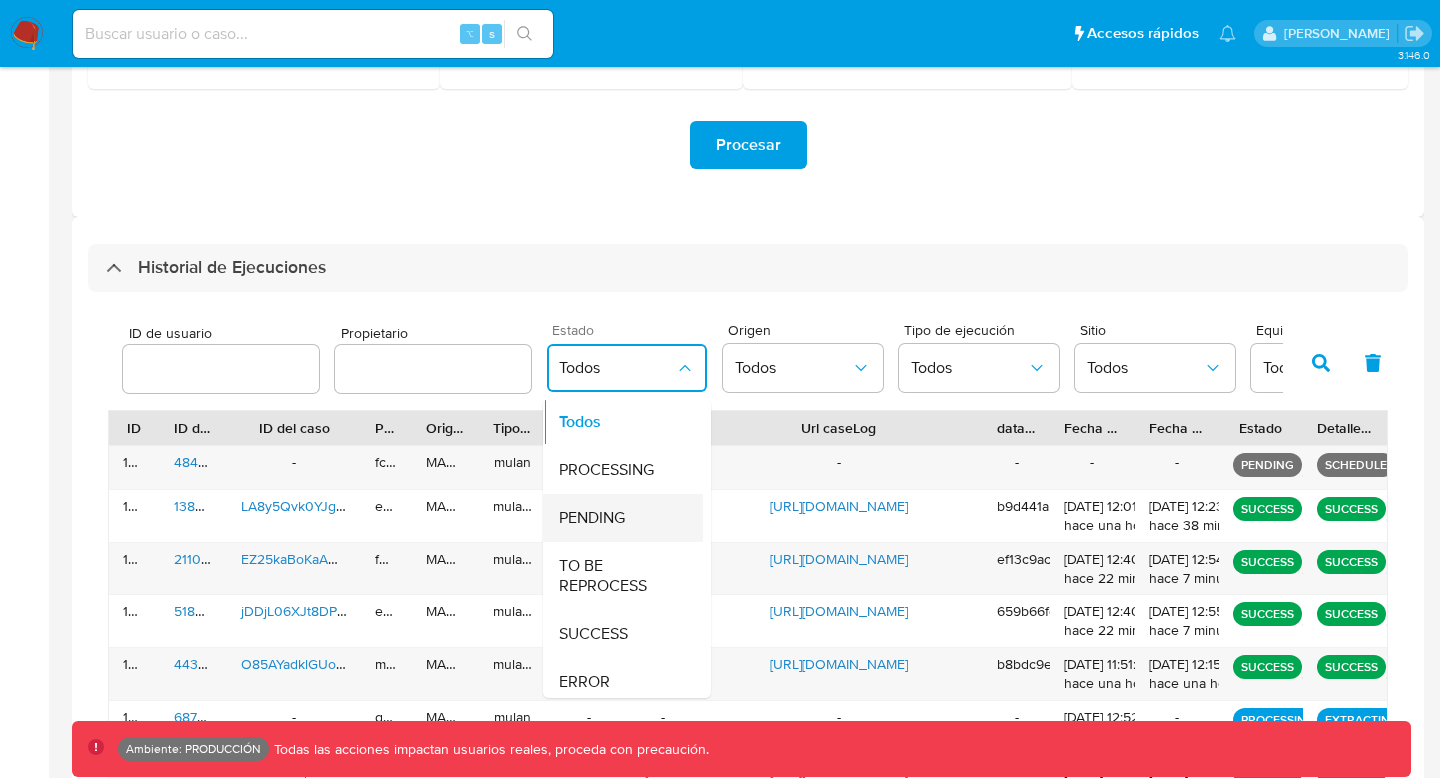 click on "PENDING" at bounding box center (617, 518) 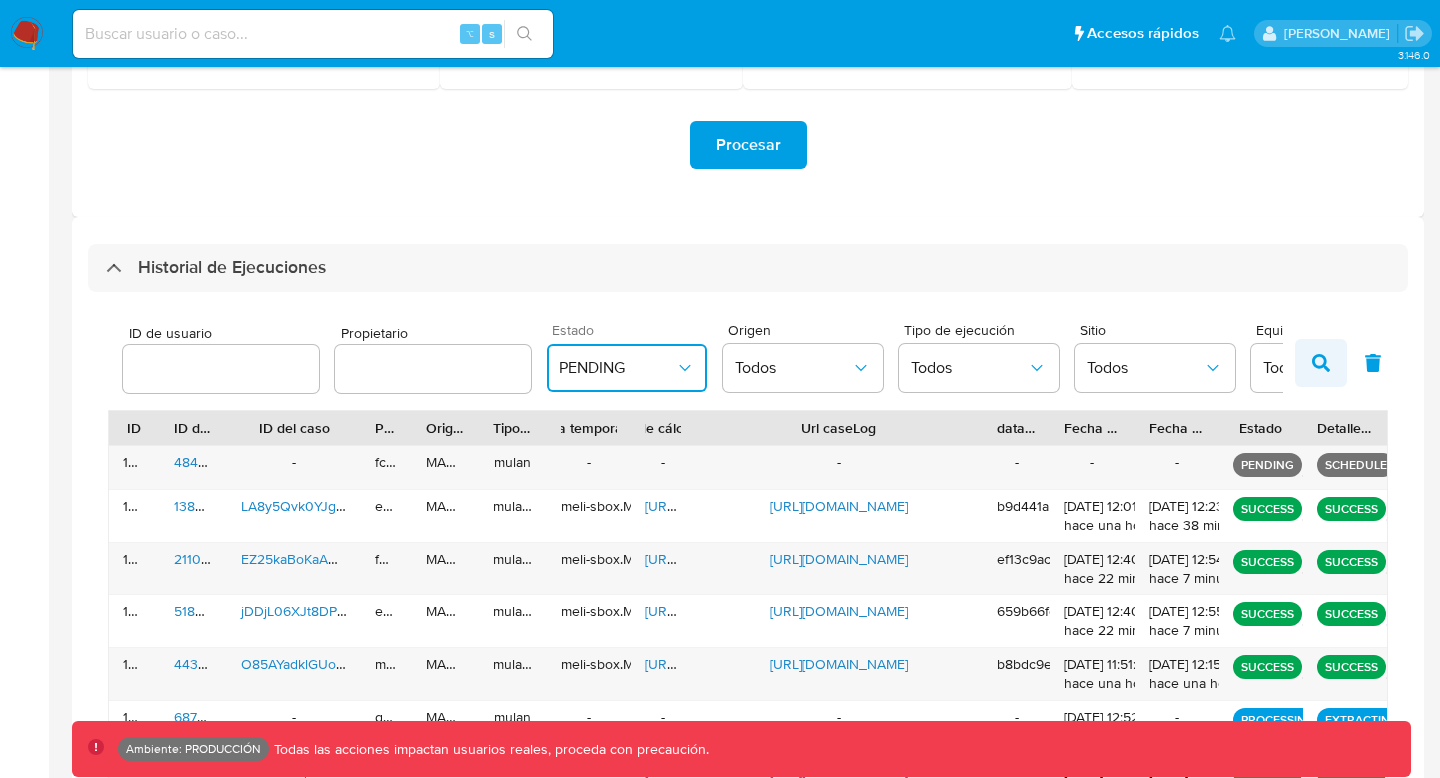 click 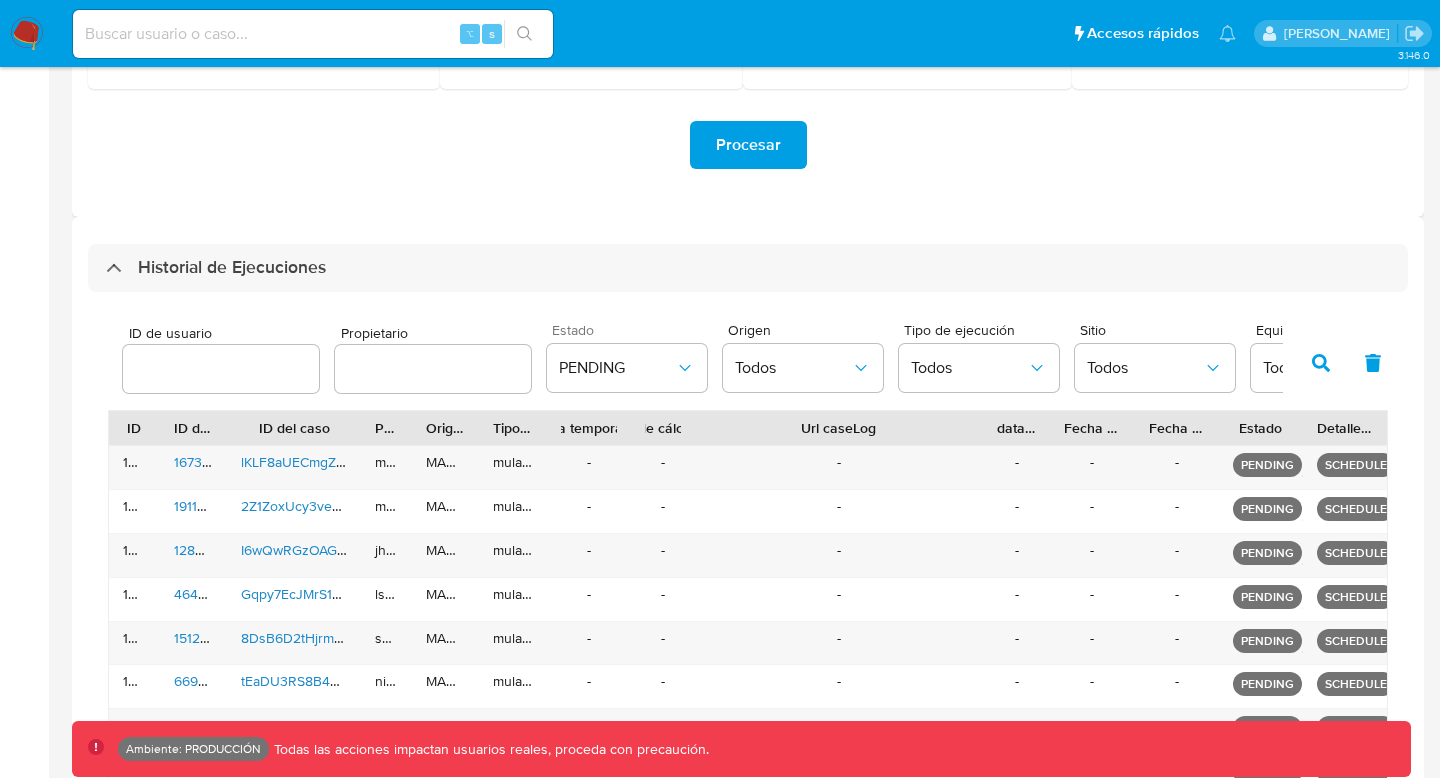 scroll, scrollTop: 624, scrollLeft: 0, axis: vertical 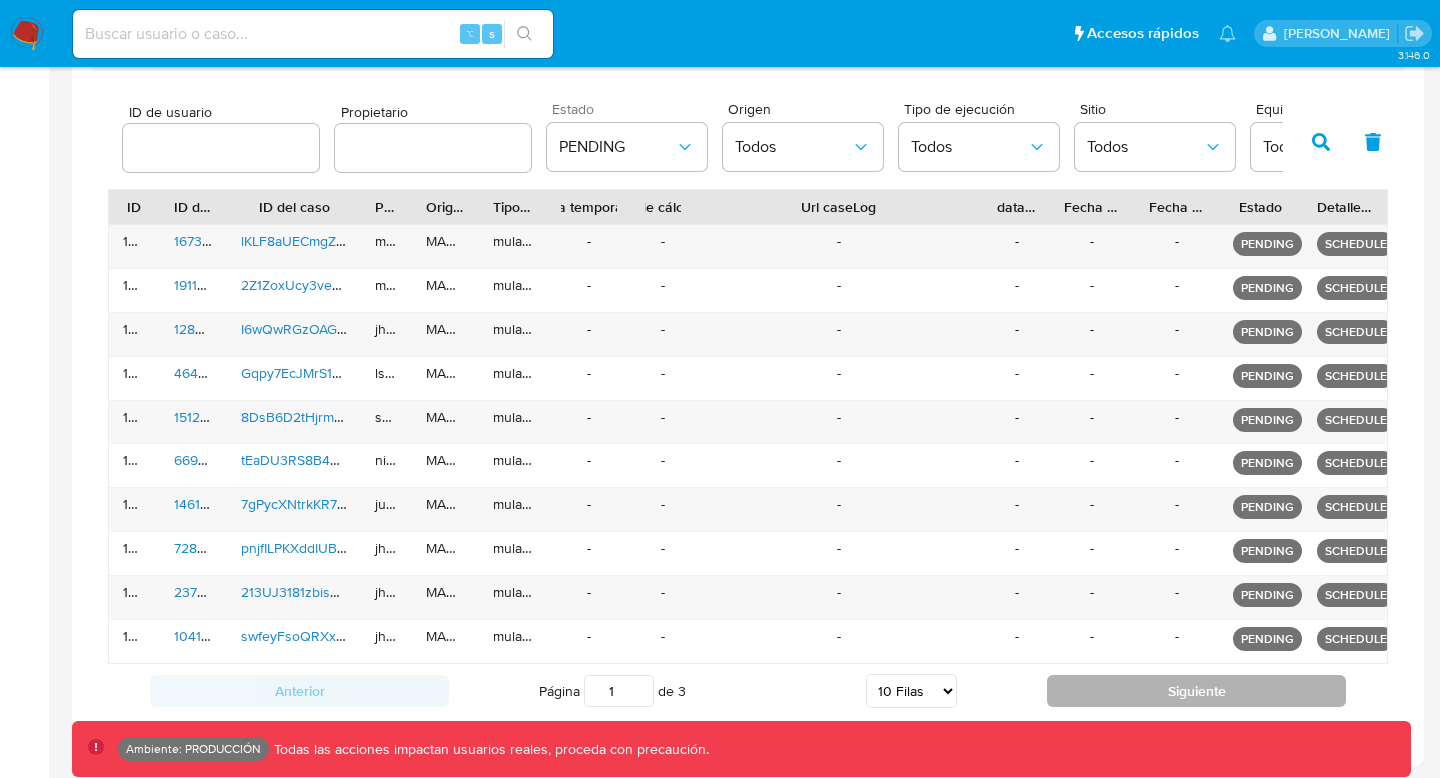 click on "Siguiente" at bounding box center [1196, 691] 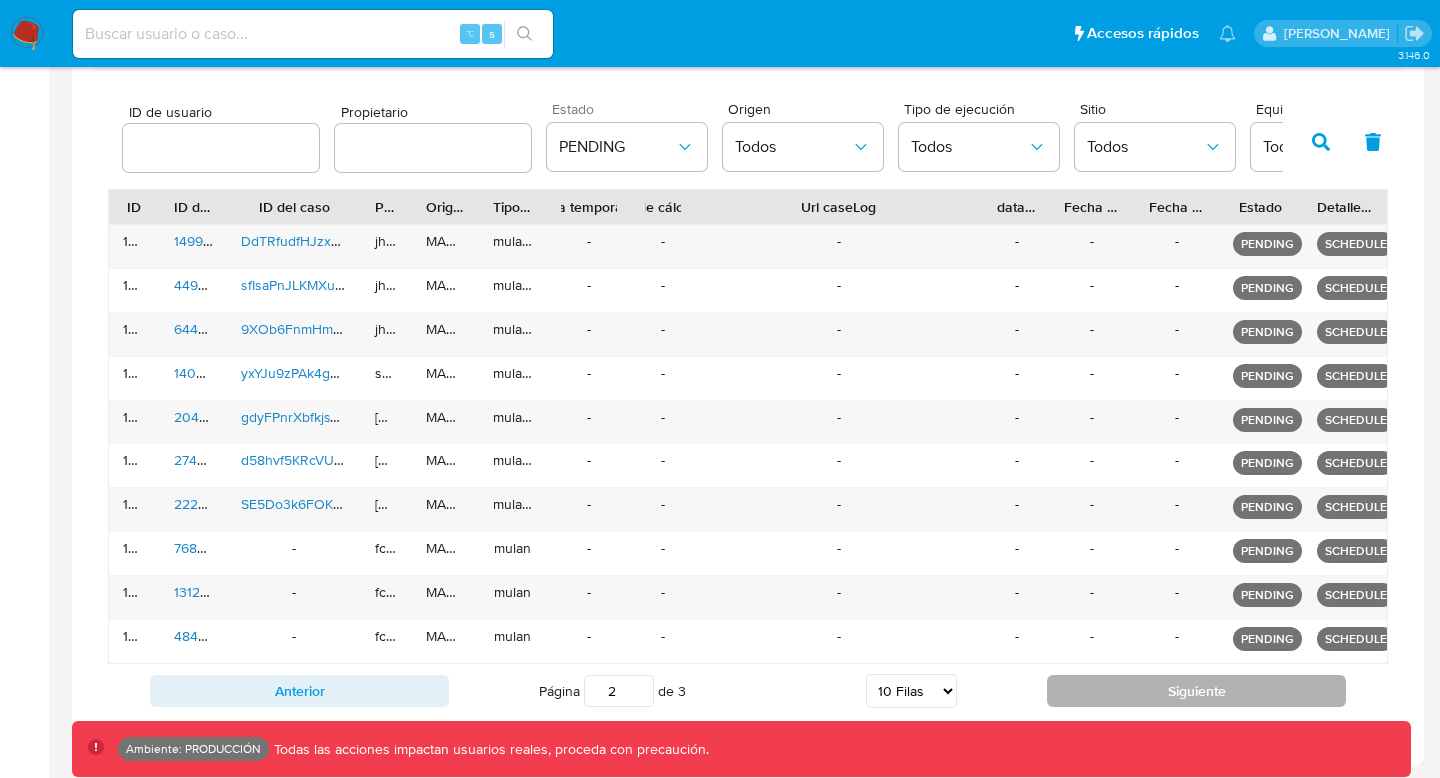 click on "Siguiente" at bounding box center (1196, 691) 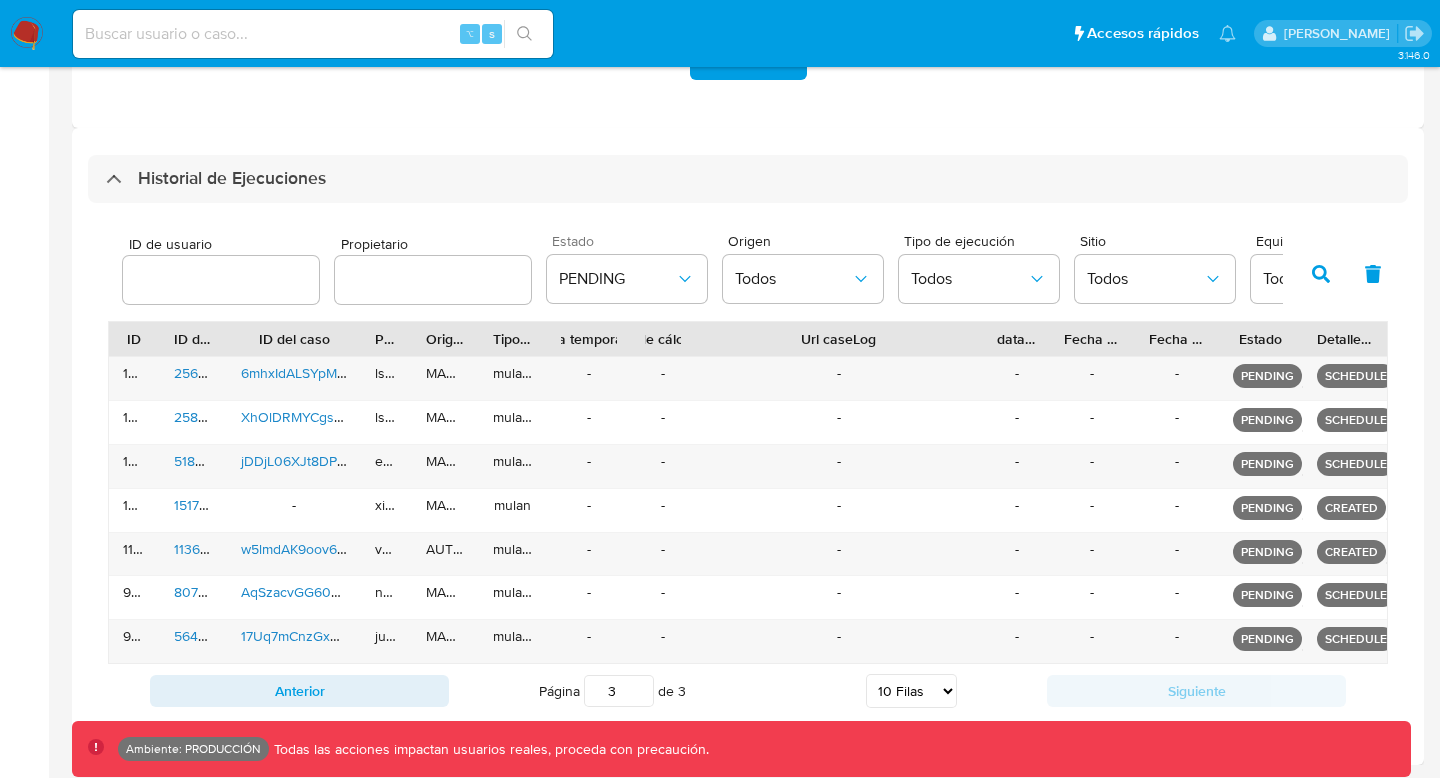 scroll, scrollTop: 492, scrollLeft: 0, axis: vertical 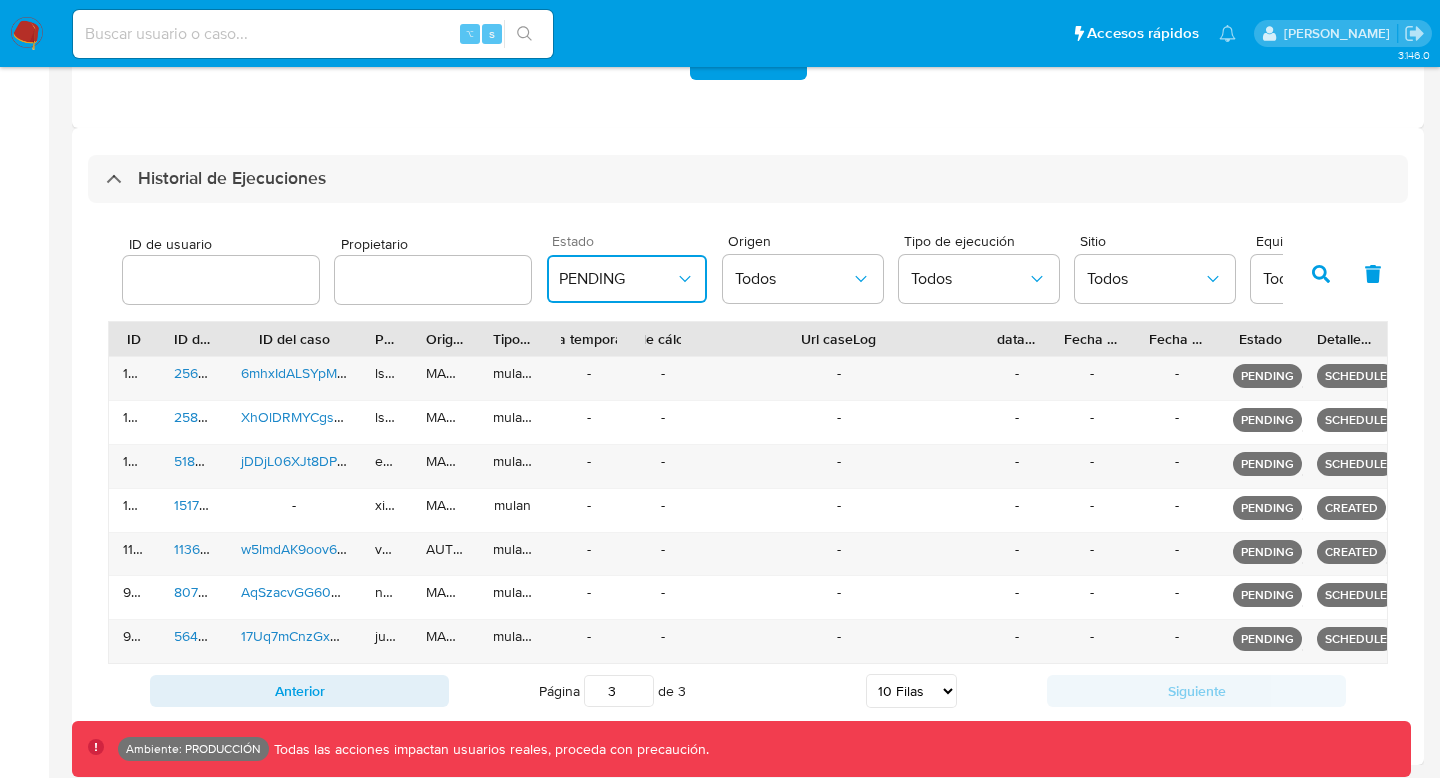 click on "PENDING" at bounding box center (617, 279) 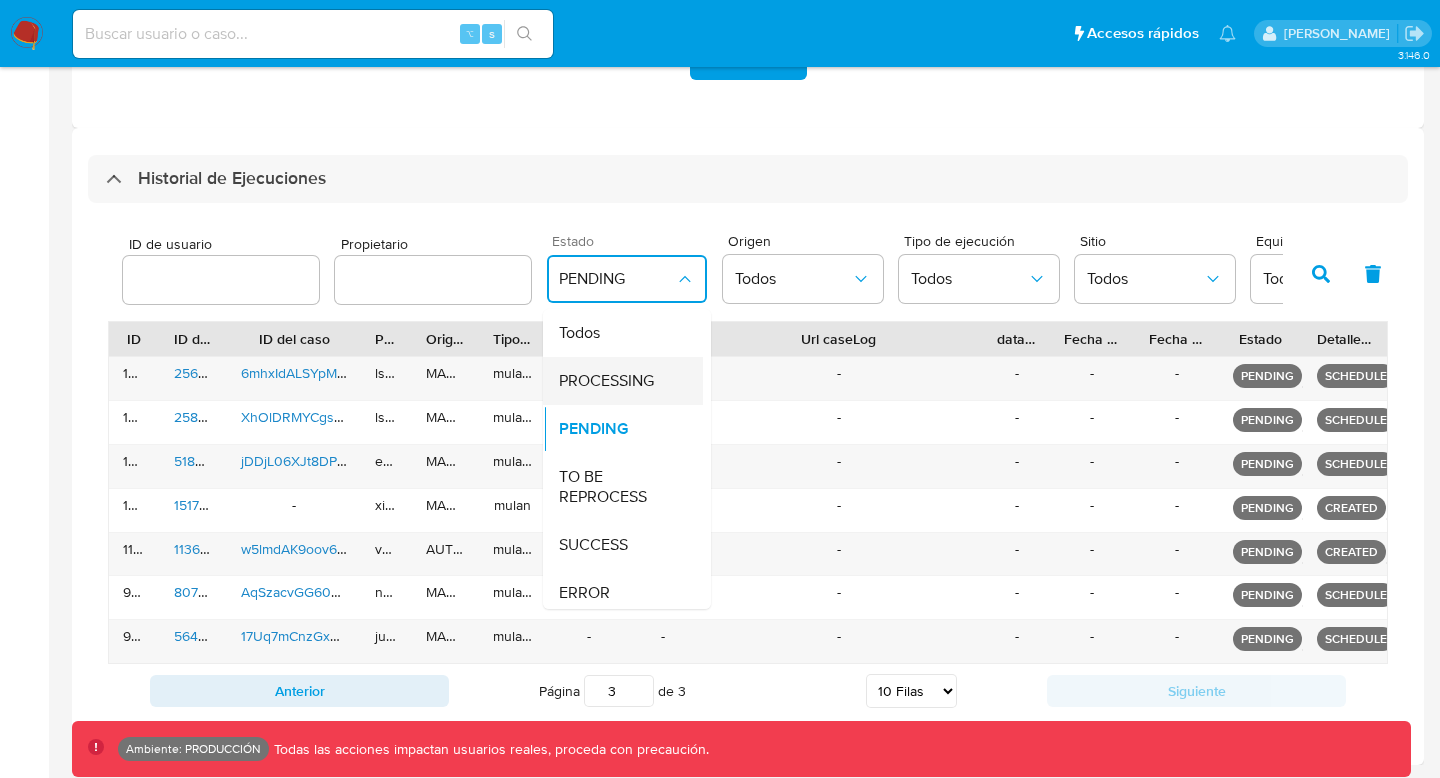click on "PROCESSING" at bounding box center [606, 381] 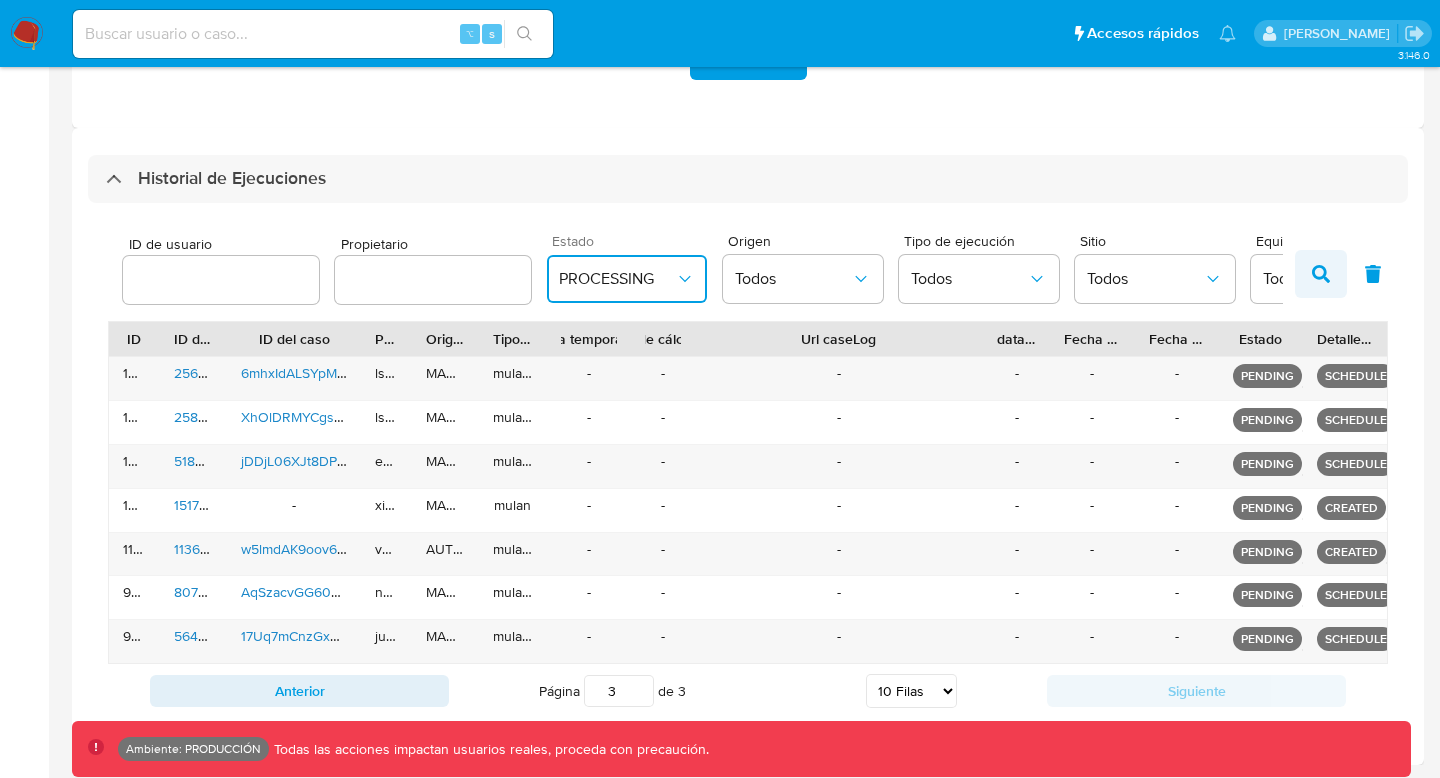 click 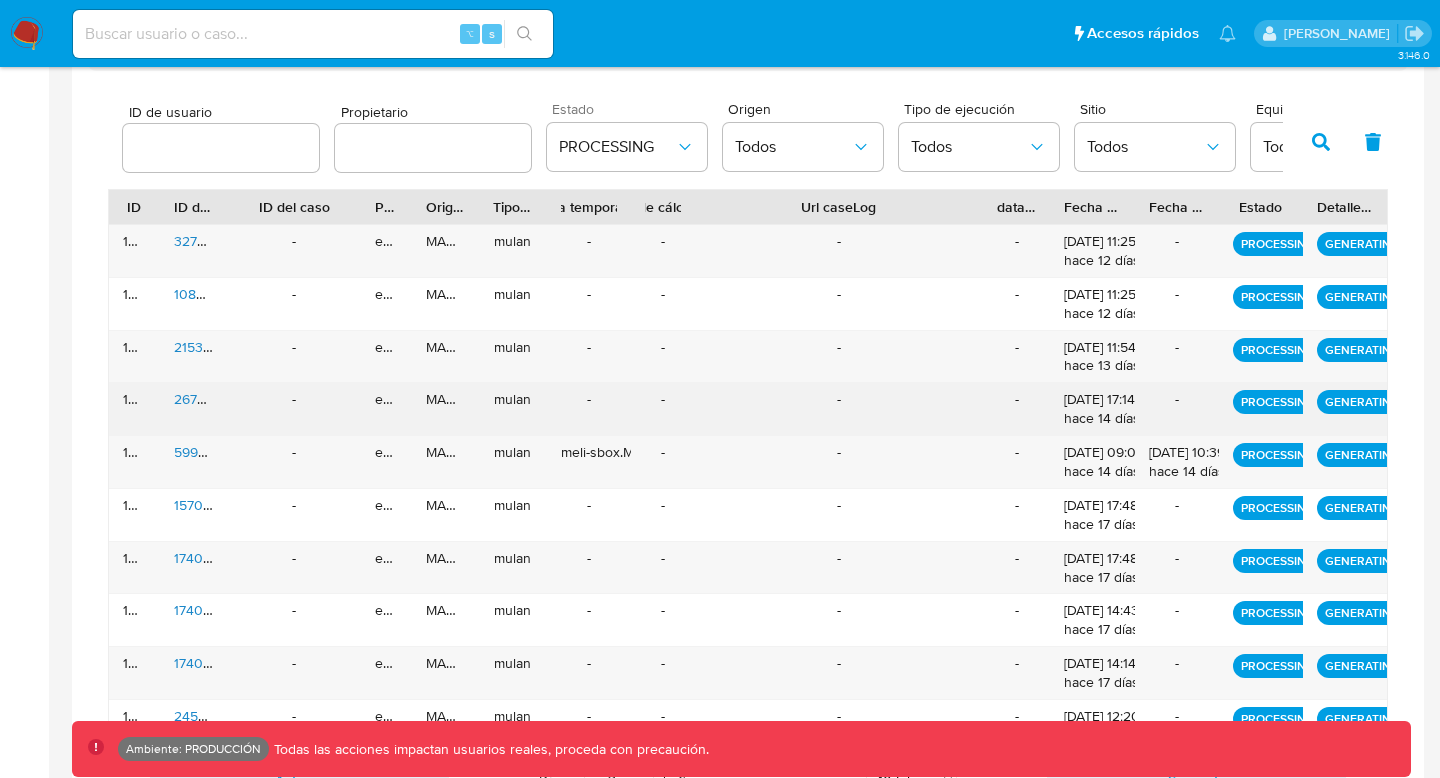 scroll, scrollTop: 713, scrollLeft: 0, axis: vertical 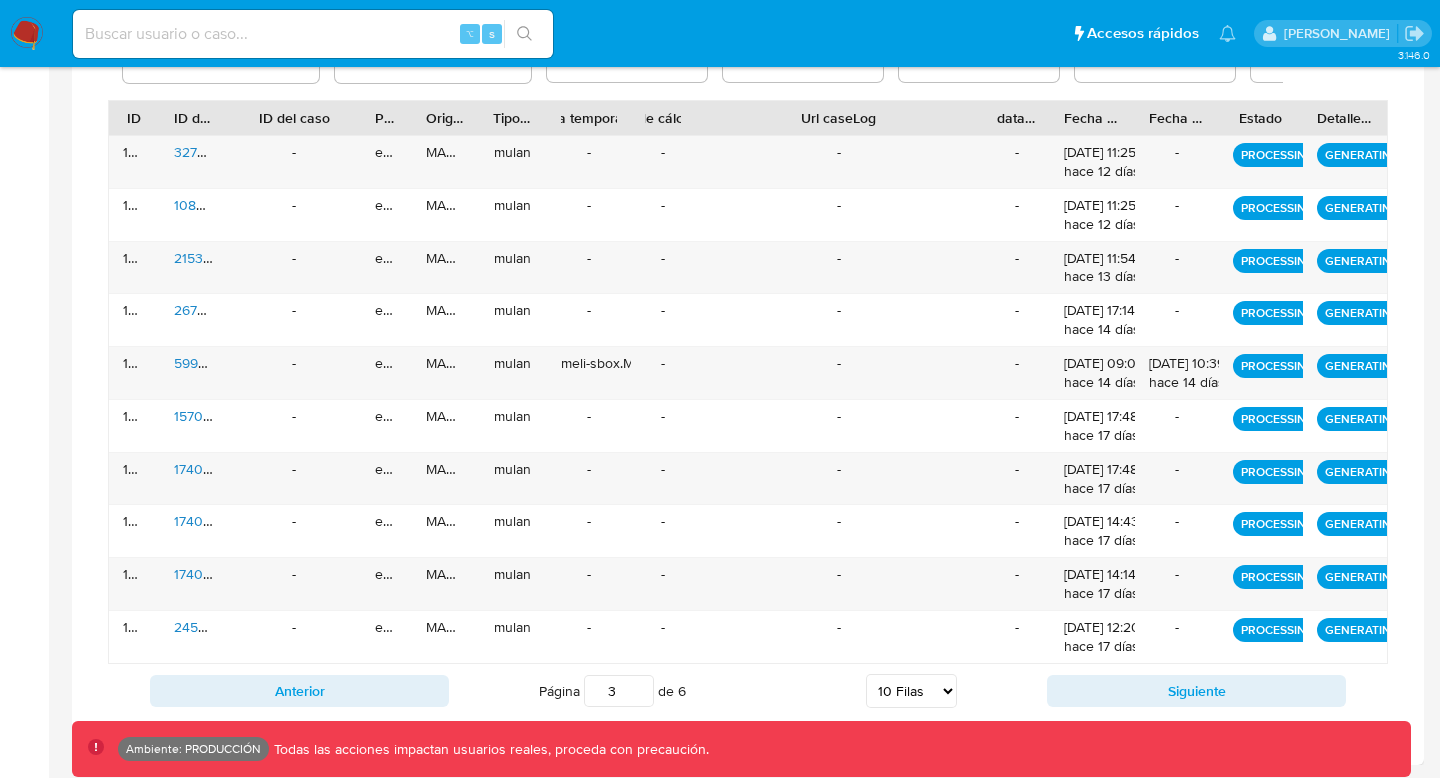 click on "Anterior Página   3   de   6 5   Filas 10   Filas 20   Filas 25   Filas 50   Filas 100   Filas Siguiente" at bounding box center (748, 691) 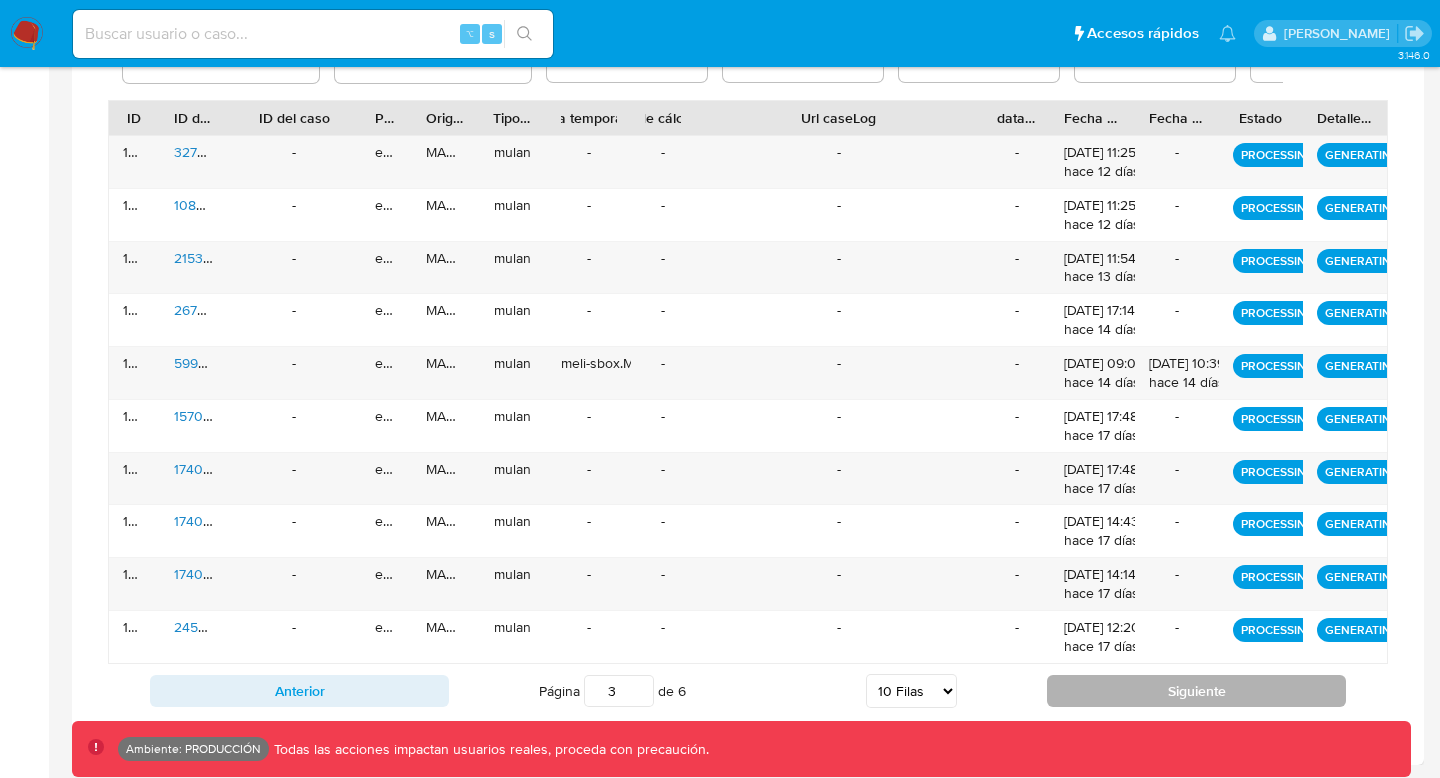 click on "Siguiente" at bounding box center (1196, 691) 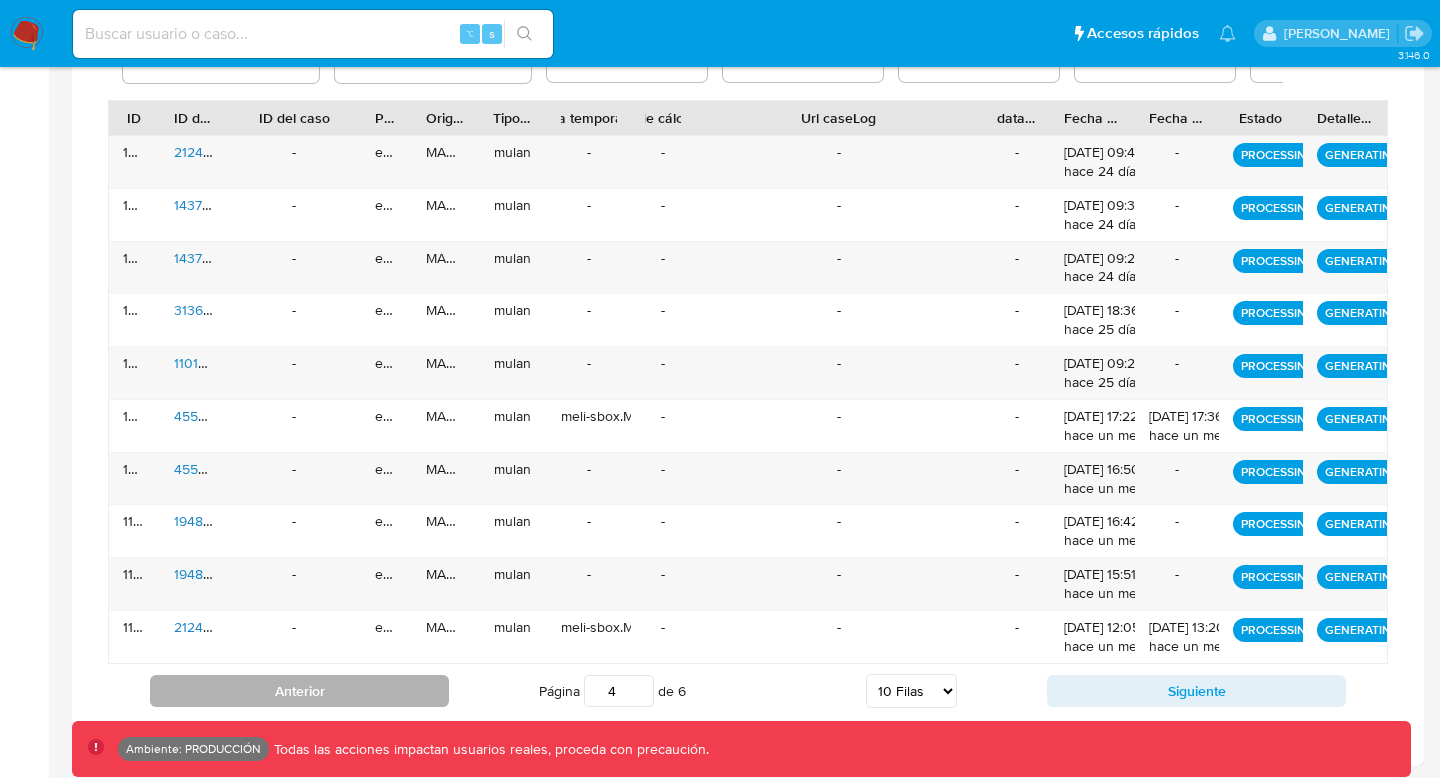 click on "Anterior" at bounding box center (299, 691) 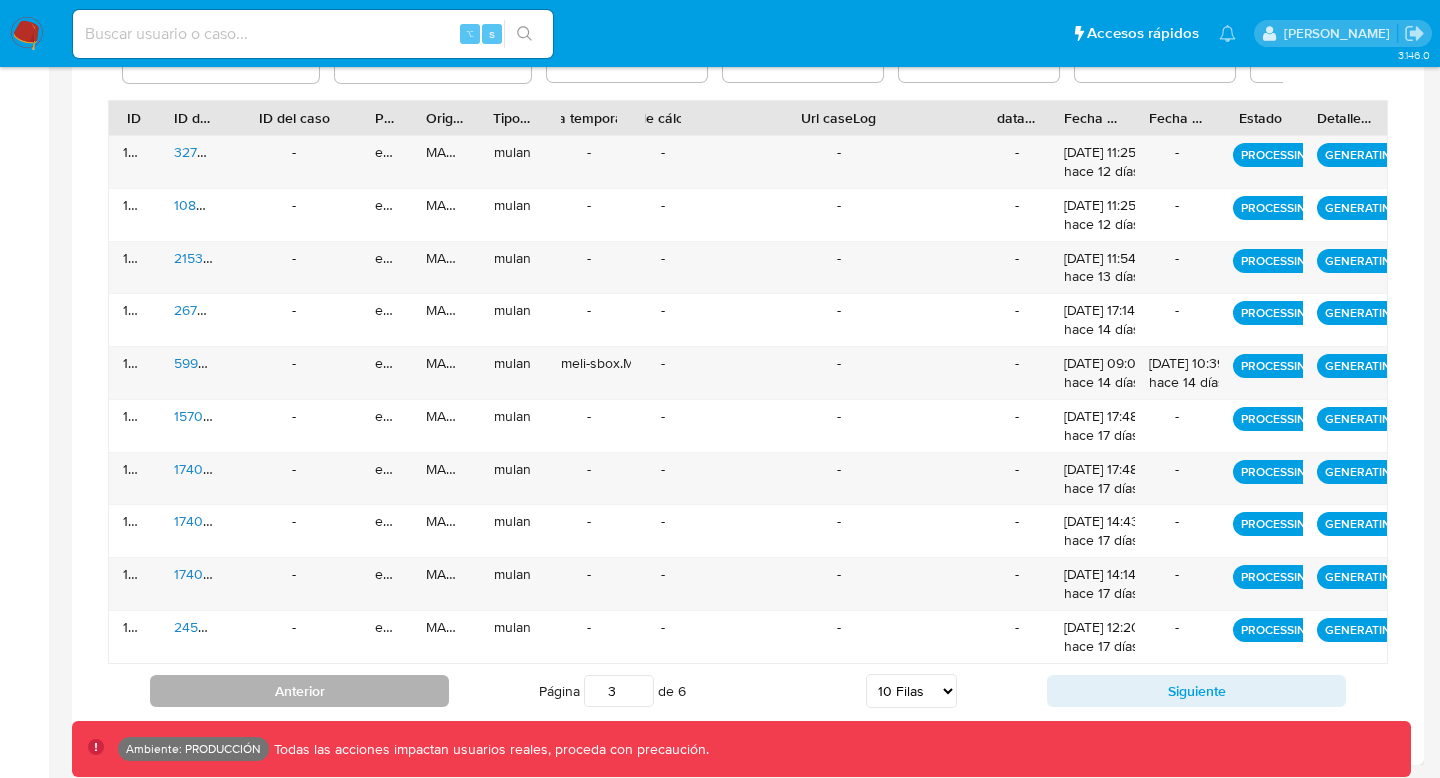 click on "Anterior" at bounding box center [299, 691] 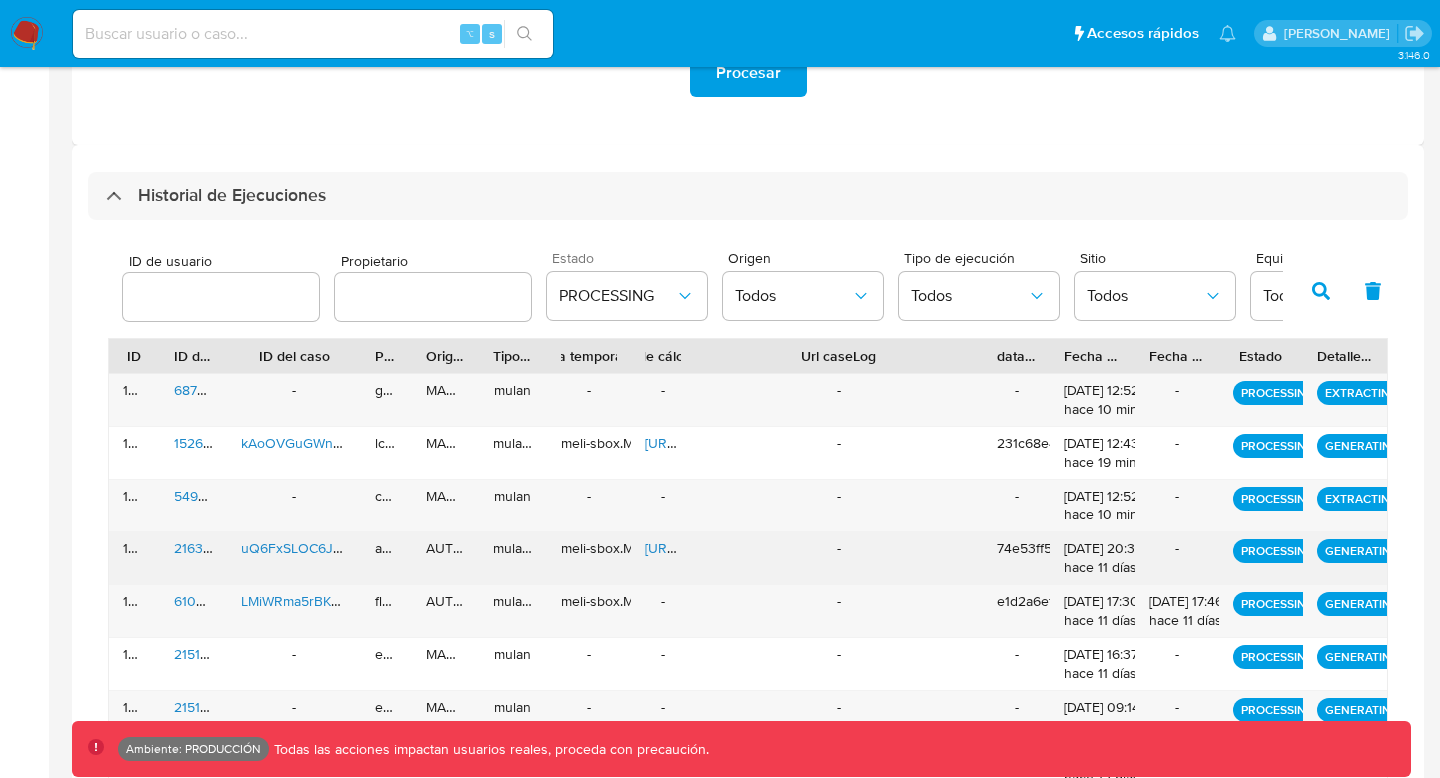 scroll, scrollTop: 466, scrollLeft: 0, axis: vertical 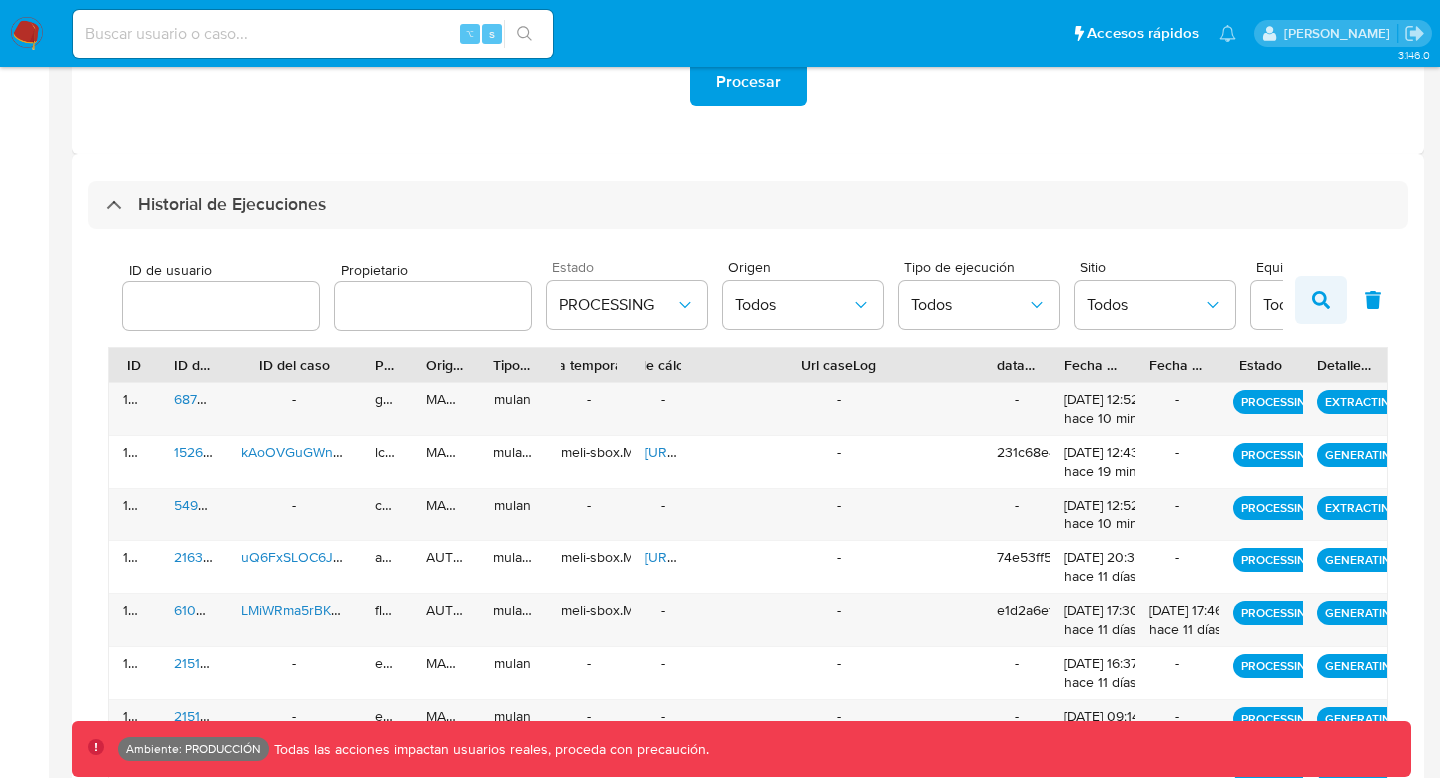 click at bounding box center (1321, 300) 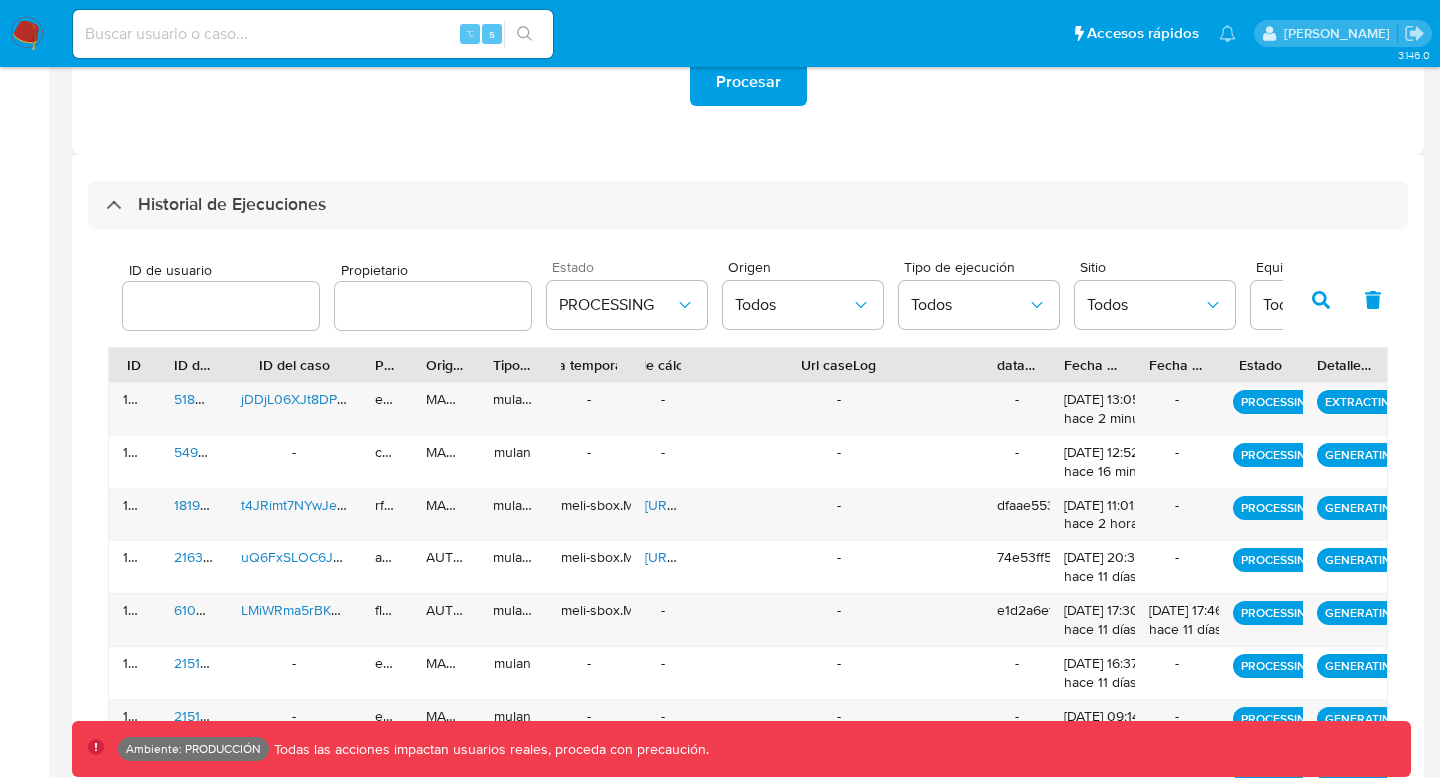 click at bounding box center (1321, 300) 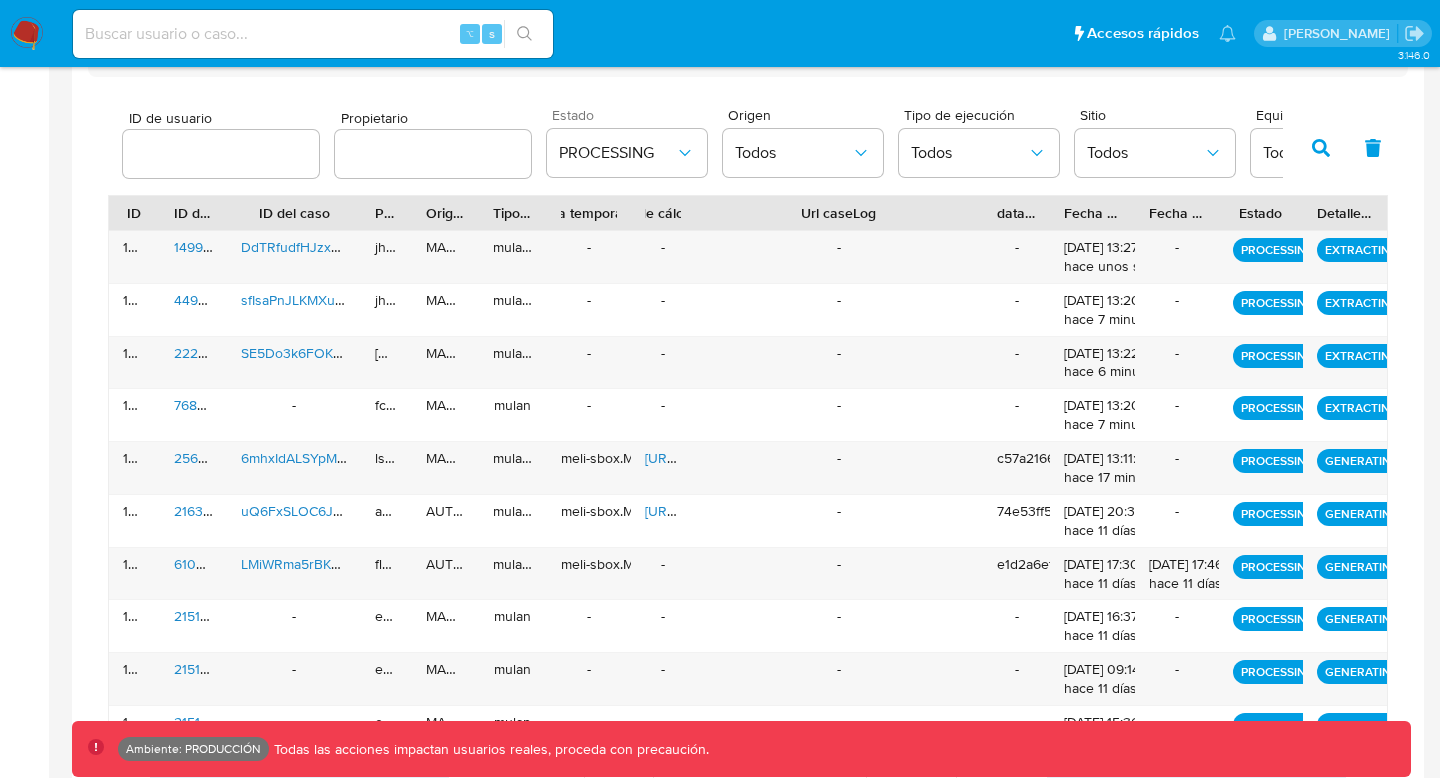 scroll, scrollTop: 713, scrollLeft: 0, axis: vertical 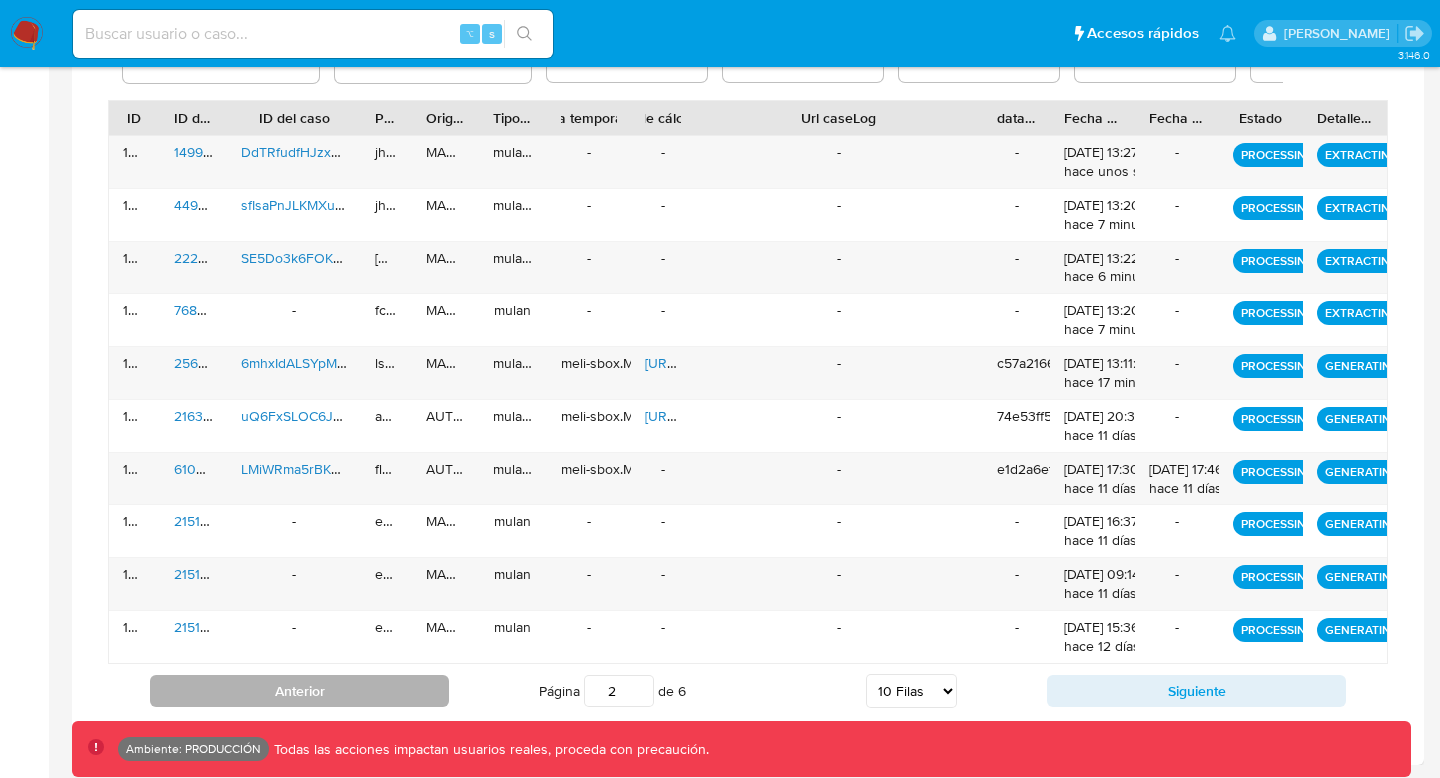 click on "Anterior" at bounding box center (299, 691) 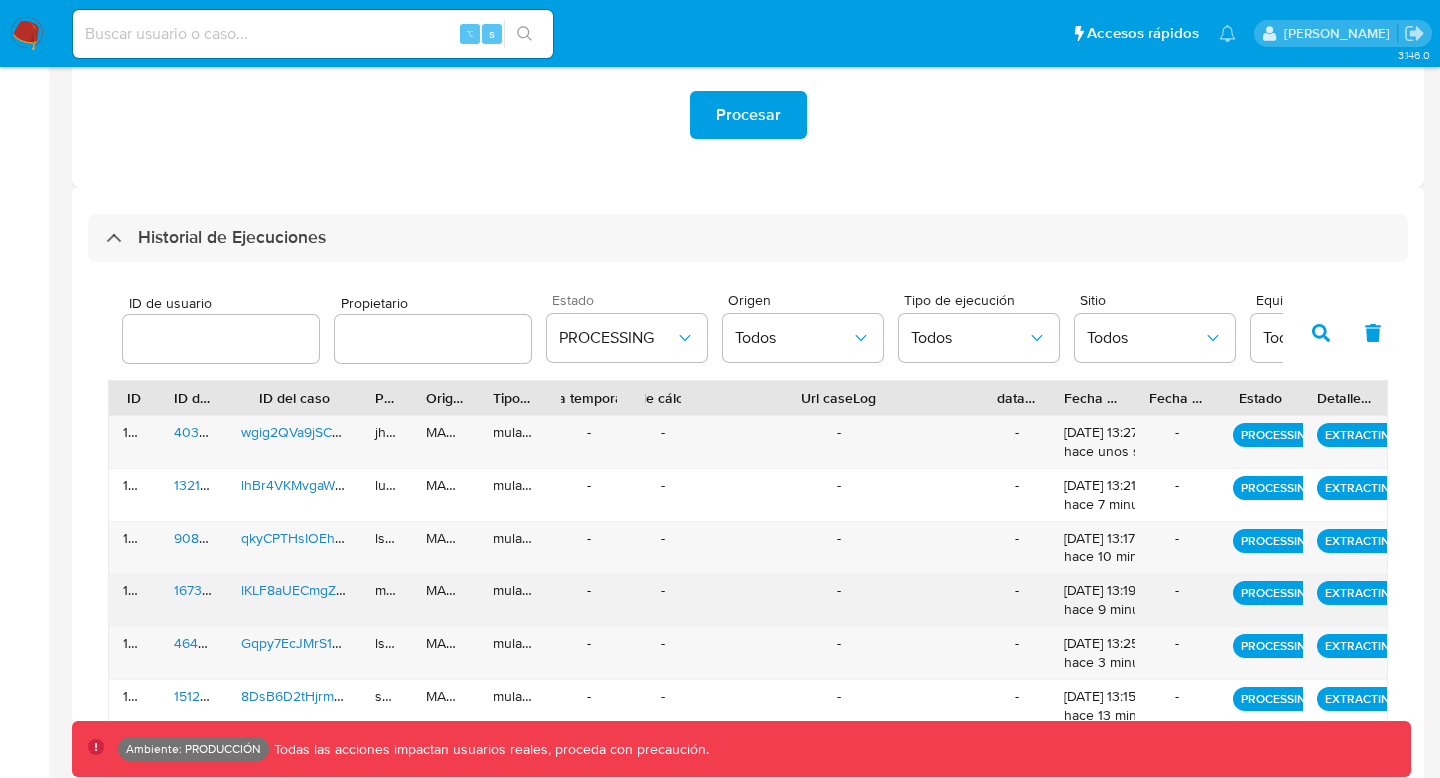 scroll, scrollTop: 591, scrollLeft: 0, axis: vertical 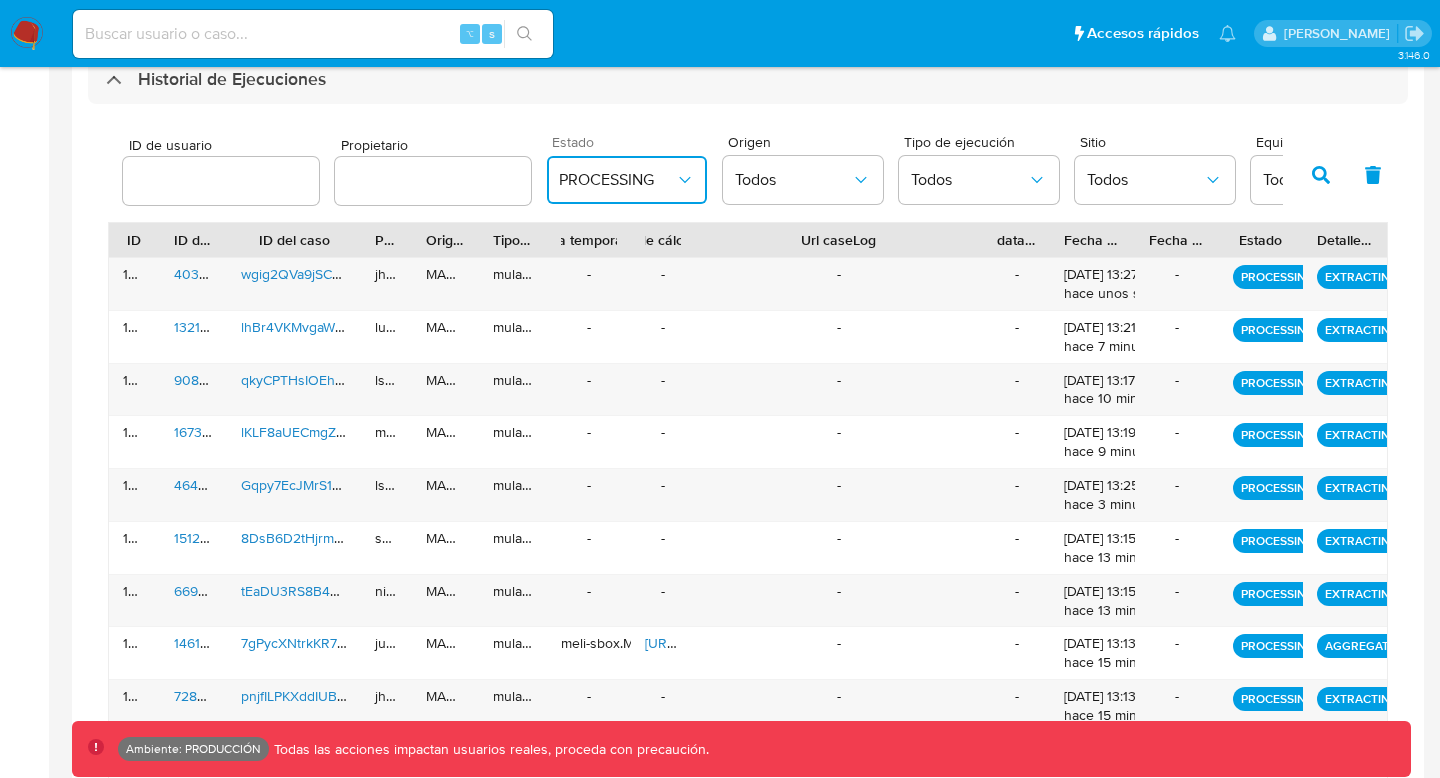 click on "PROCESSING" at bounding box center [617, 180] 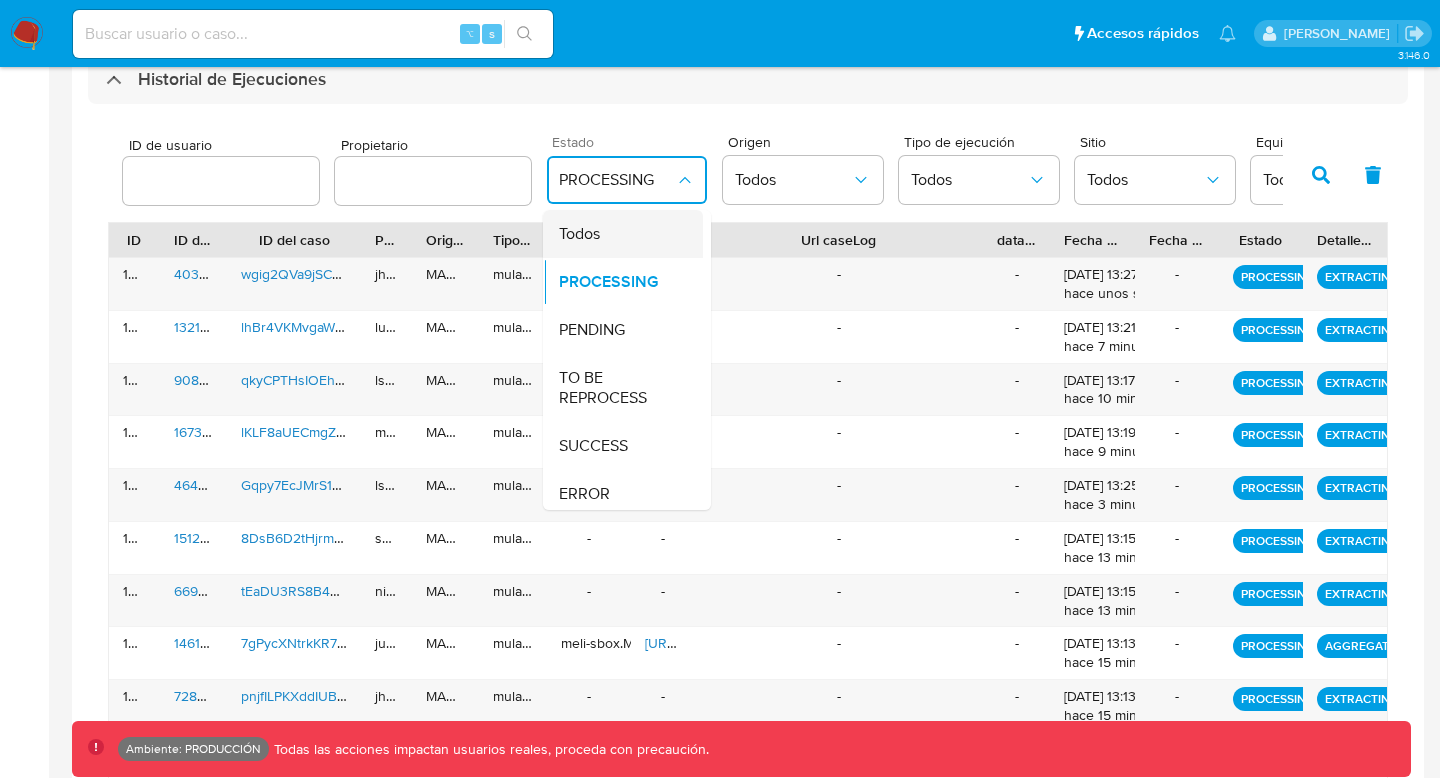 click on "Todos" at bounding box center [617, 234] 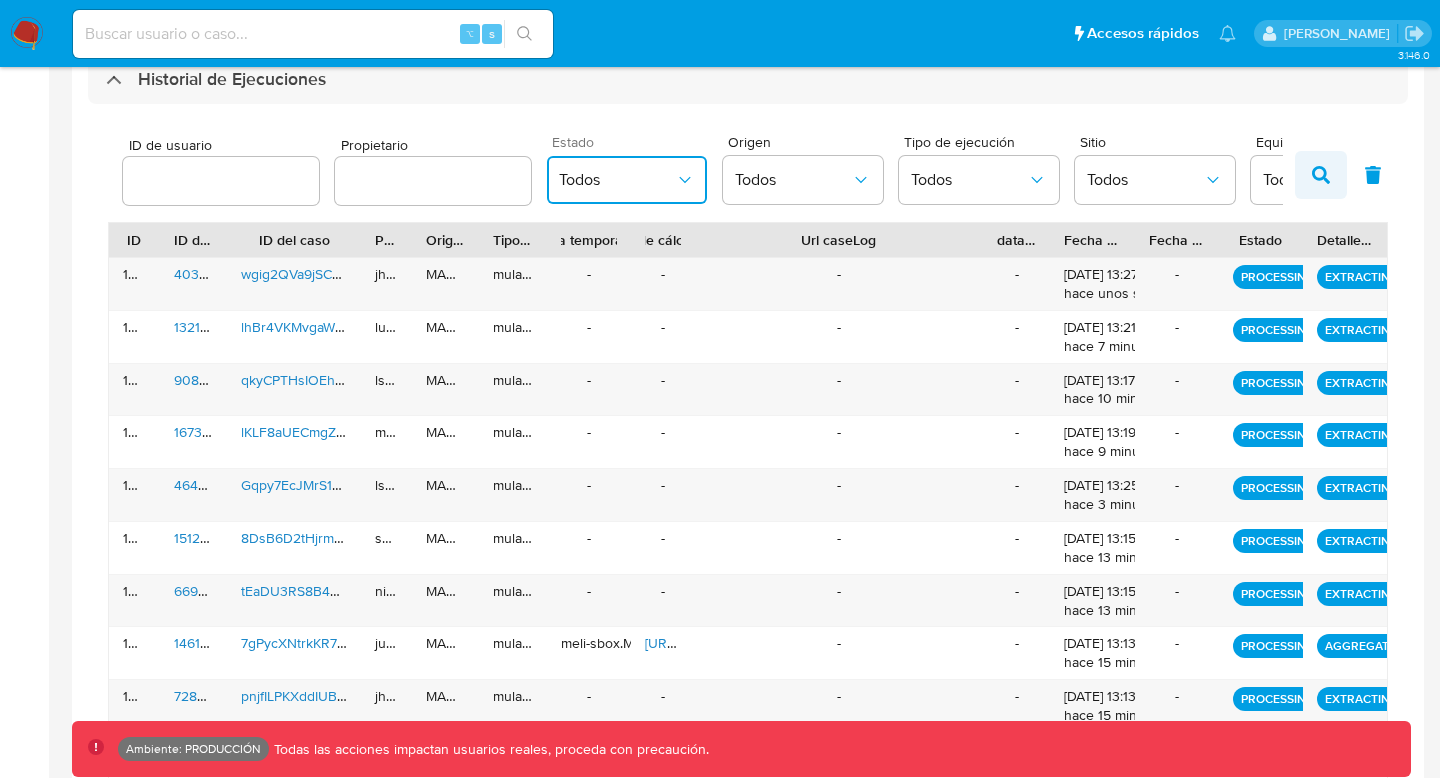 click 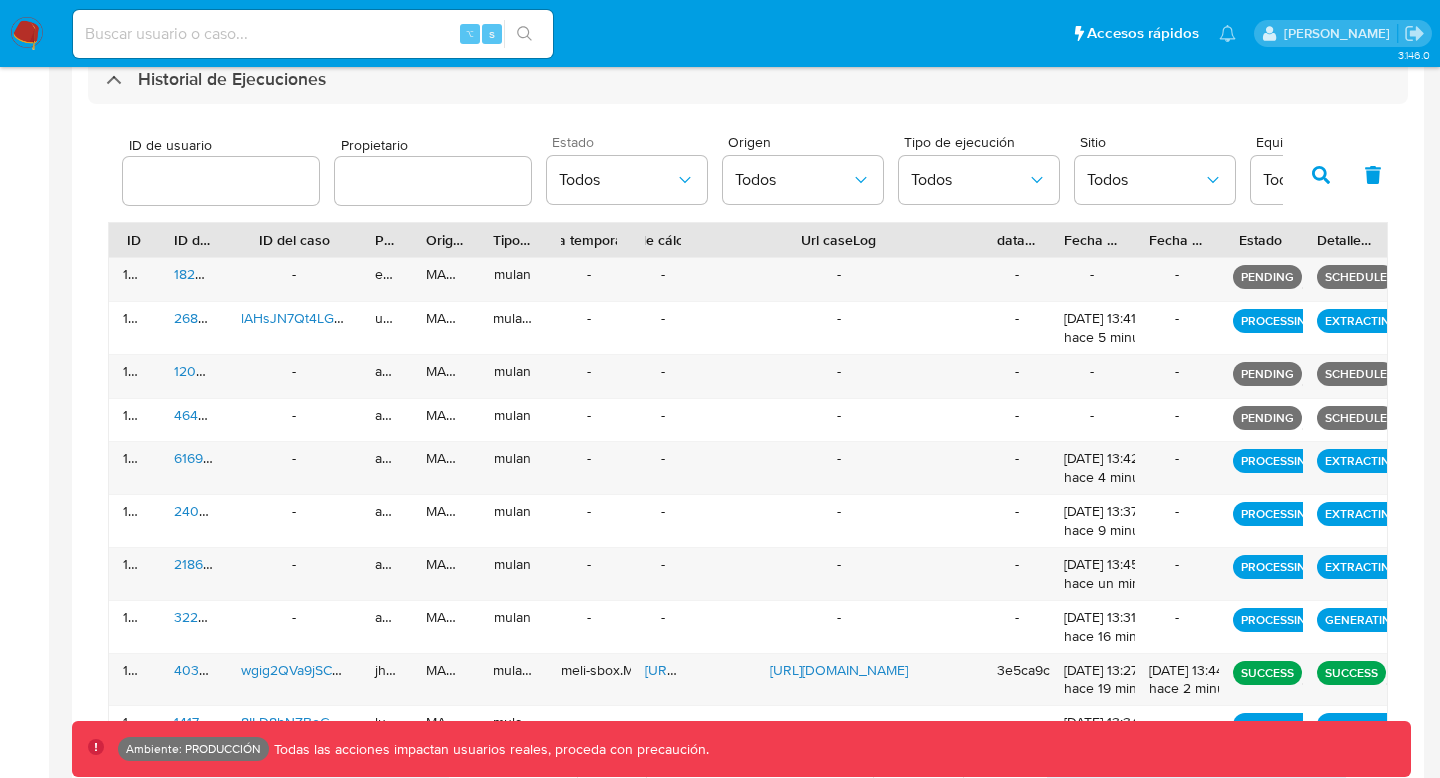 scroll, scrollTop: 686, scrollLeft: 0, axis: vertical 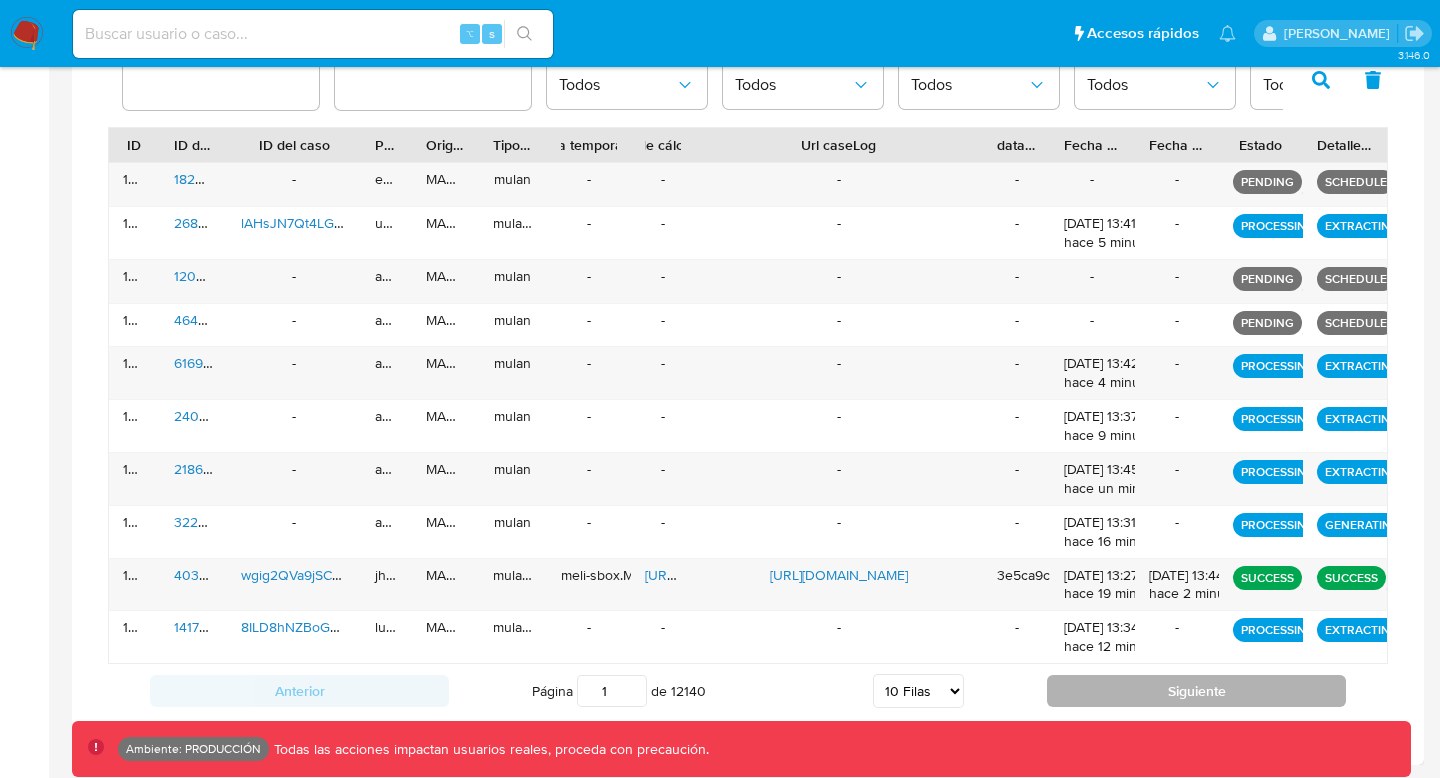 click on "Siguiente" at bounding box center [1196, 691] 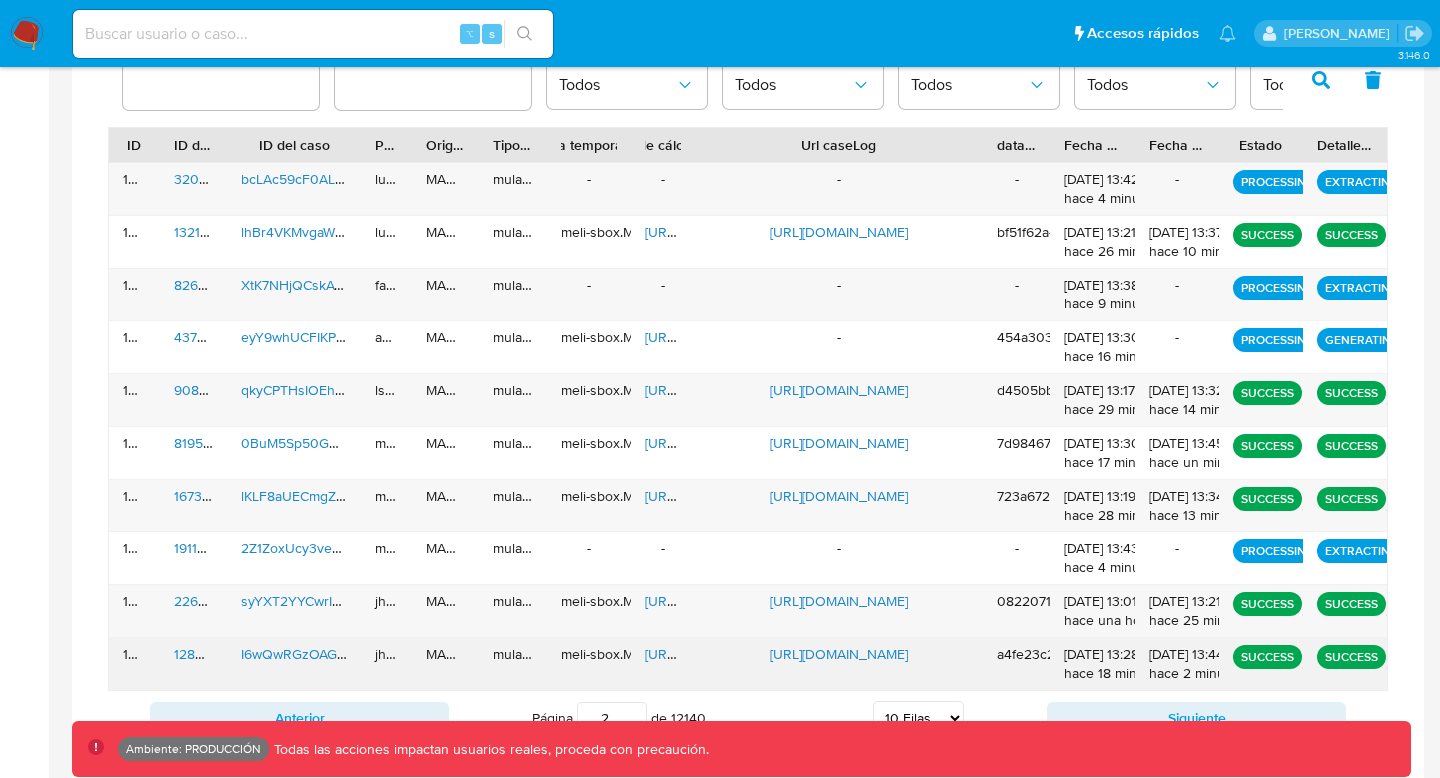 click on "[DATE] 13:28:50 hace 18 minutos" at bounding box center (1092, 664) 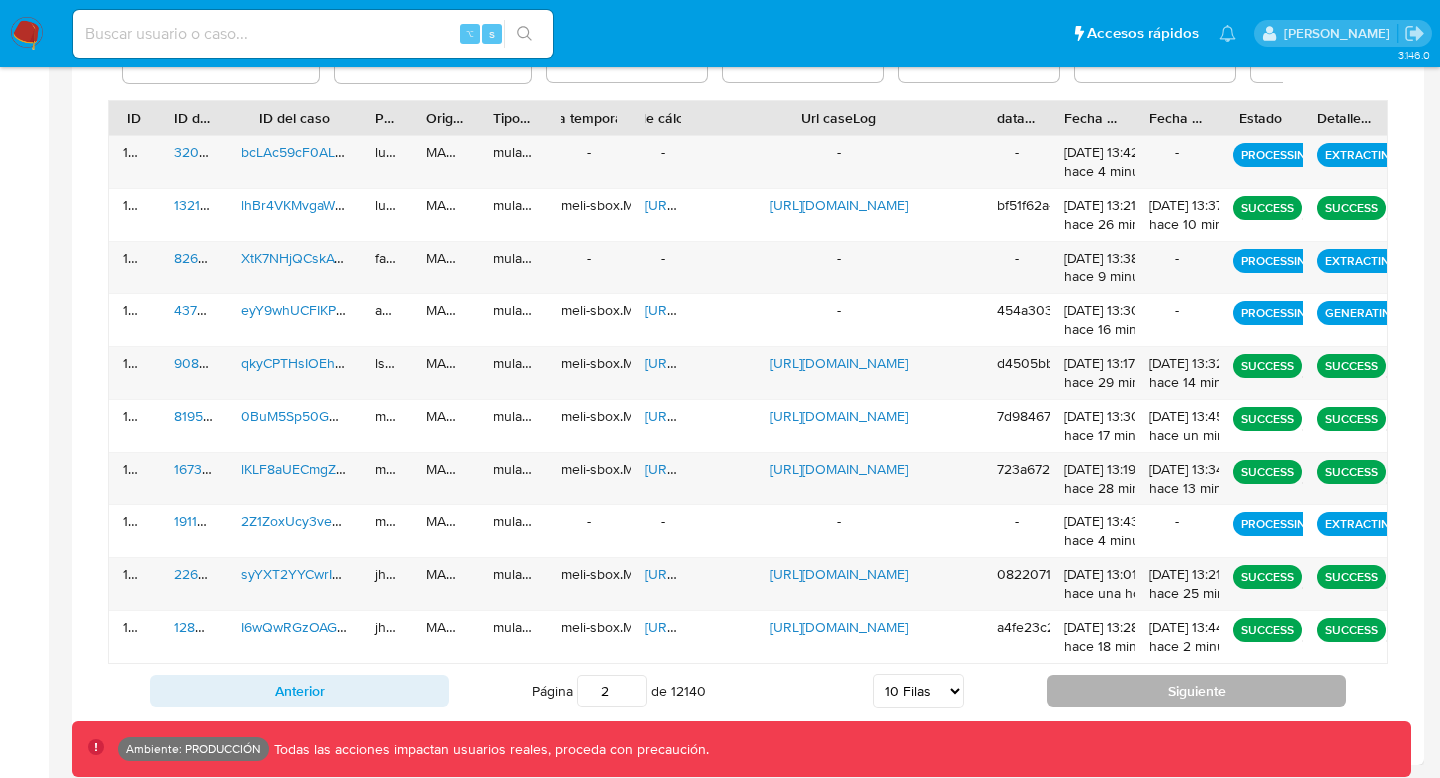 click on "Siguiente" at bounding box center (1196, 691) 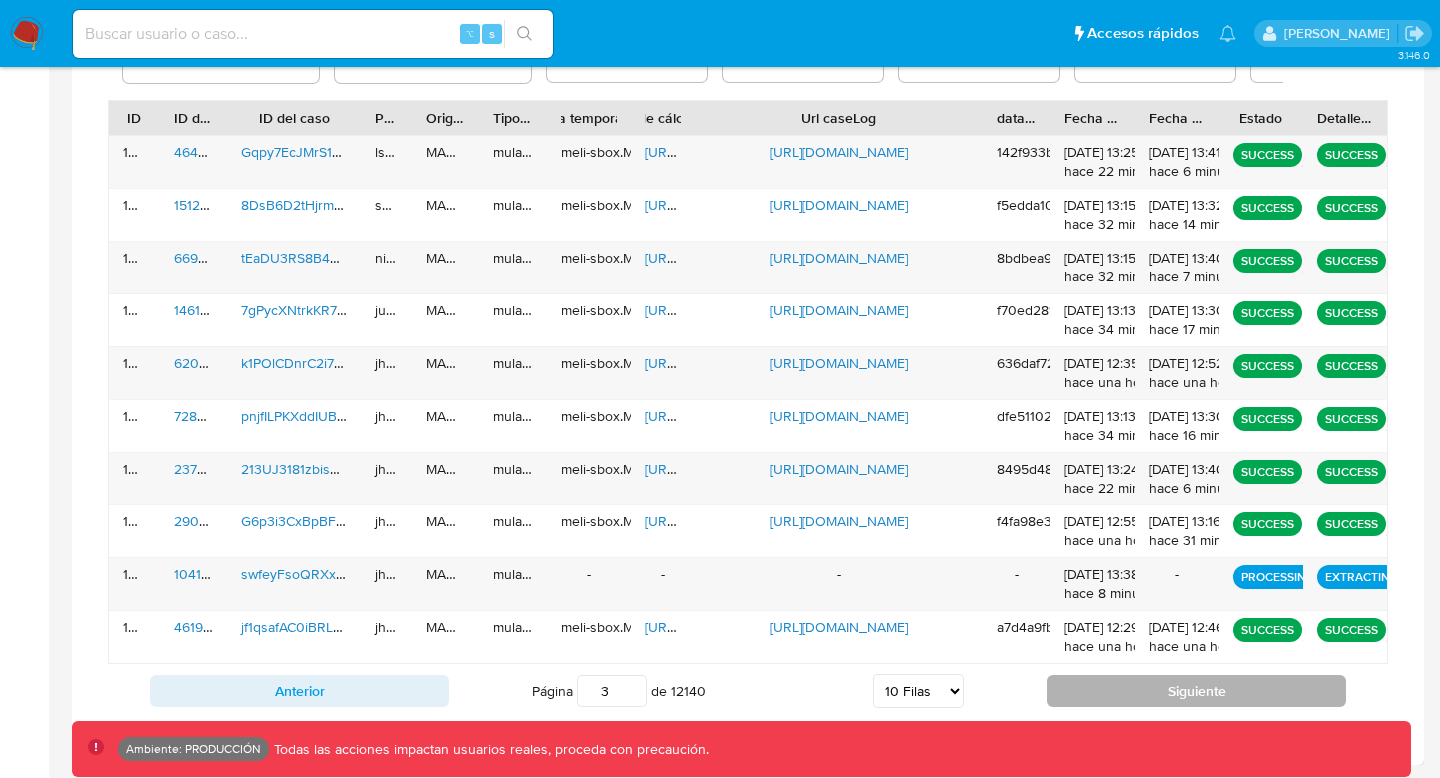 click on "Siguiente" at bounding box center (1196, 691) 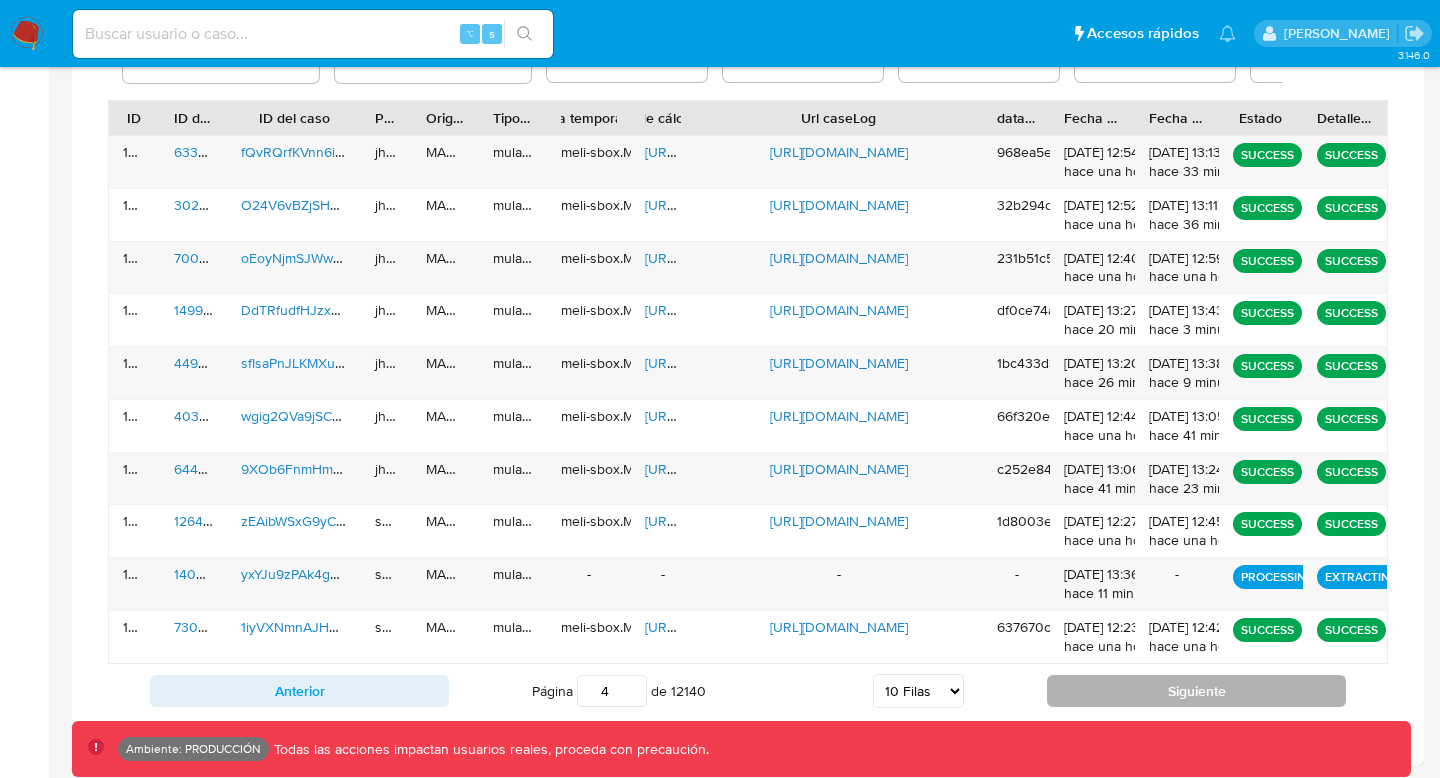 click on "Siguiente" at bounding box center [1196, 691] 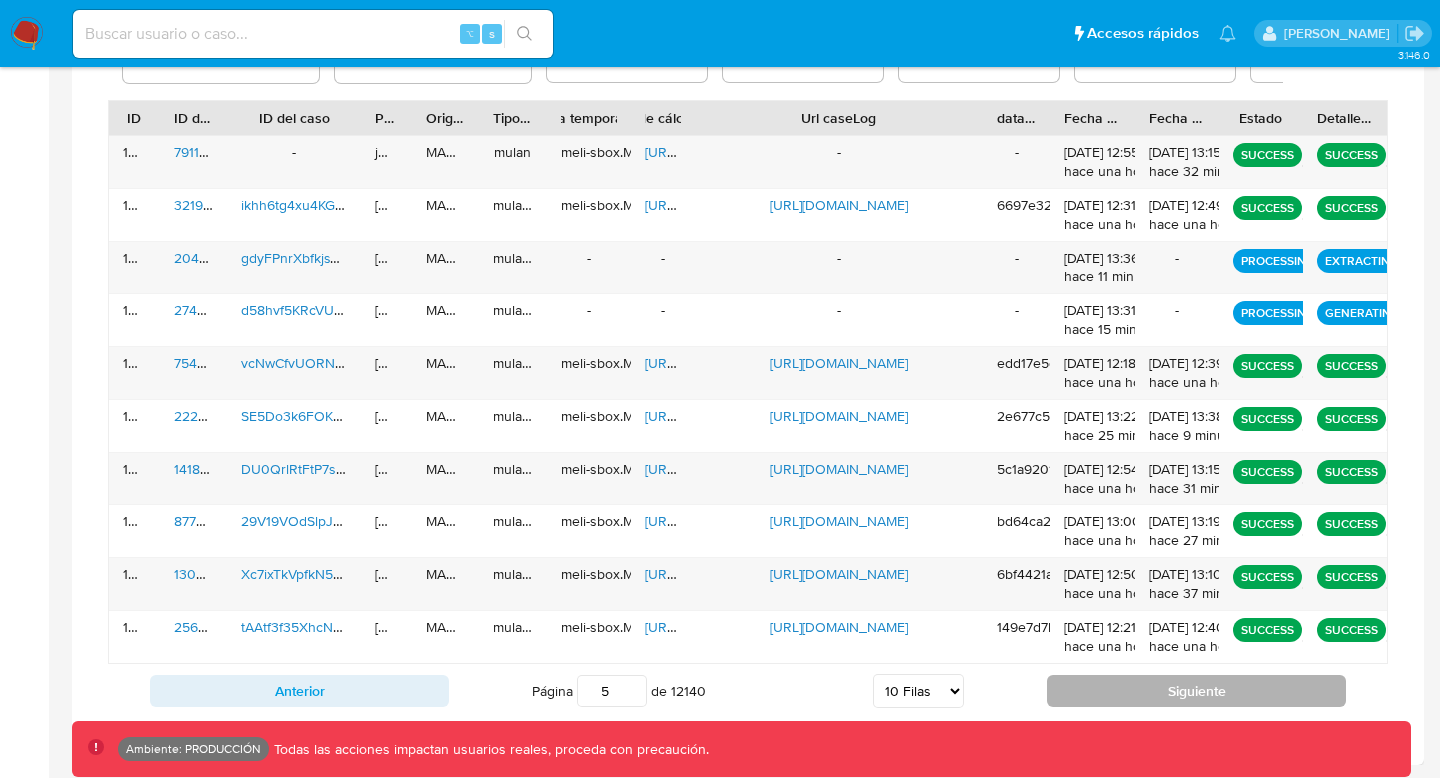 click on "Siguiente" at bounding box center [1196, 691] 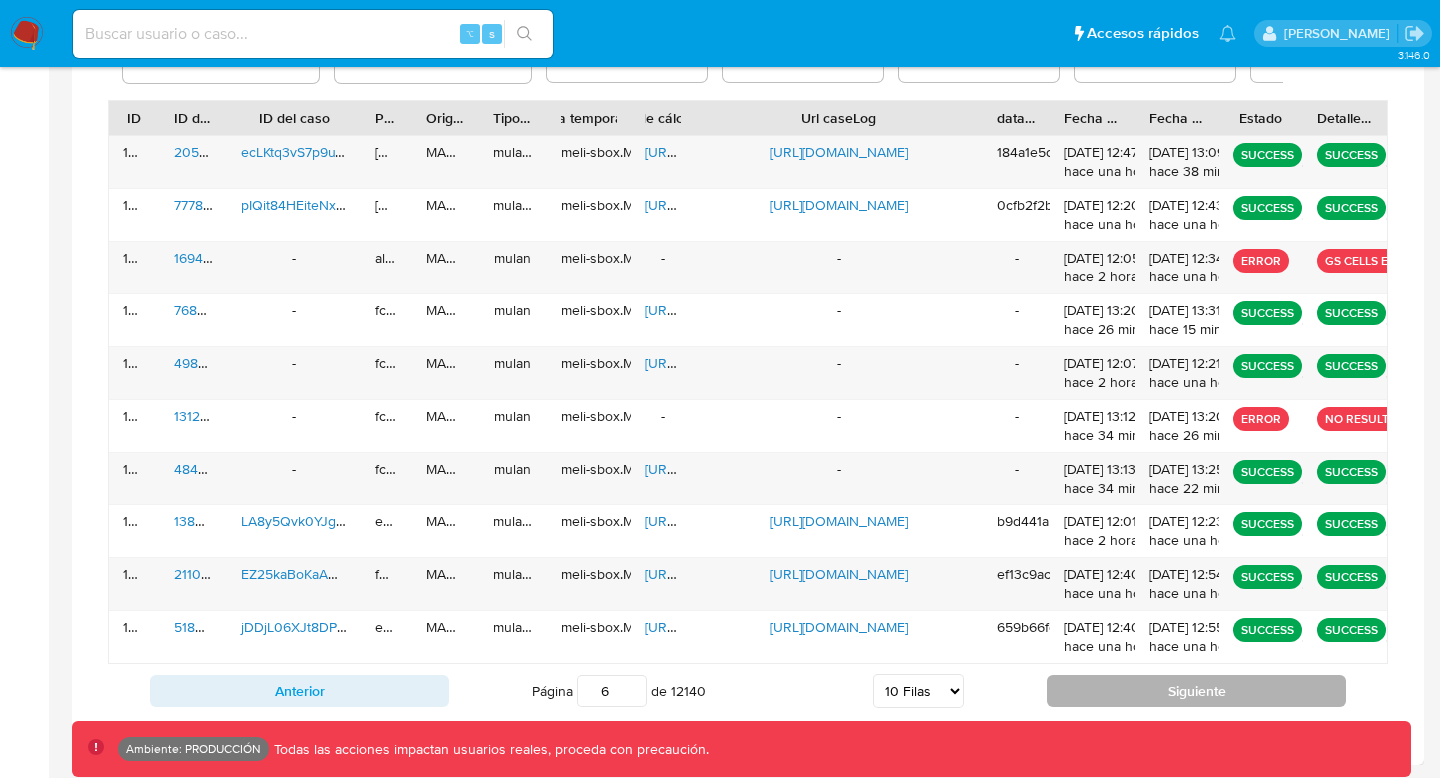 click on "Siguiente" at bounding box center [1196, 691] 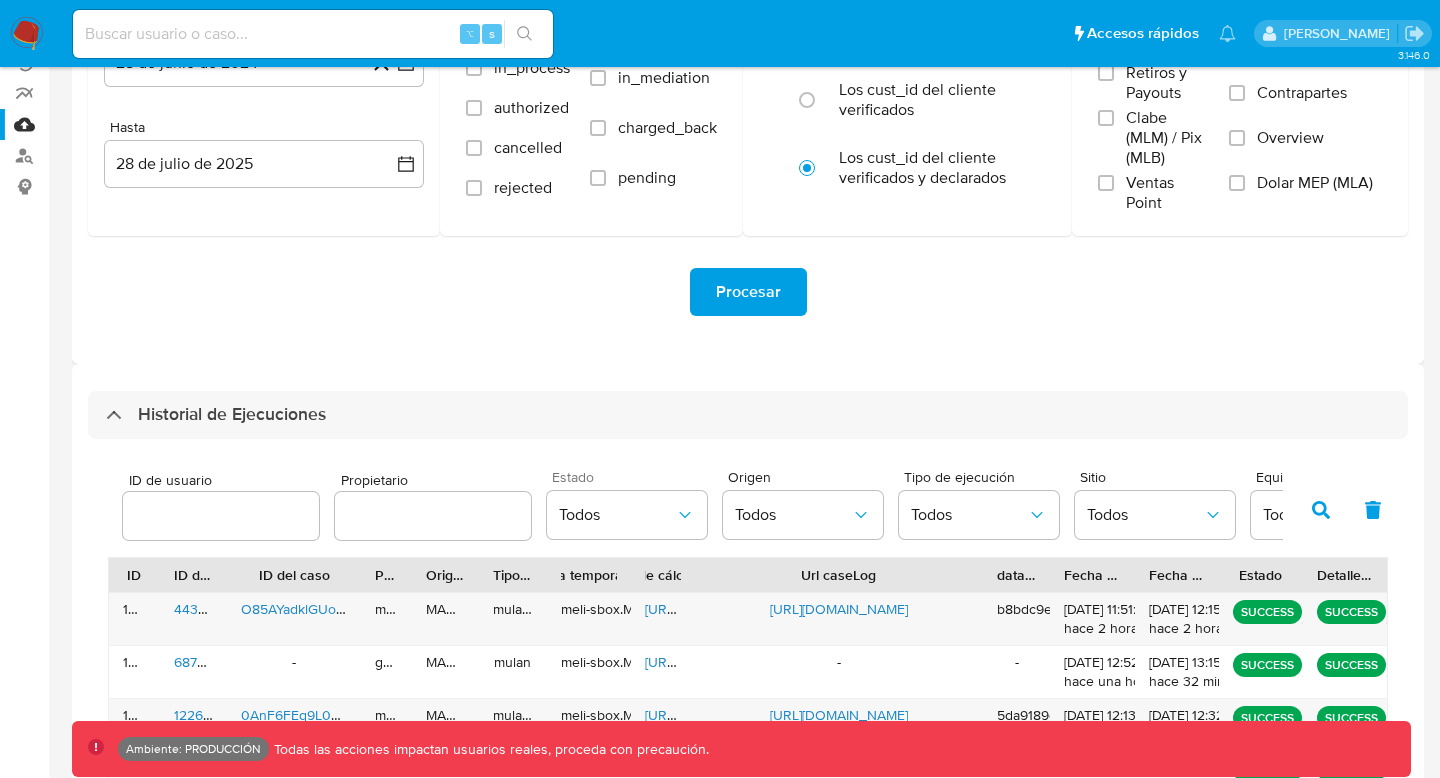 scroll, scrollTop: 0, scrollLeft: 0, axis: both 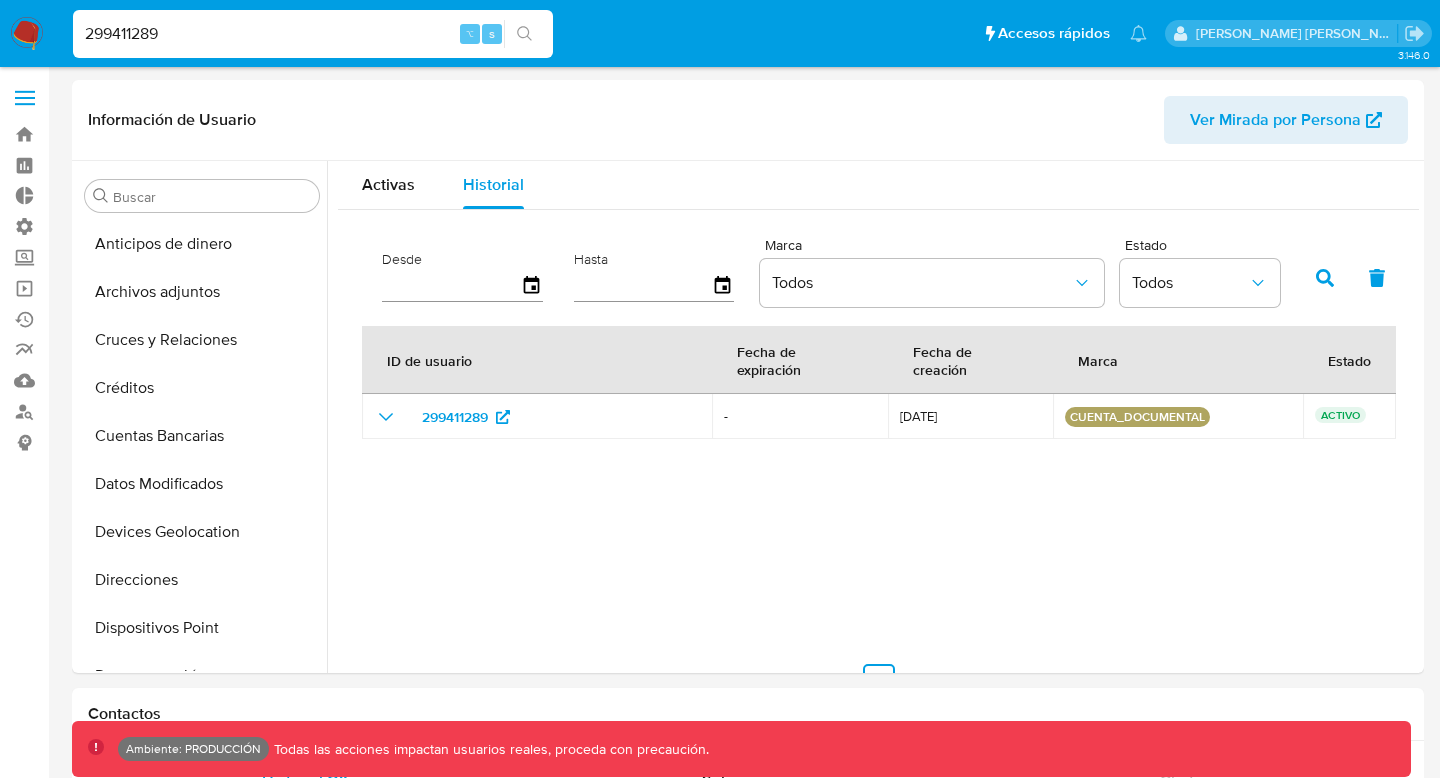 select on "10" 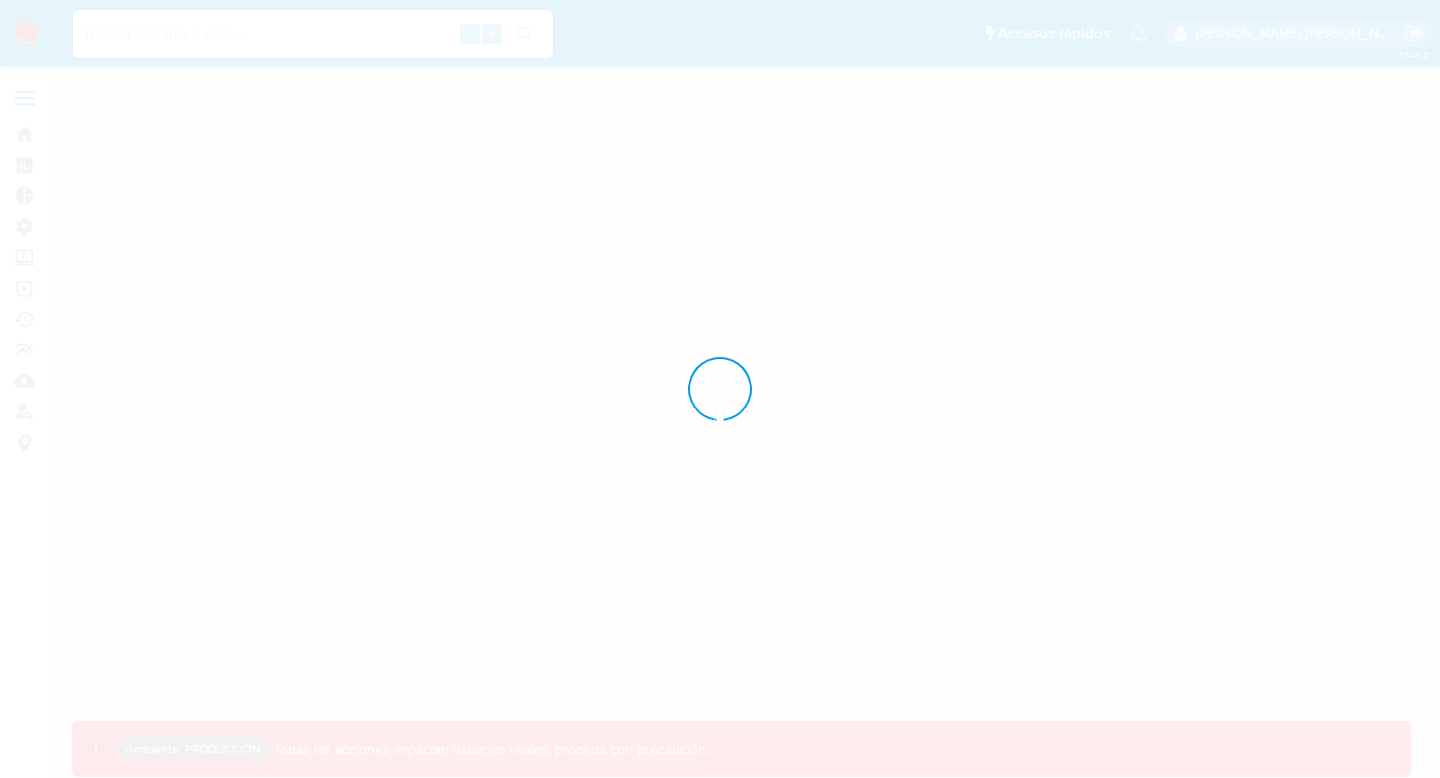 scroll, scrollTop: 0, scrollLeft: 0, axis: both 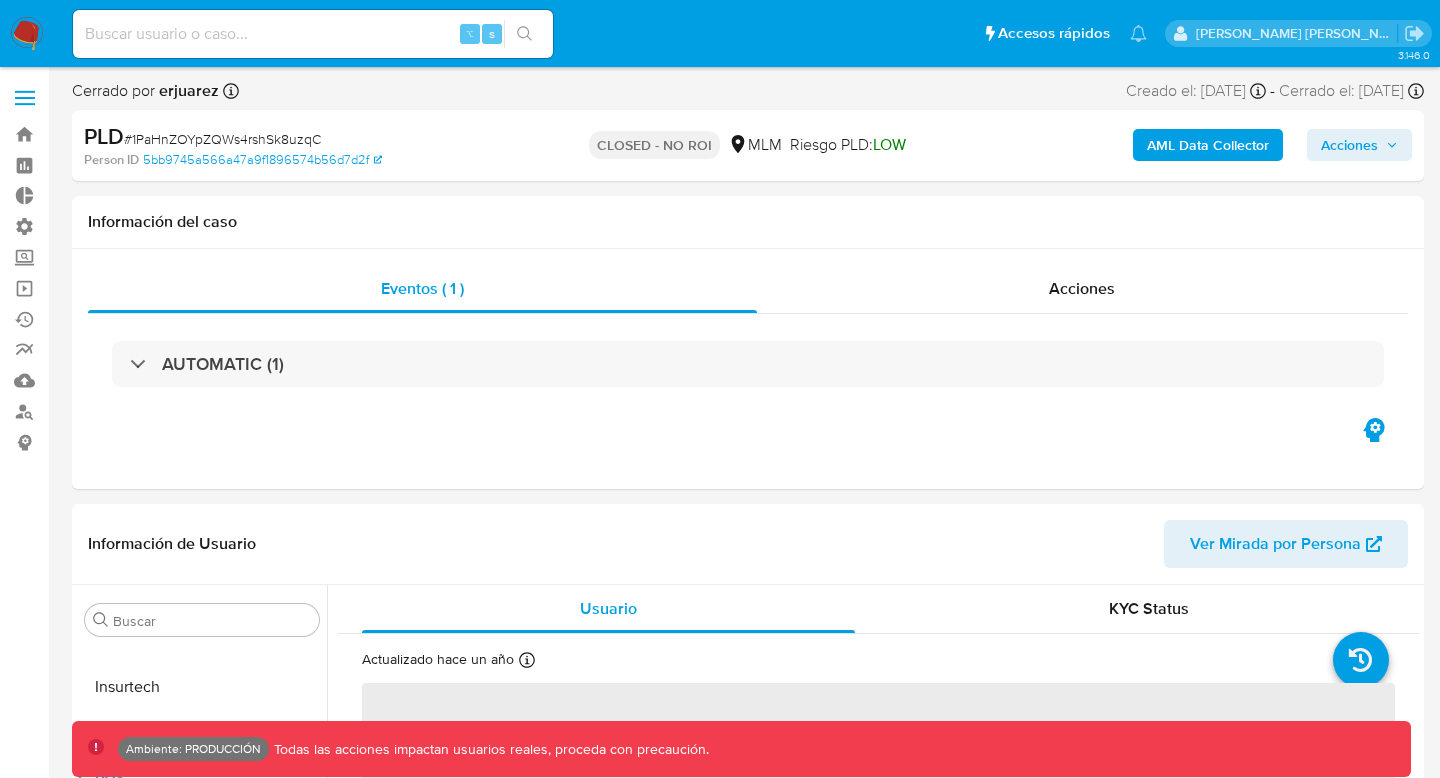 select on "10" 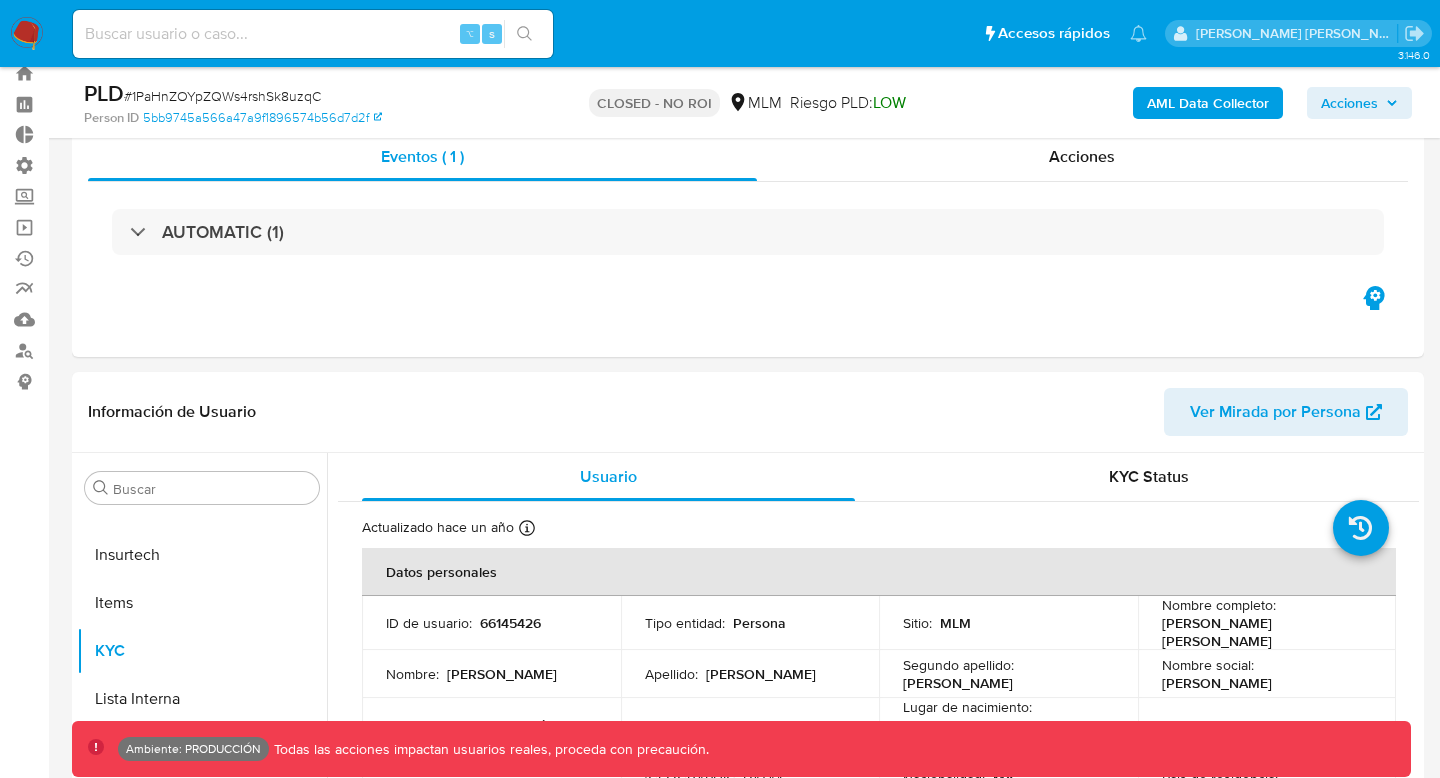 scroll, scrollTop: 413, scrollLeft: 0, axis: vertical 